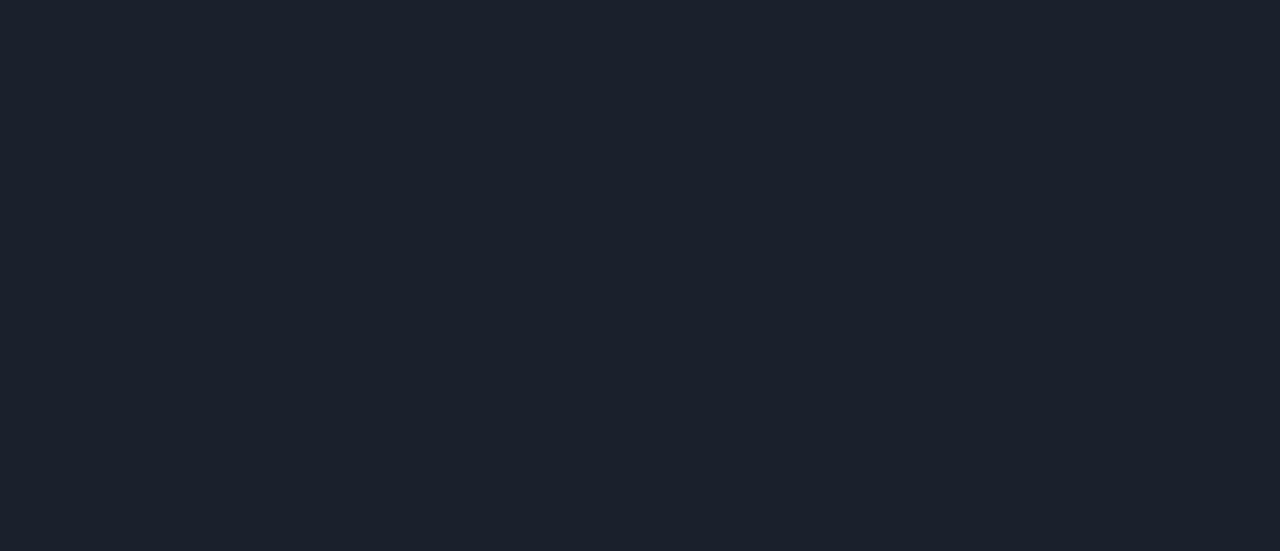 scroll, scrollTop: 0, scrollLeft: 0, axis: both 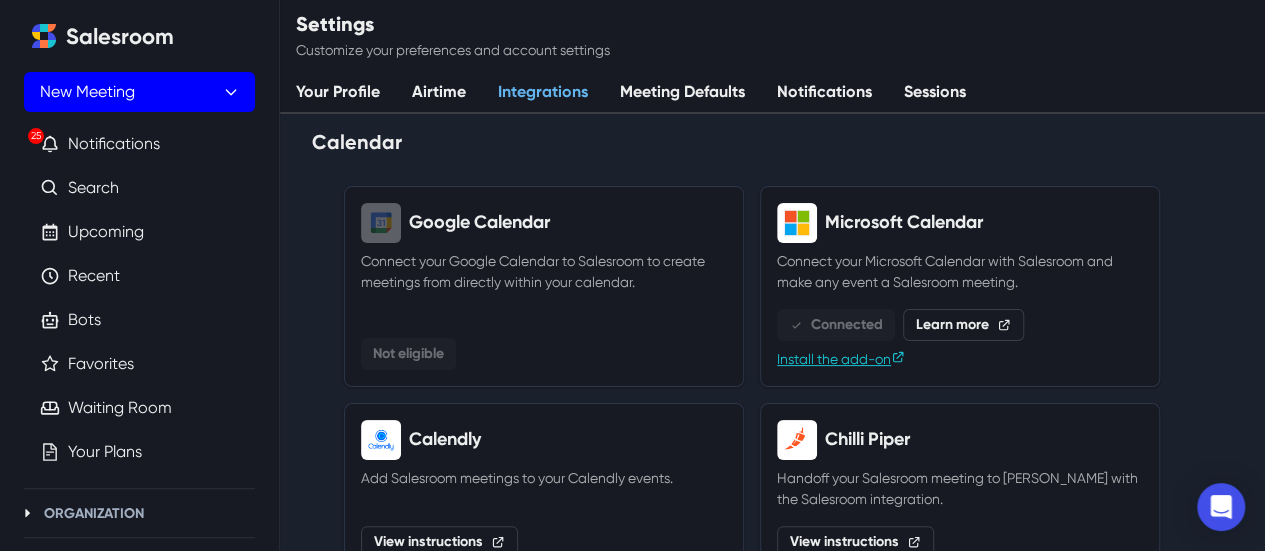 click on "New Meeting" at bounding box center [139, 92] 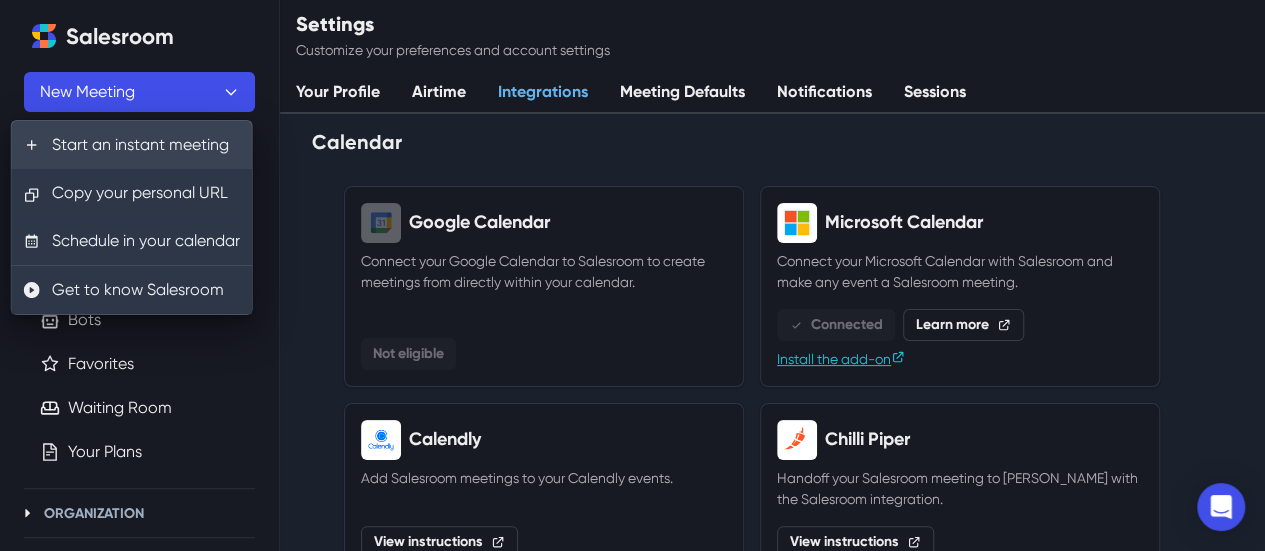 click on "Start an instant meeting" at bounding box center (132, 145) 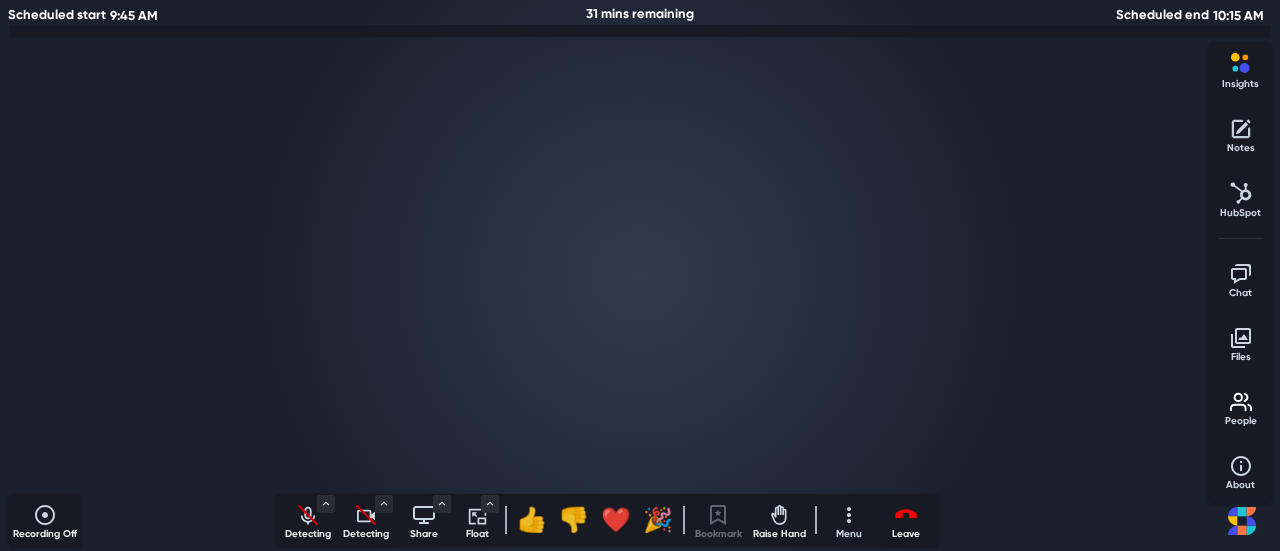 select on "default" 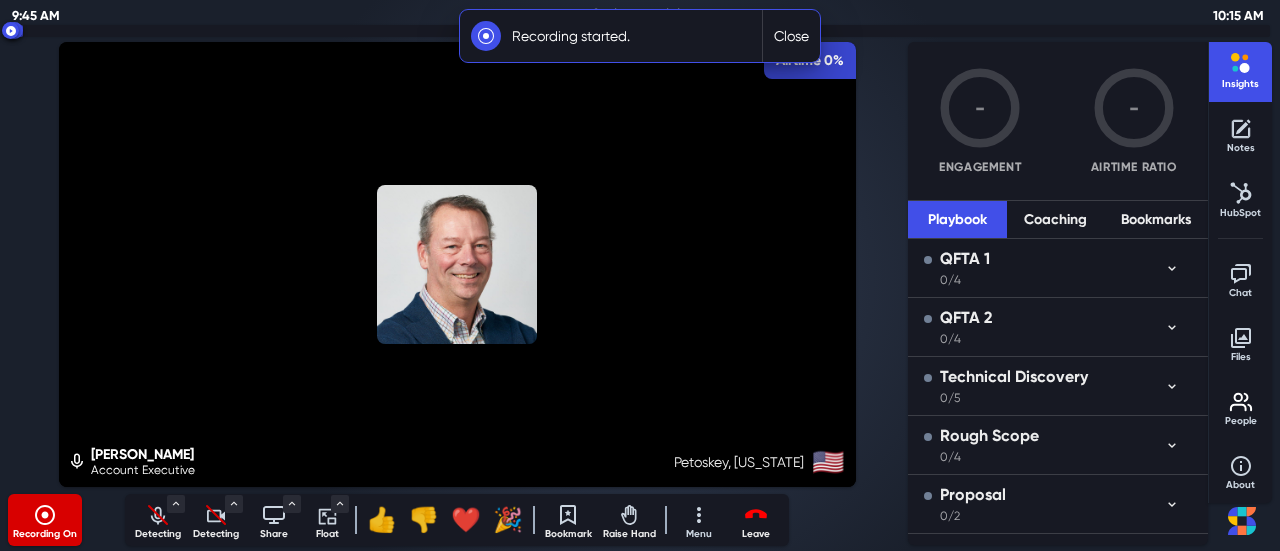 click on "0/4" at bounding box center (965, 280) 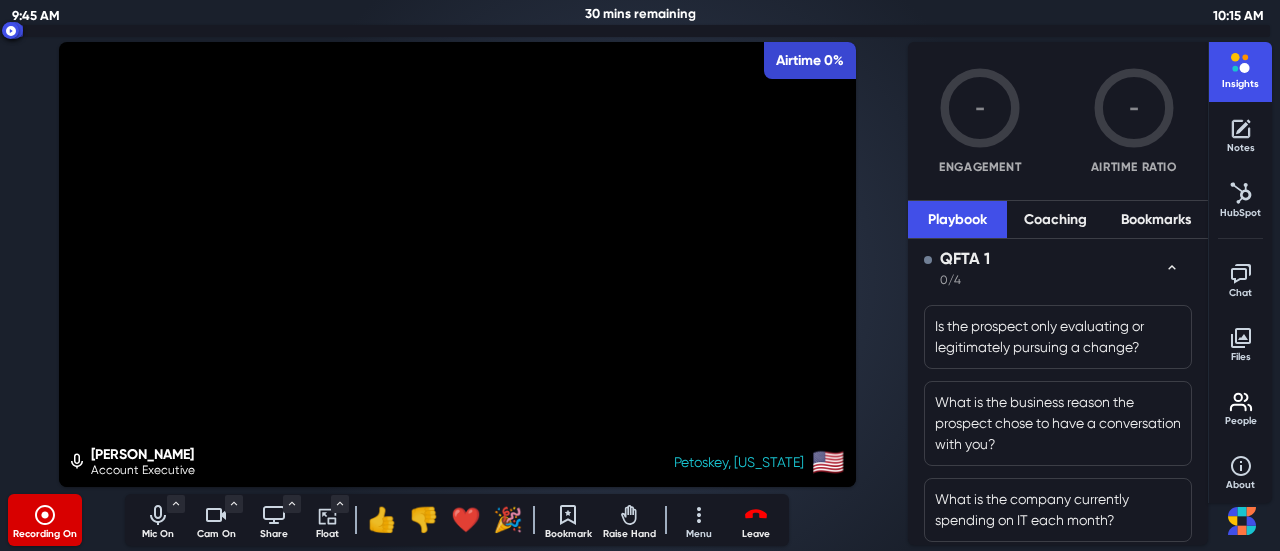 click on "Petoskey, [US_STATE]" at bounding box center [739, 462] 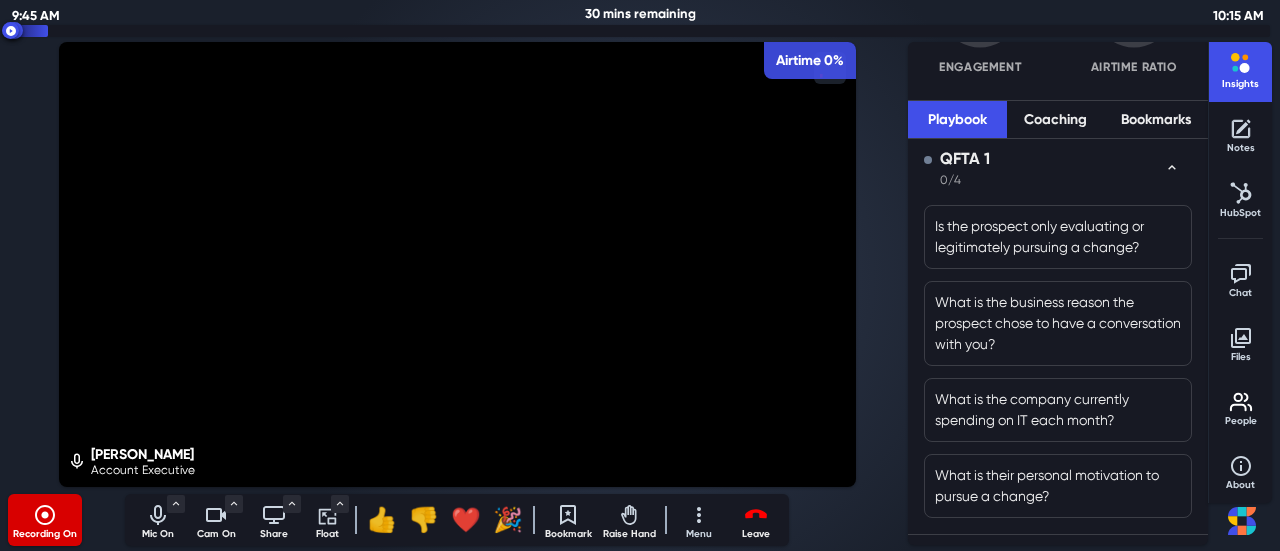 scroll, scrollTop: 0, scrollLeft: 0, axis: both 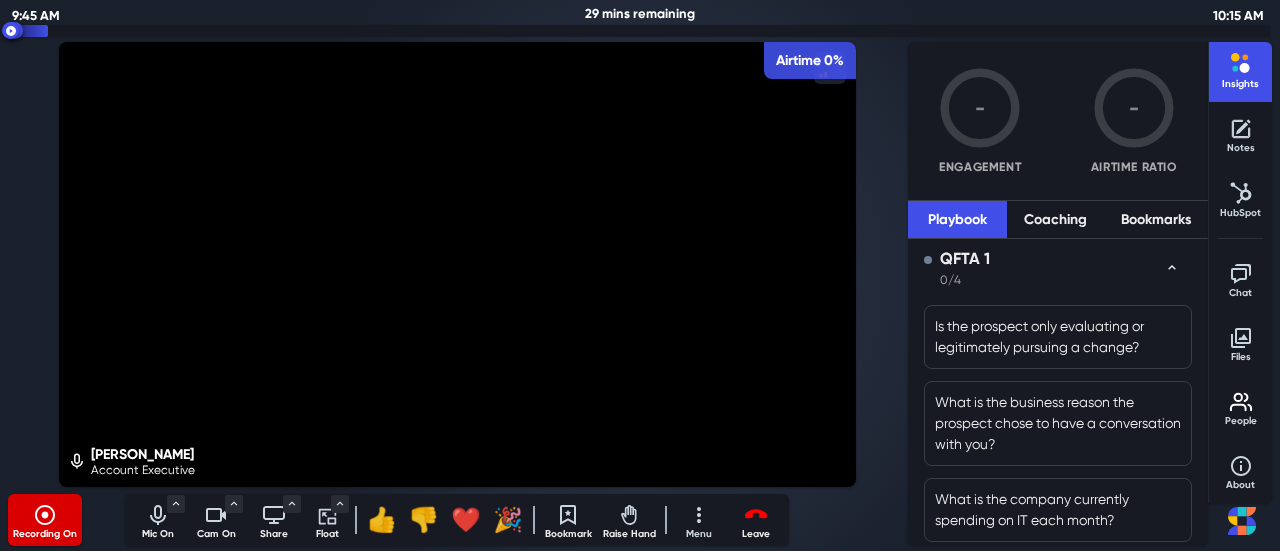 click on "What is the business reason the prospect chose to have a conversation with you?" at bounding box center (1058, 423) 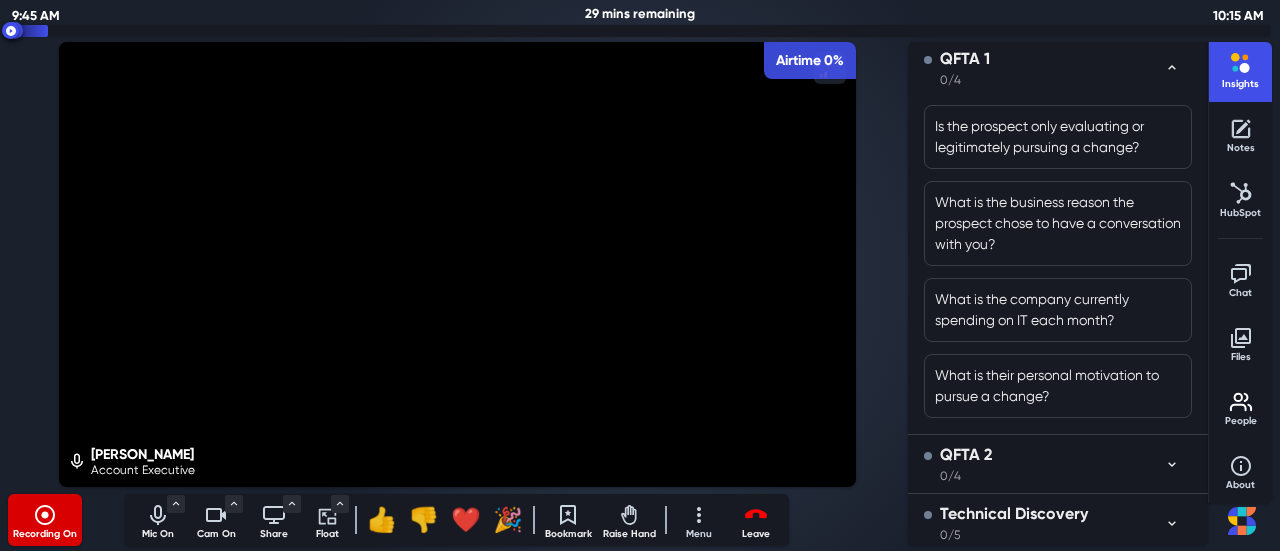 scroll, scrollTop: 300, scrollLeft: 0, axis: vertical 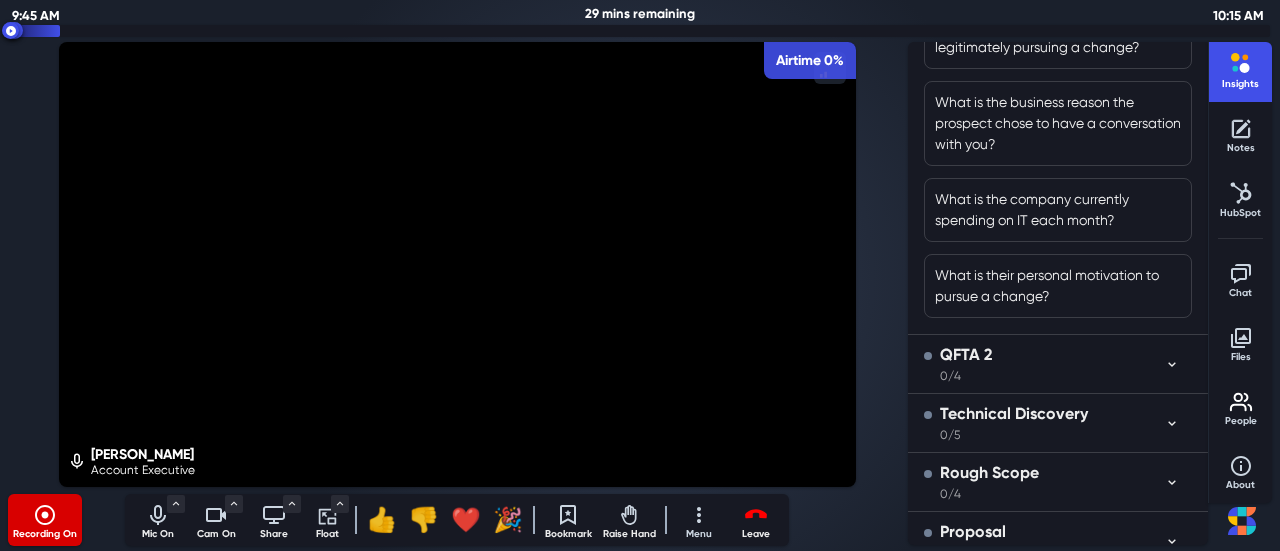 click on "QFTA 2 0/4" at bounding box center [1044, 364] 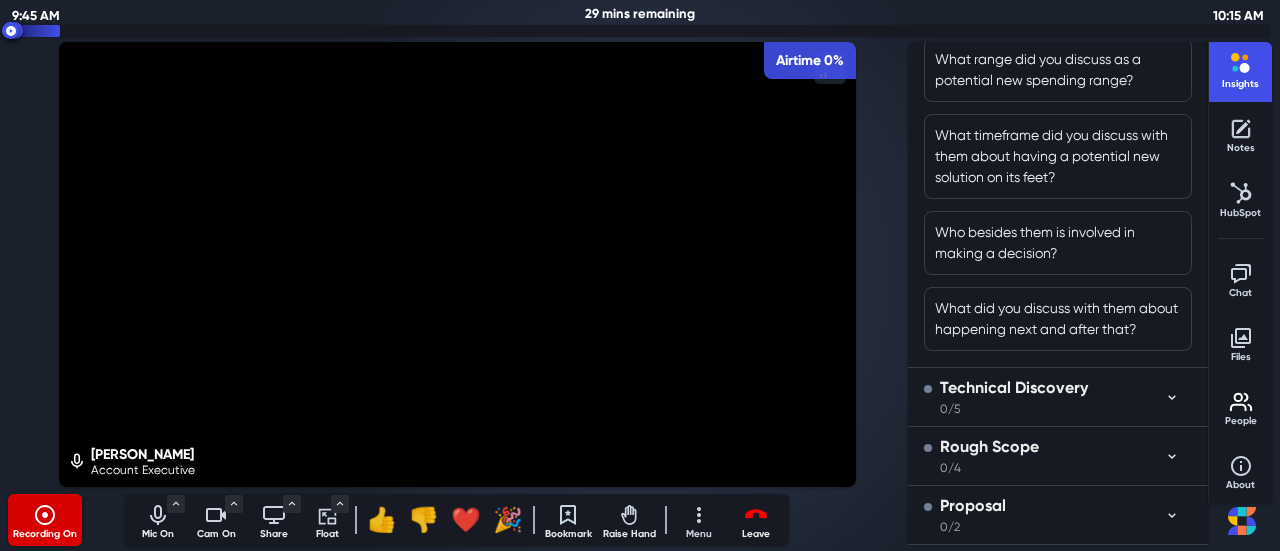 scroll, scrollTop: 691, scrollLeft: 0, axis: vertical 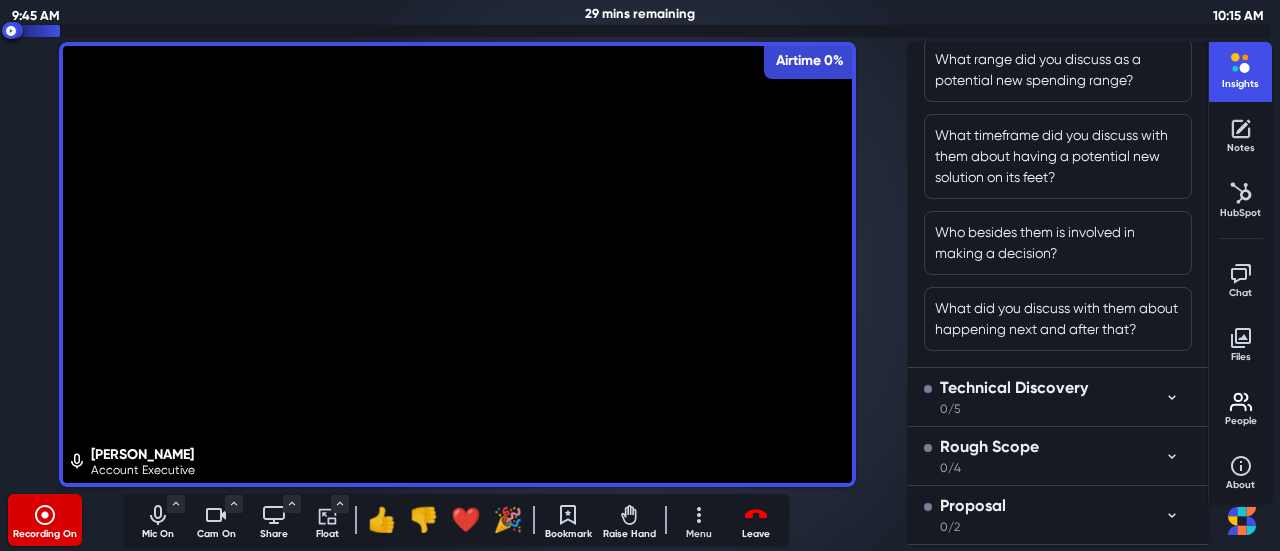 click on "Technical Discovery" at bounding box center [1014, 388] 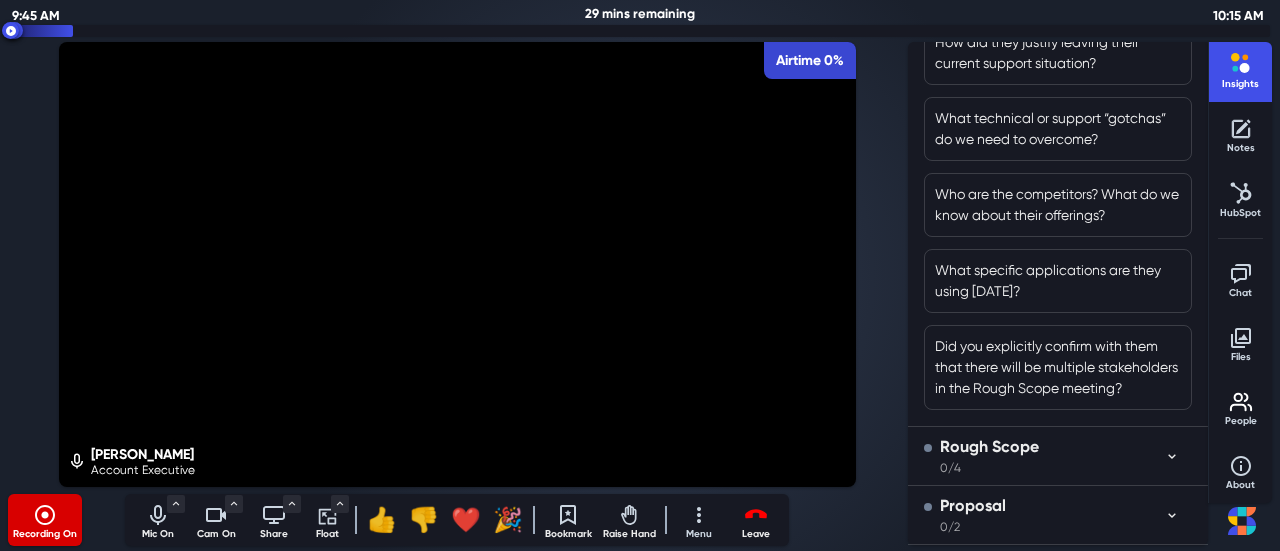 scroll, scrollTop: 1143, scrollLeft: 0, axis: vertical 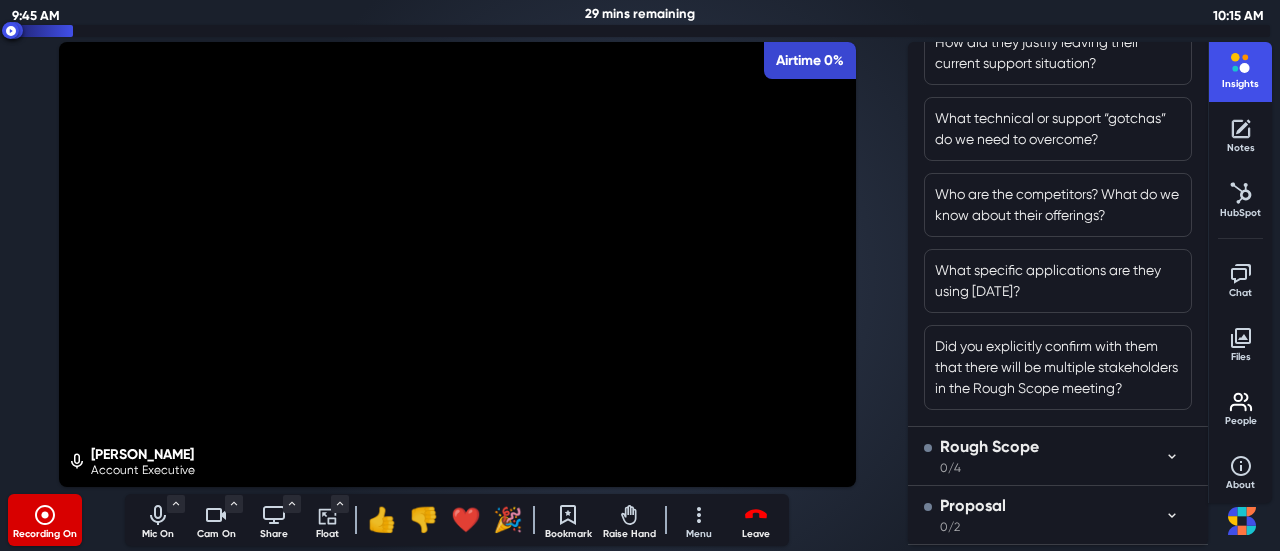 click on "Rough Scope 0/4" at bounding box center [1044, 456] 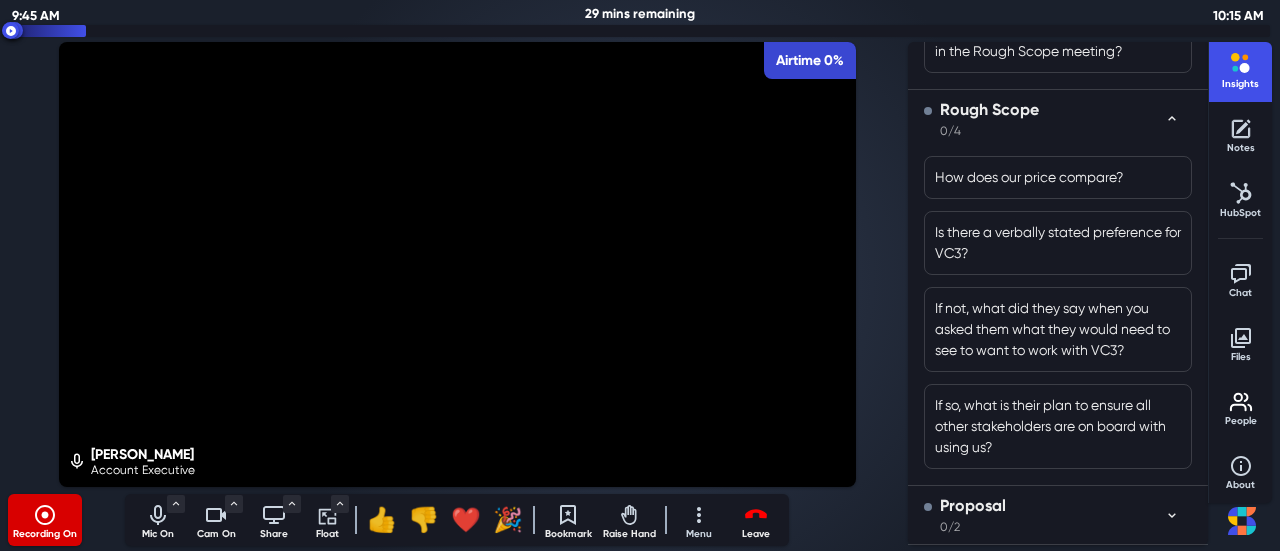 scroll, scrollTop: 1477, scrollLeft: 0, axis: vertical 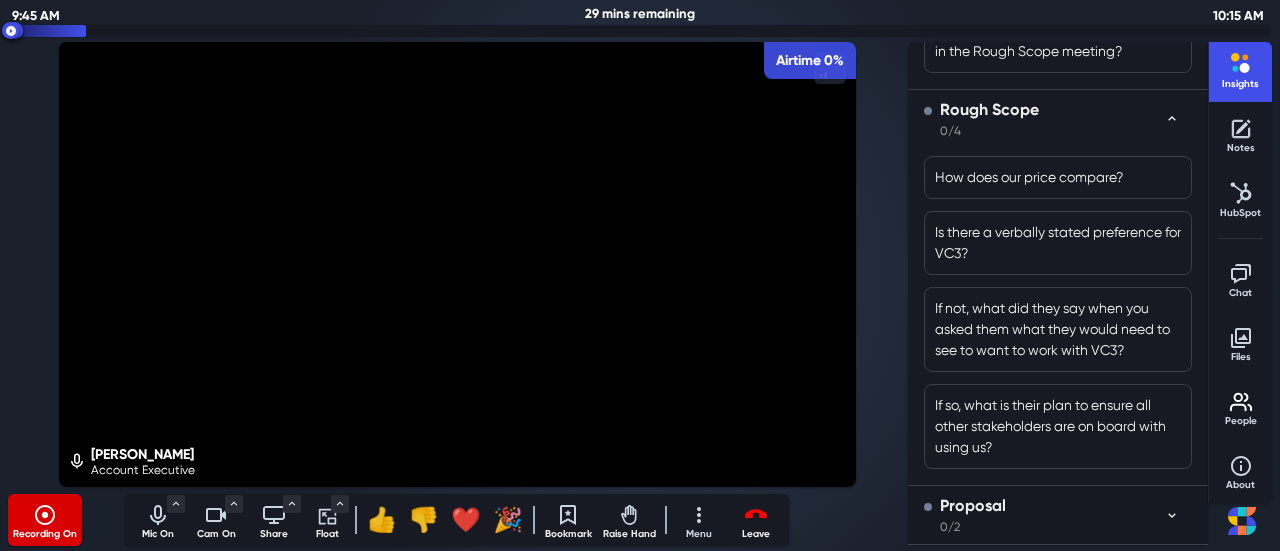 click on "Proposal 0/2" at bounding box center (1044, 515) 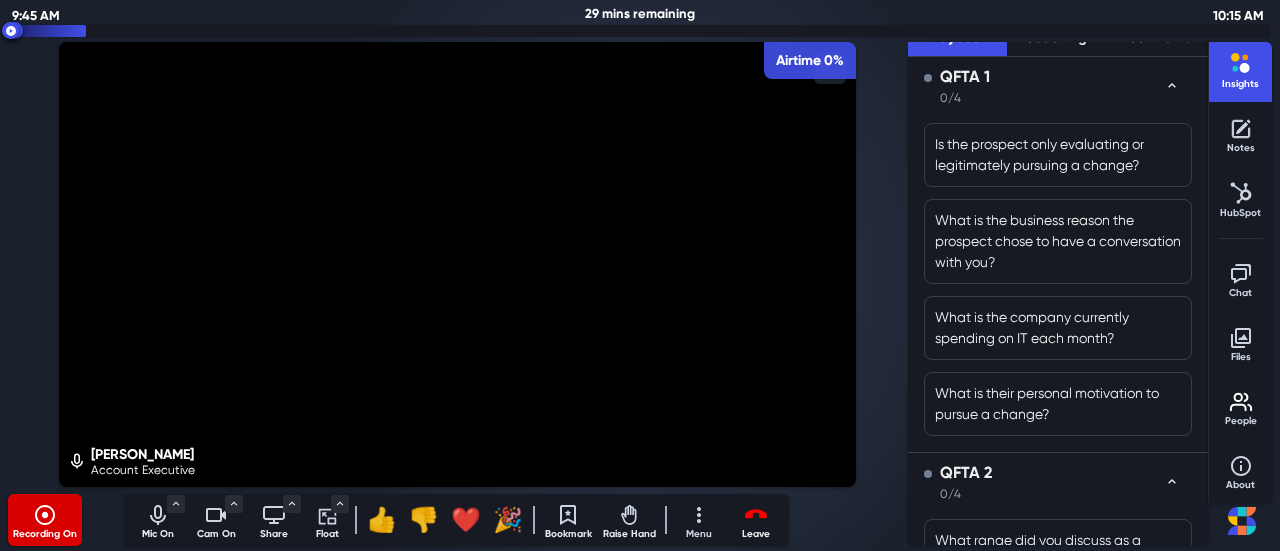 scroll, scrollTop: 0, scrollLeft: 0, axis: both 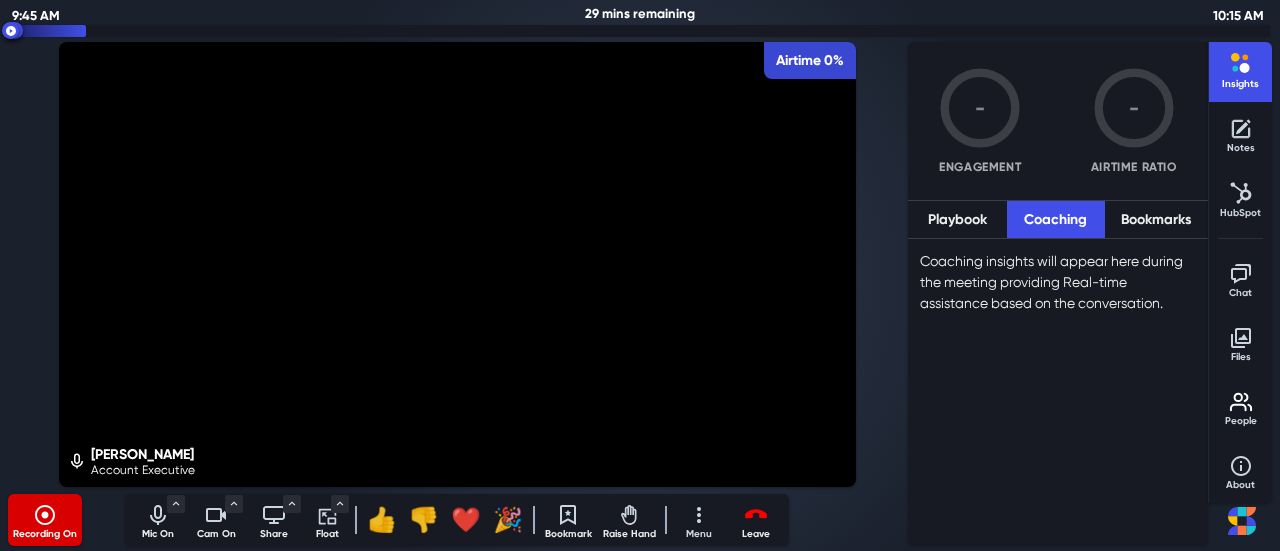 click on "Coaching" at bounding box center (1056, 219) 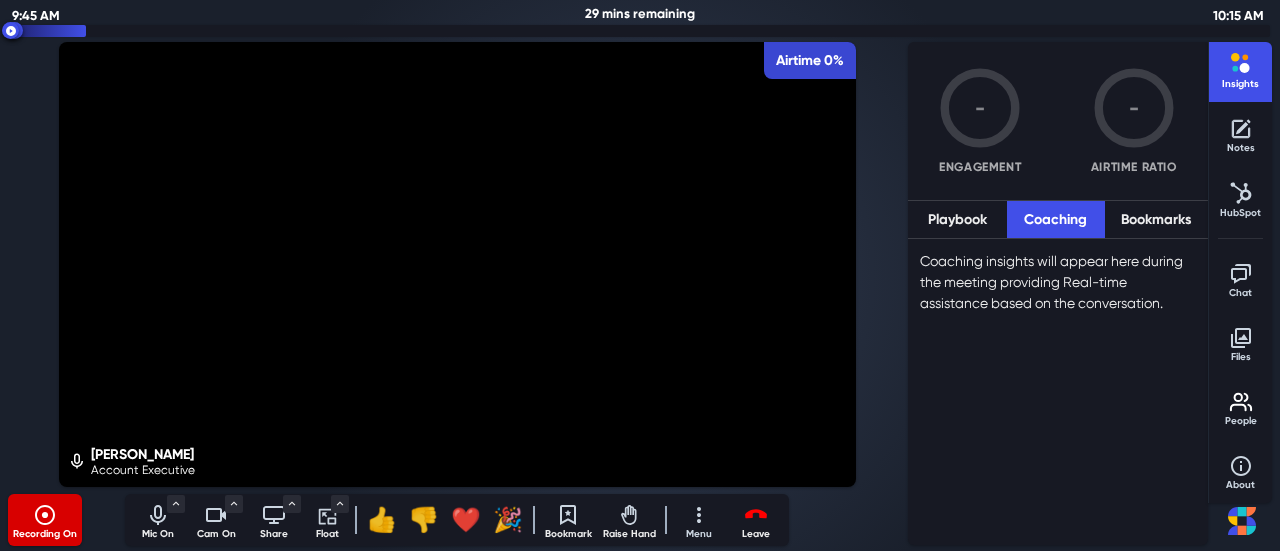 click on "Bookmarks" at bounding box center (1156, 219) 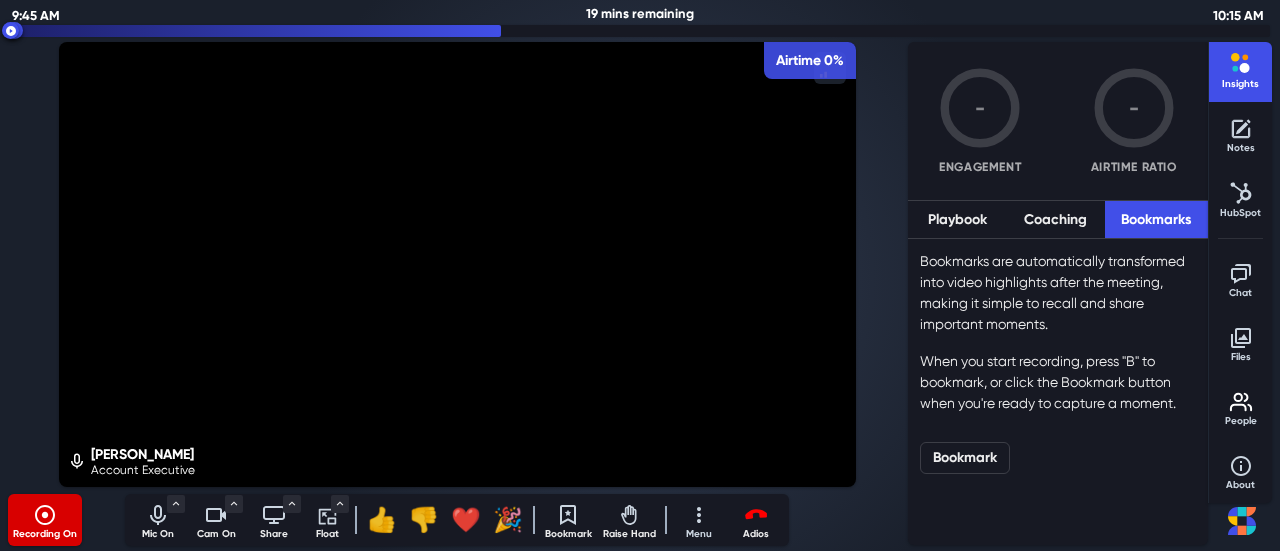 click 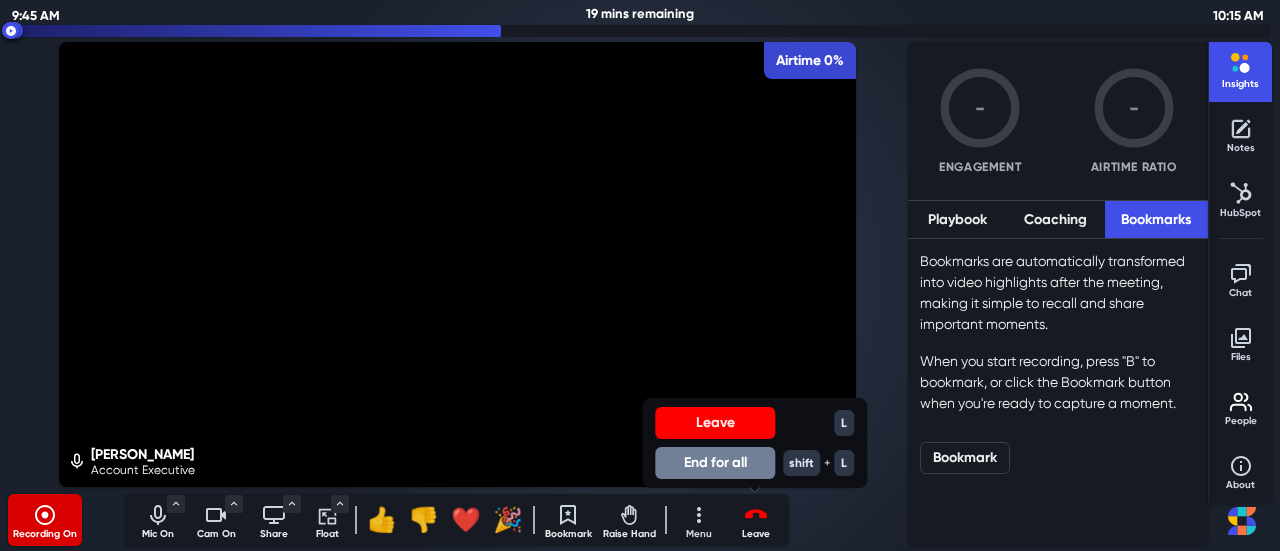 click on "End for all" at bounding box center [715, 463] 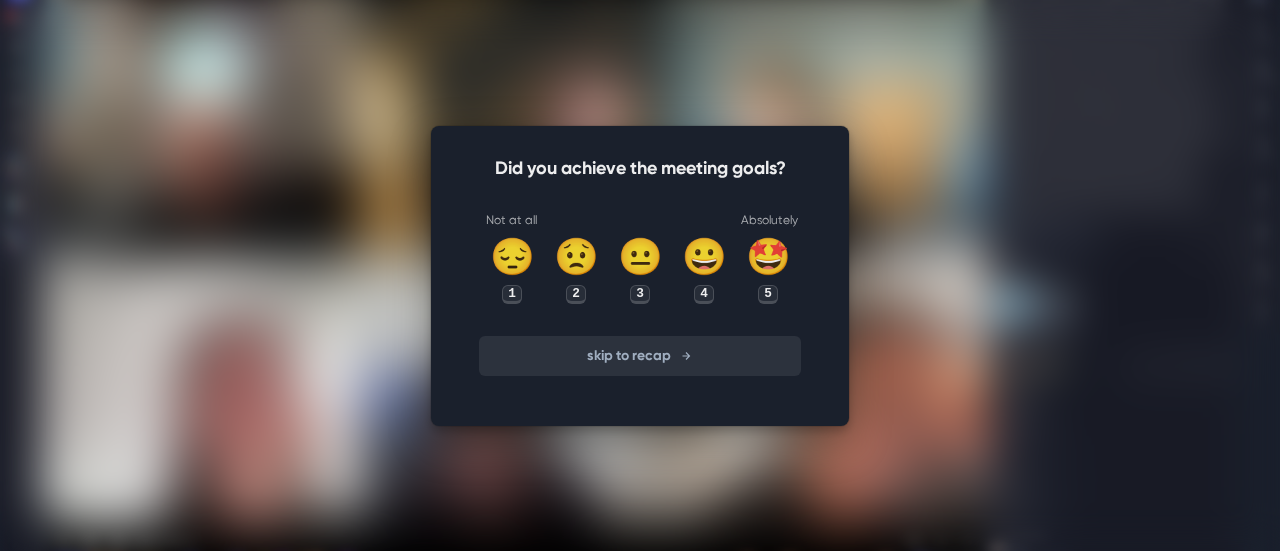 click on "skip to recap" at bounding box center (640, 356) 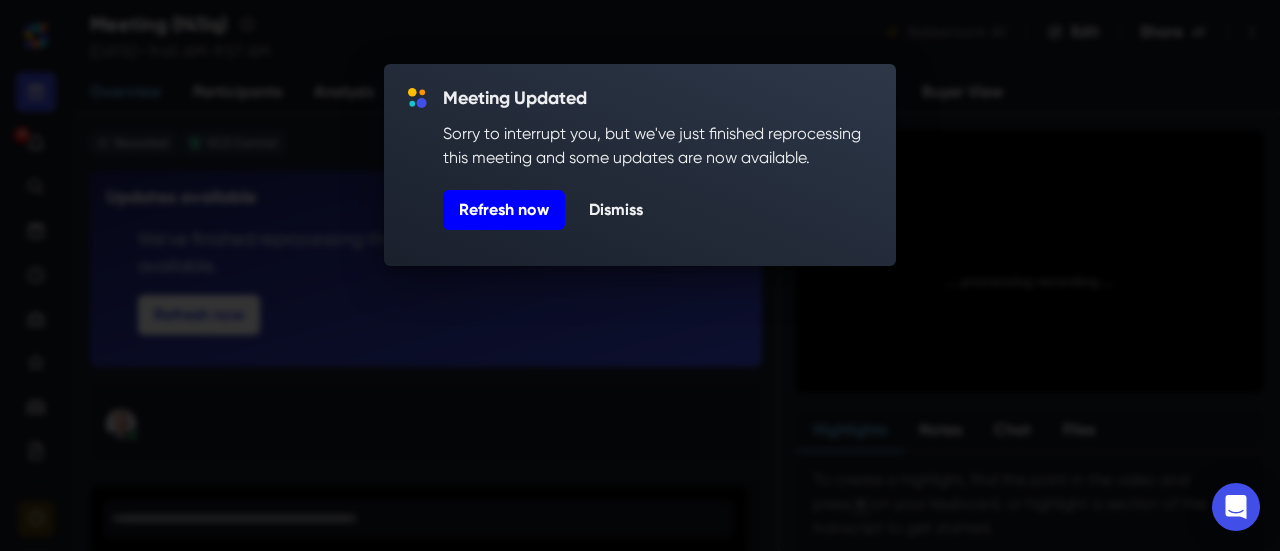 click on "Refresh now" at bounding box center (504, 210) 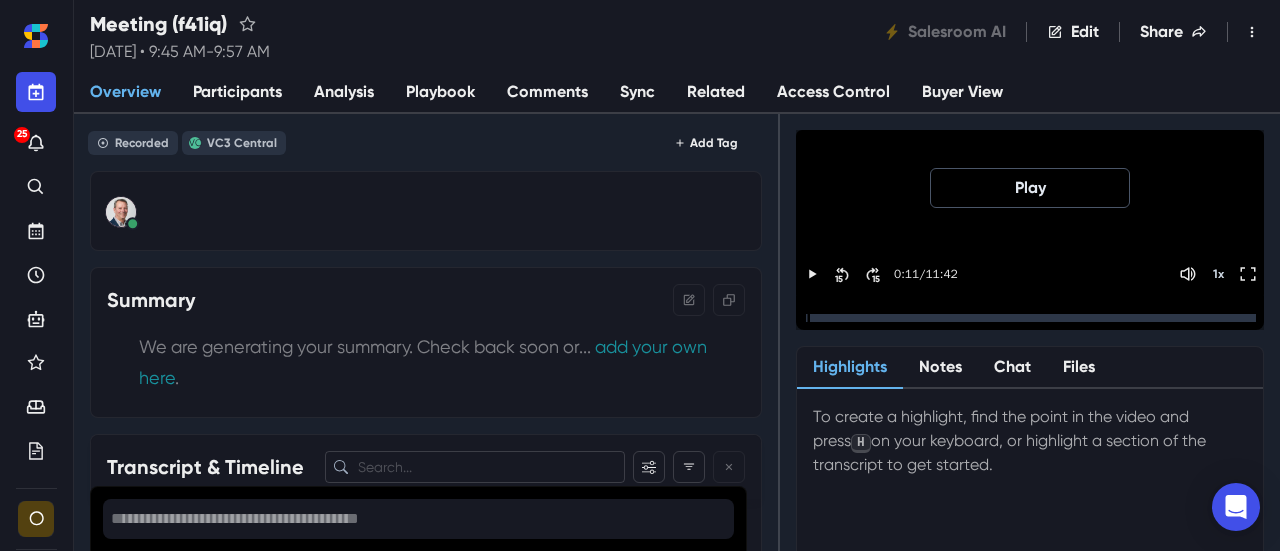 click at bounding box center [1033, 318] 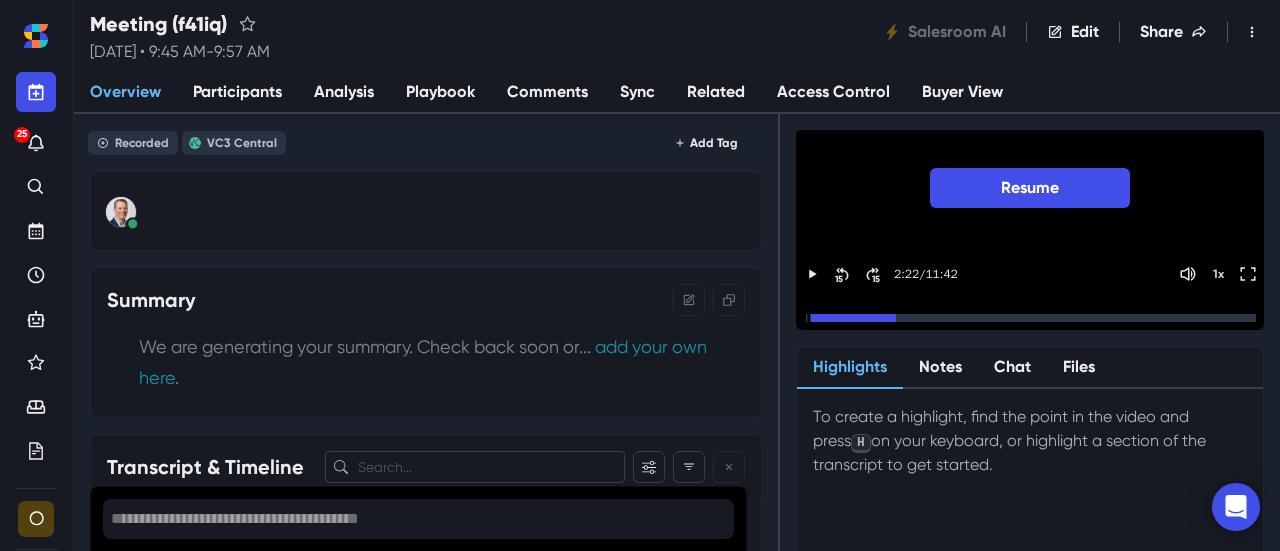 click at bounding box center (1033, 318) 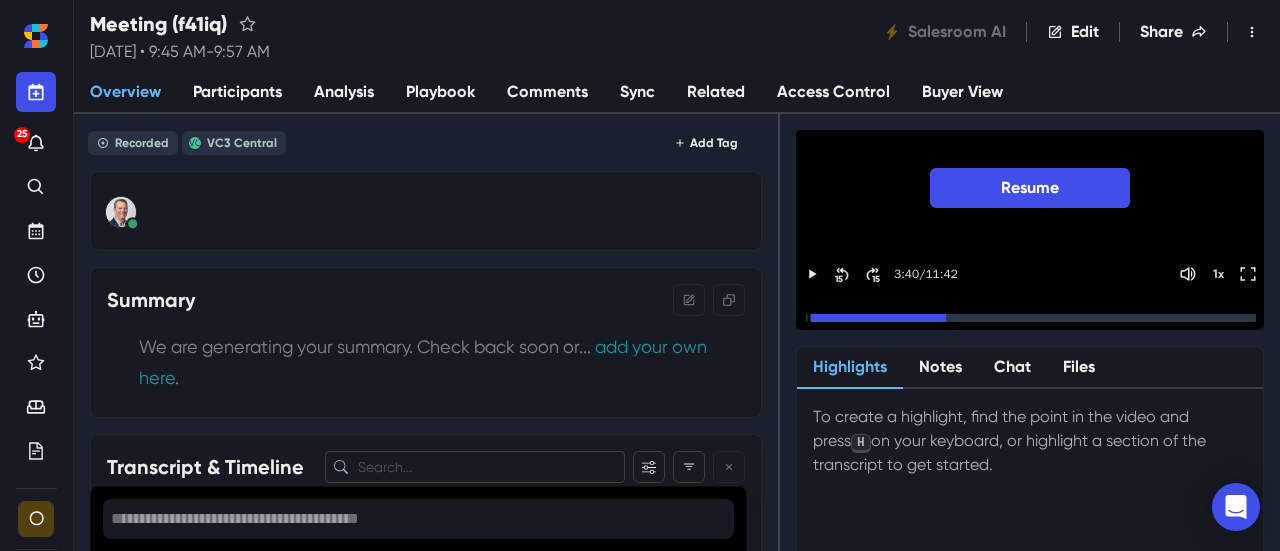 click at bounding box center (1030, 311) 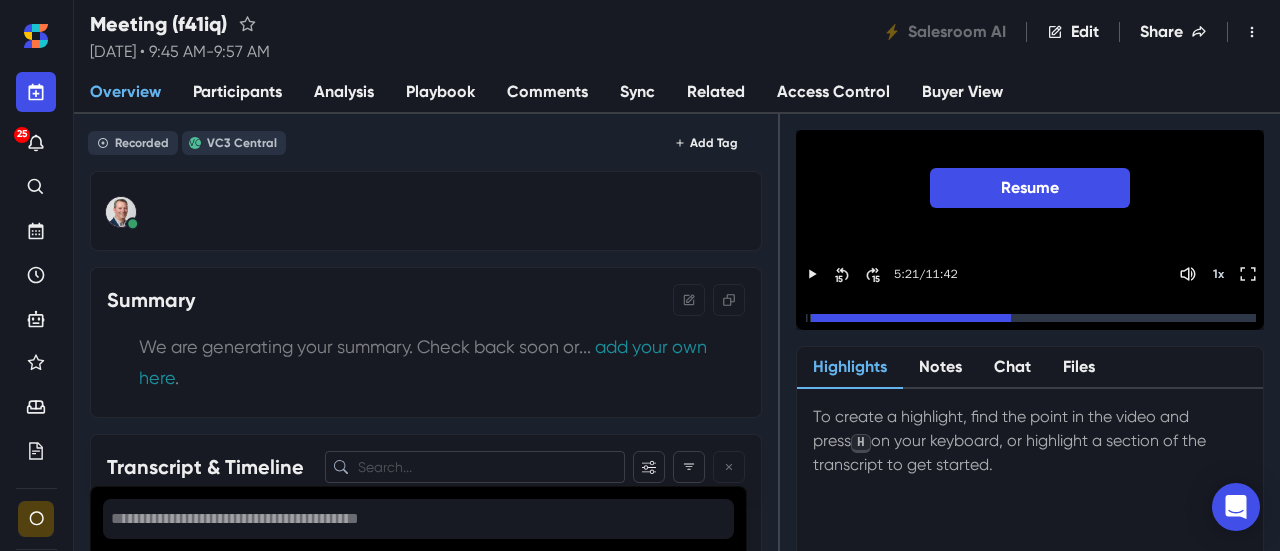 click at bounding box center [1033, 318] 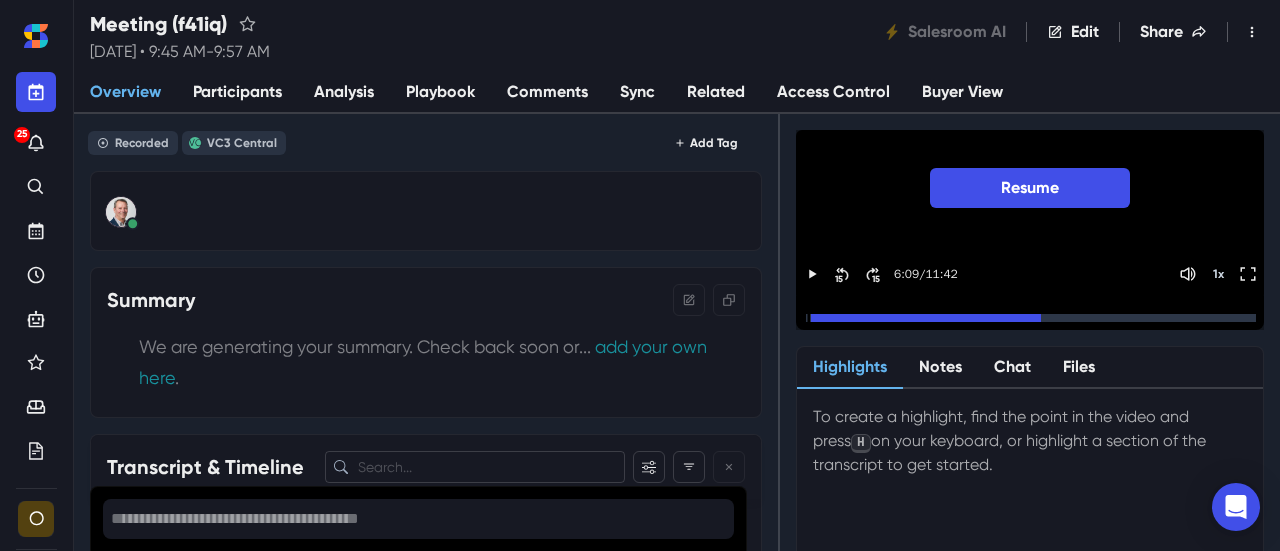 click at bounding box center [1030, 311] 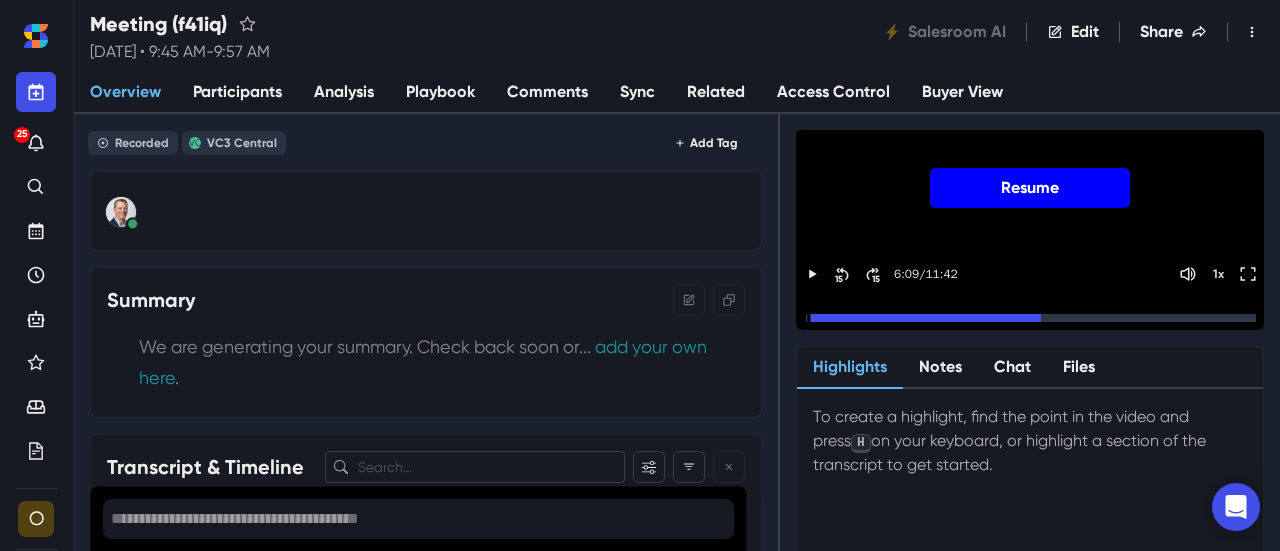 click on "Resume" at bounding box center (1030, 188) 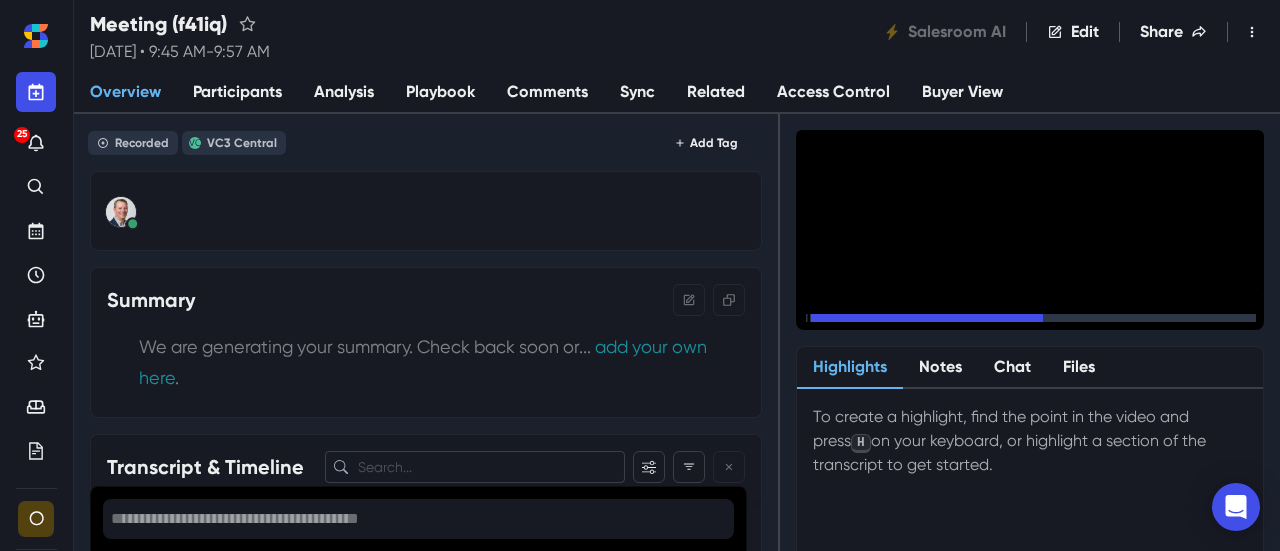click at bounding box center (1033, 318) 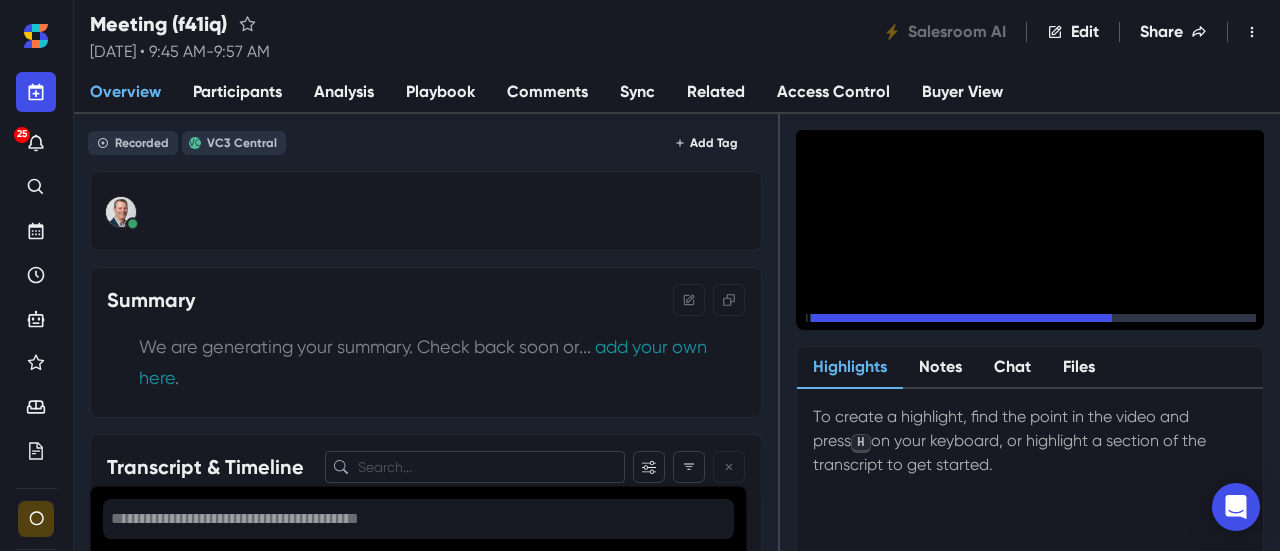click at bounding box center (1033, 318) 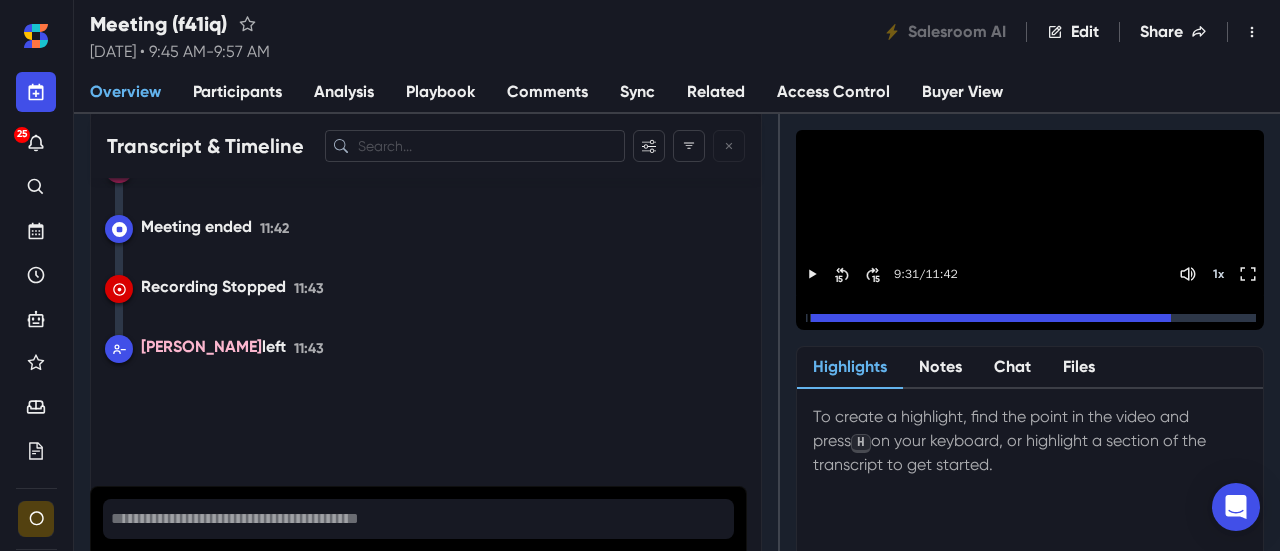scroll, scrollTop: 699, scrollLeft: 0, axis: vertical 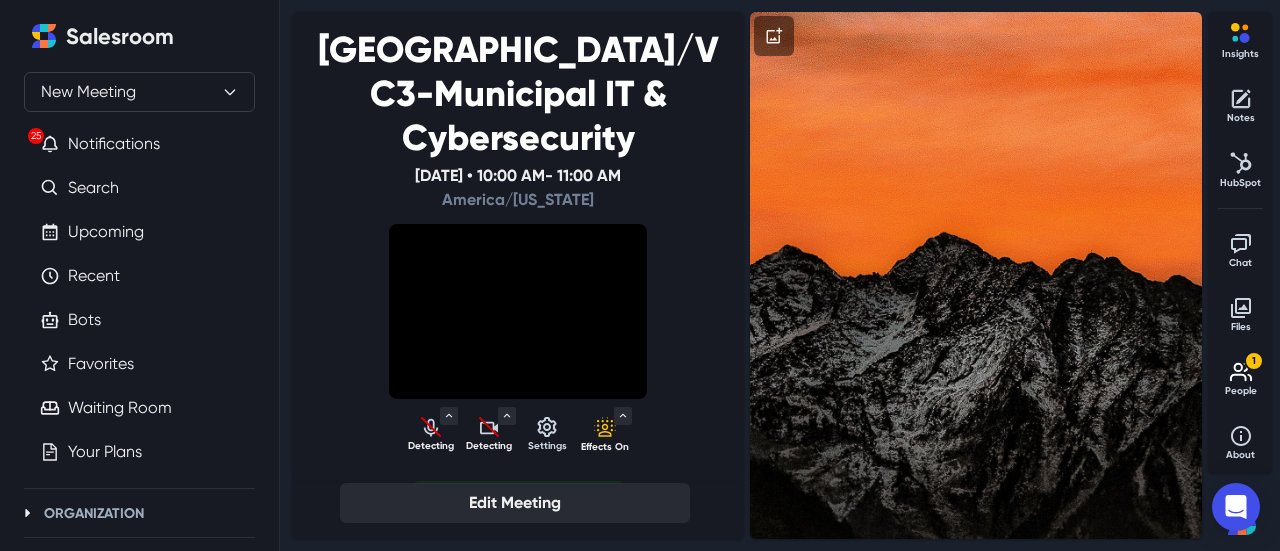 click at bounding box center (976, 275) 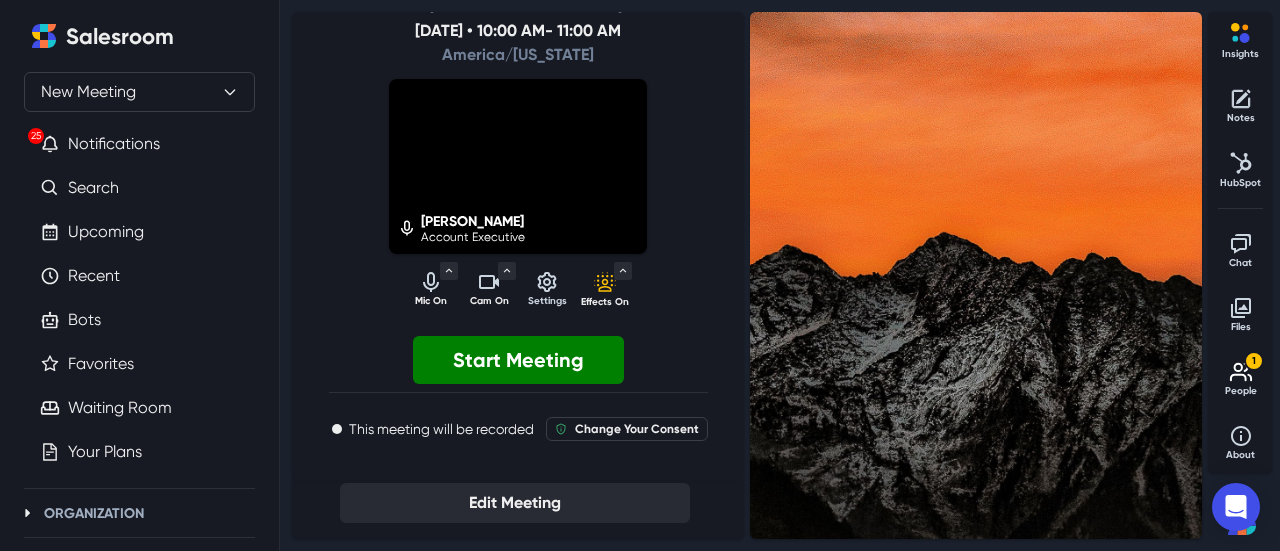 scroll, scrollTop: 186, scrollLeft: 0, axis: vertical 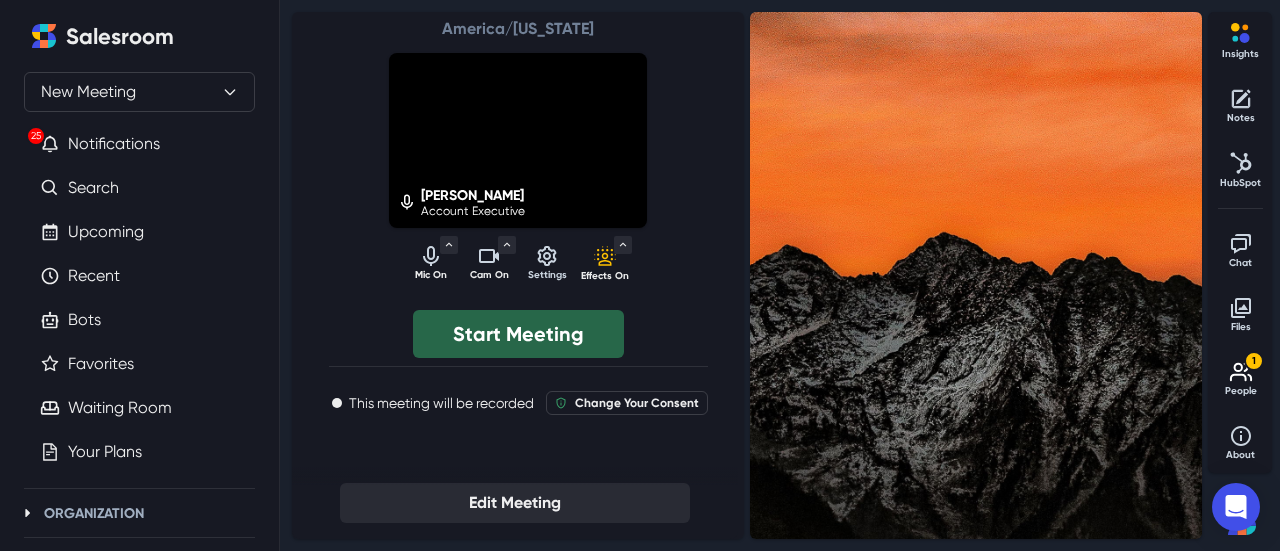 click on "Start Meeting" at bounding box center [518, 334] 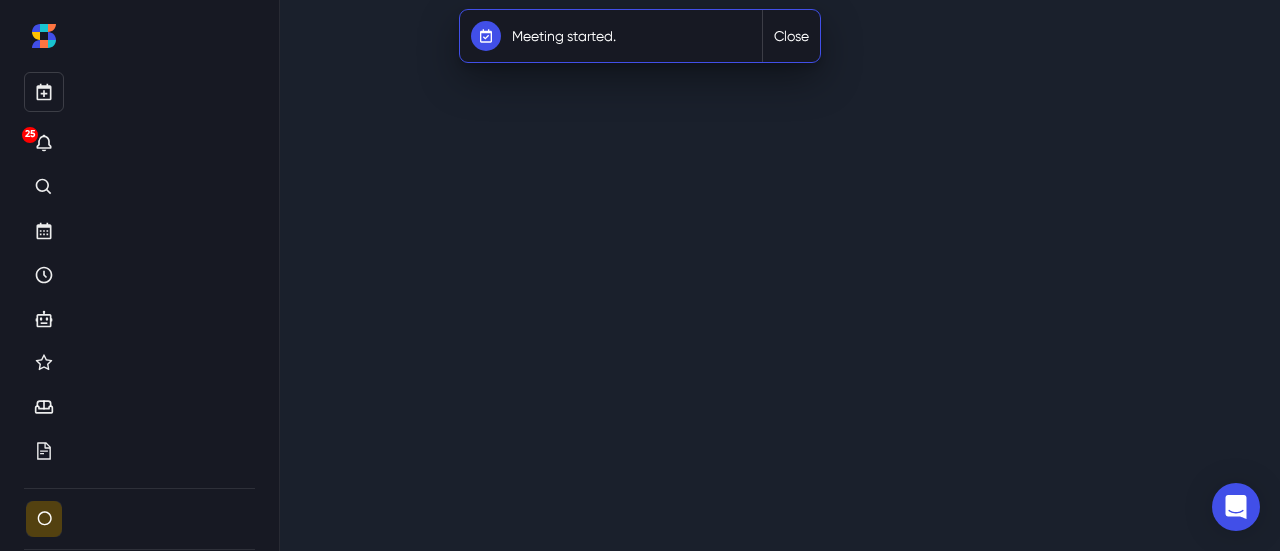 scroll, scrollTop: 126, scrollLeft: 0, axis: vertical 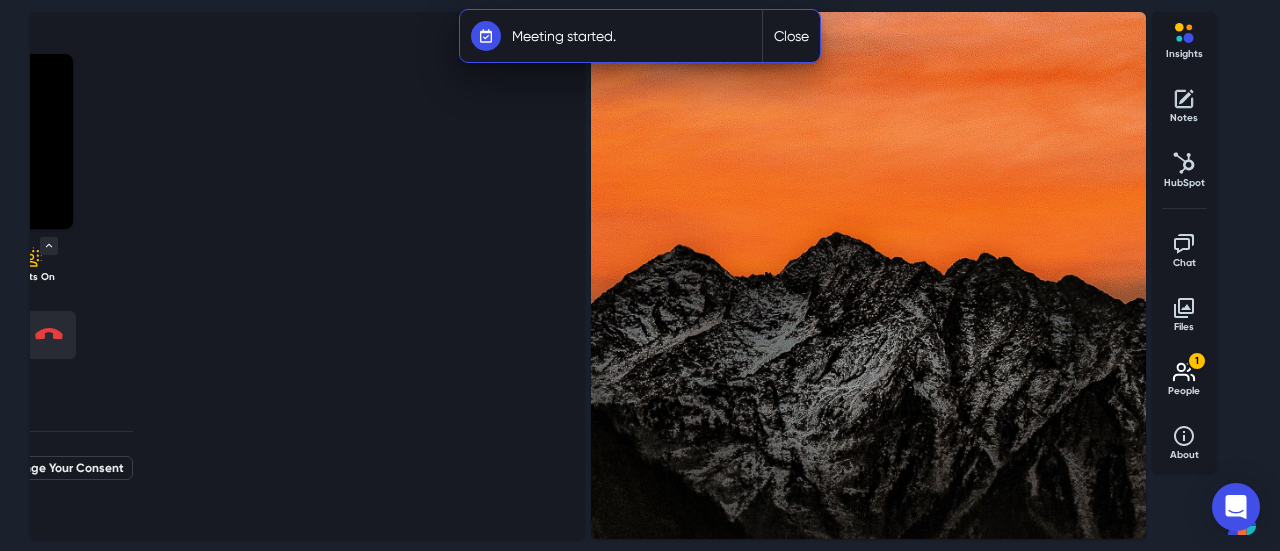 select on "default" 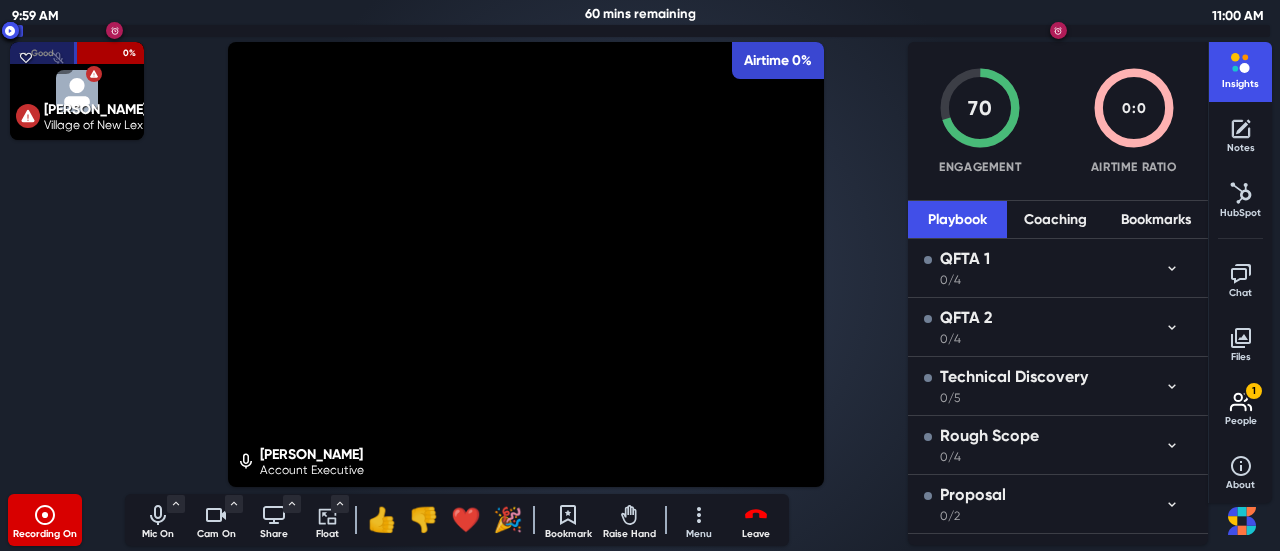 click 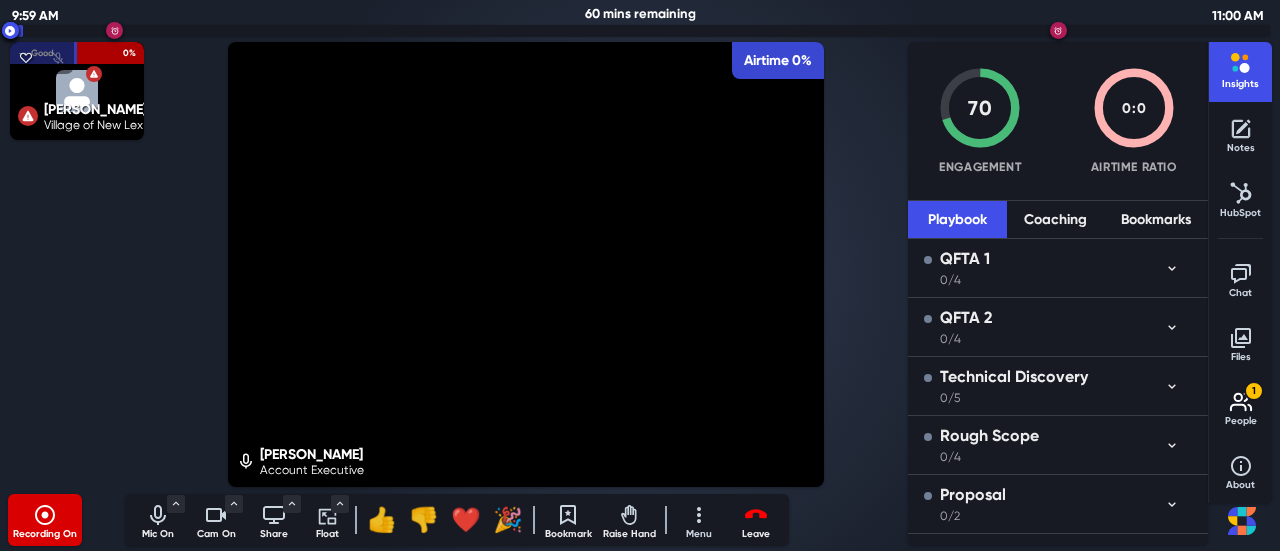 click on "Village of New Lex" at bounding box center [95, 125] 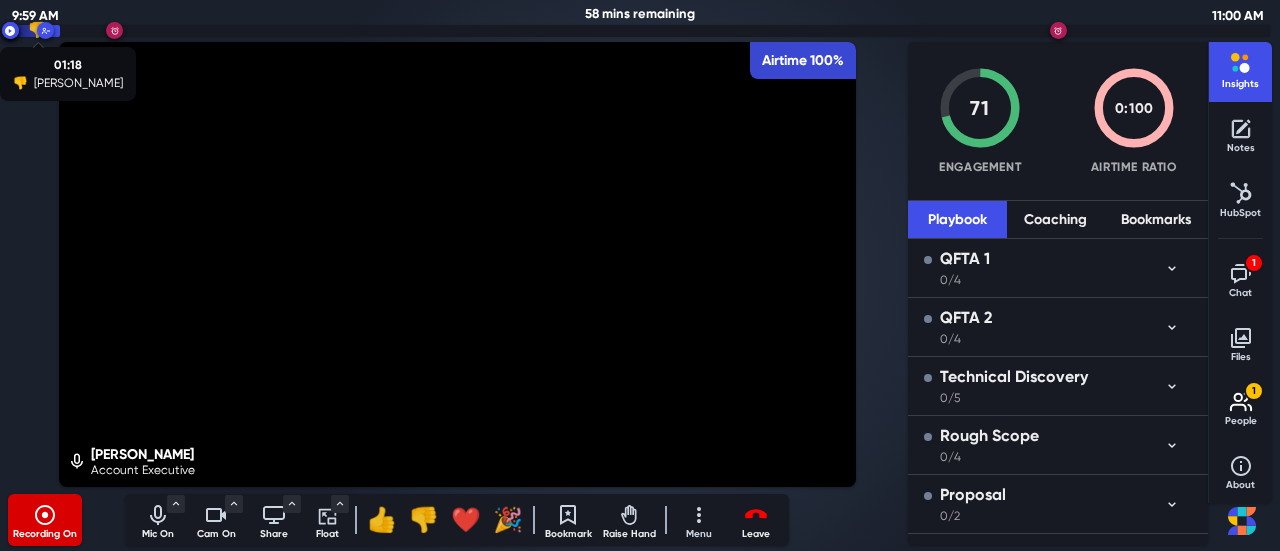 click on "👎" at bounding box center [20, 83] 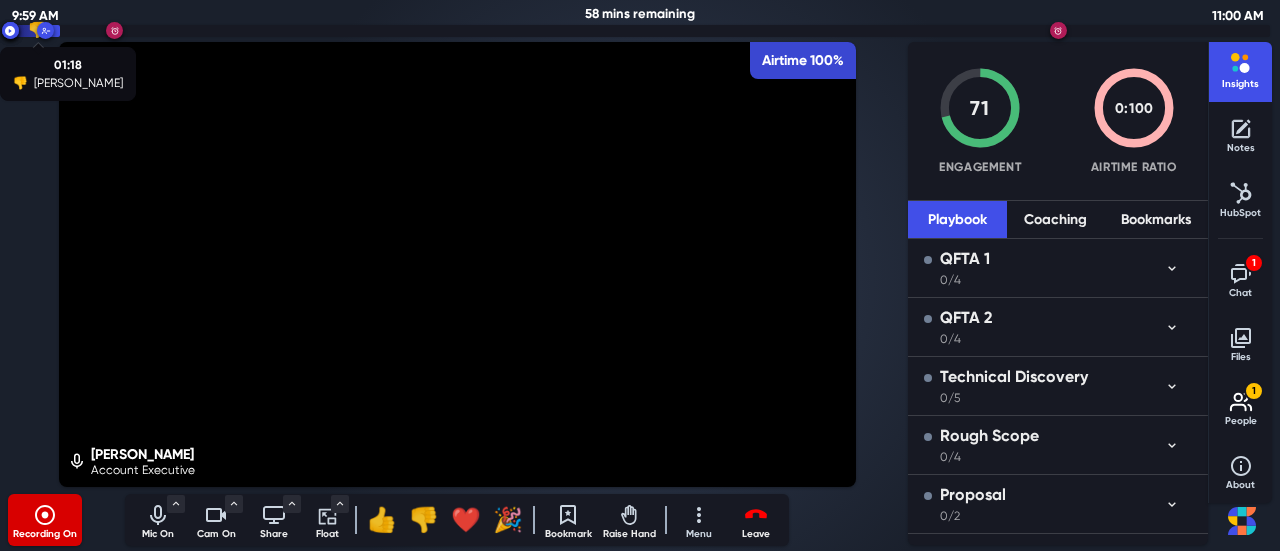 click on "01:18" at bounding box center (68, 65) 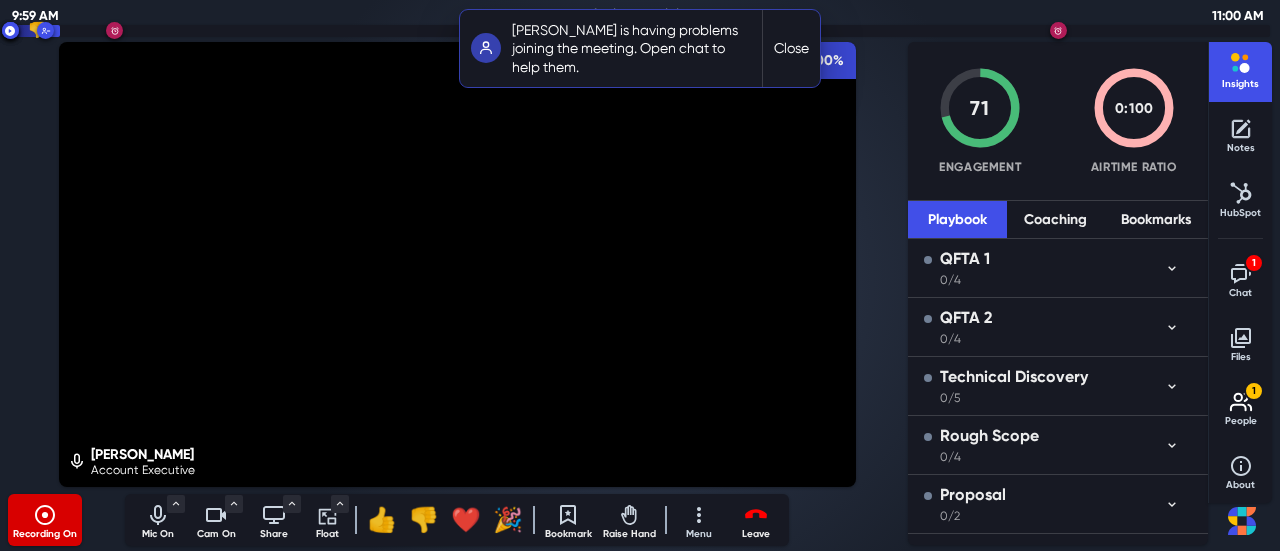 click on "[PERSON_NAME] is having problems joining the meeting. Open chat to help them." at bounding box center (631, 48) 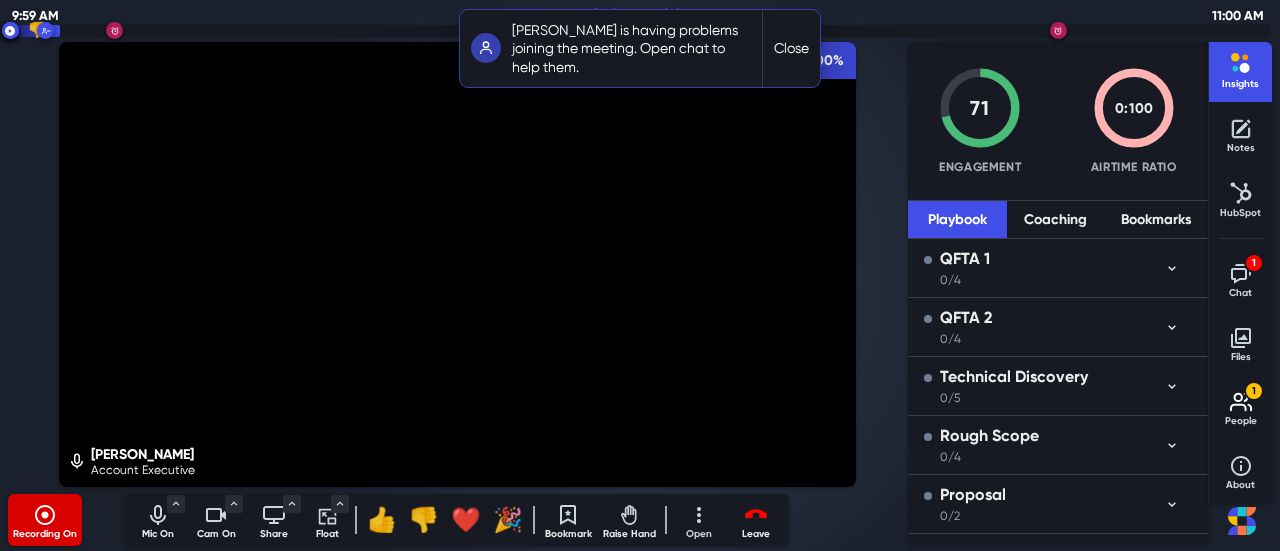 click on "Open" at bounding box center [699, 520] 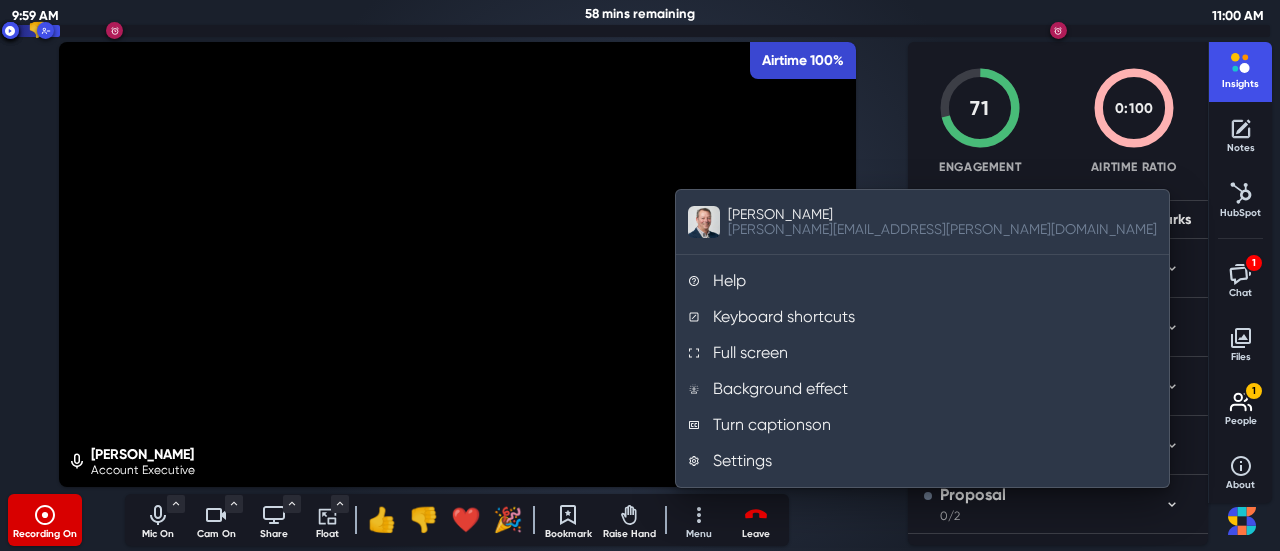 click on "Chat" at bounding box center (1241, 293) 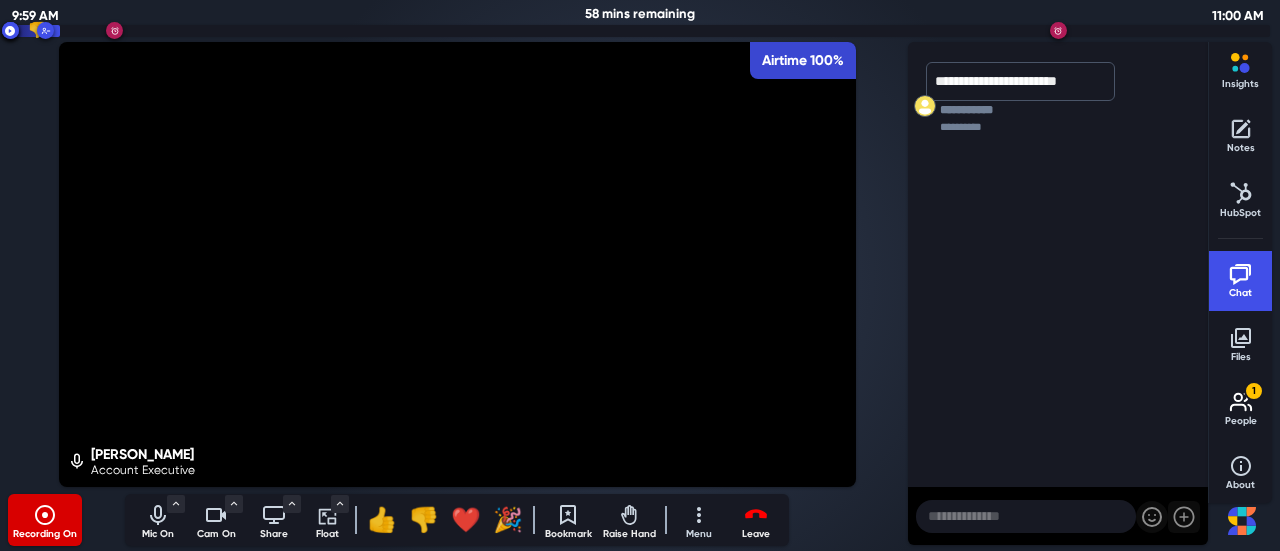 click at bounding box center (1026, 516) 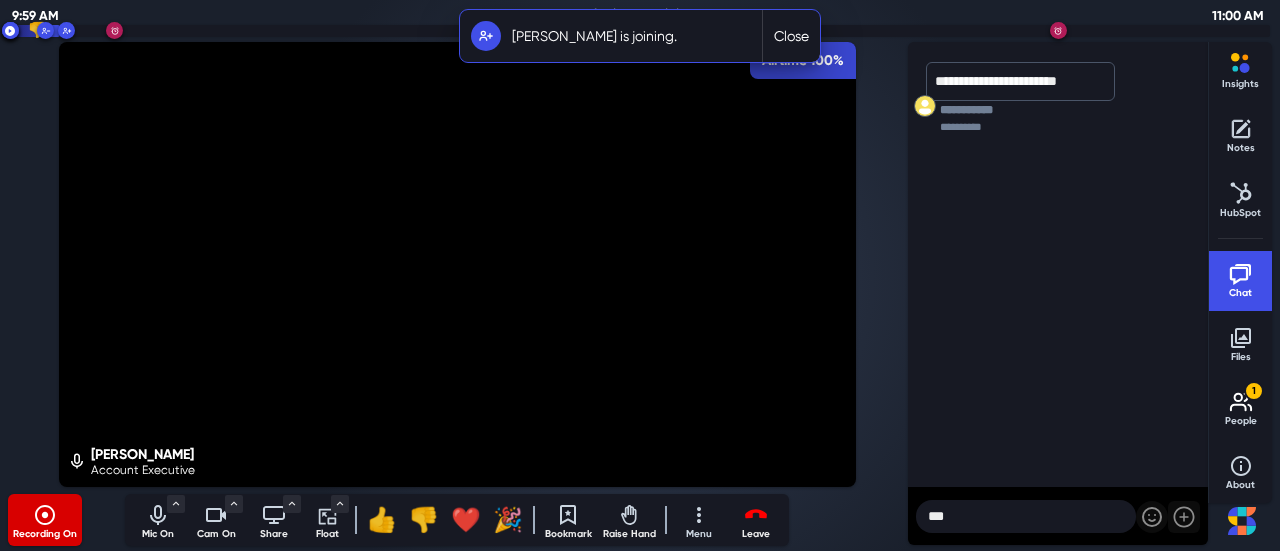 type on "****" 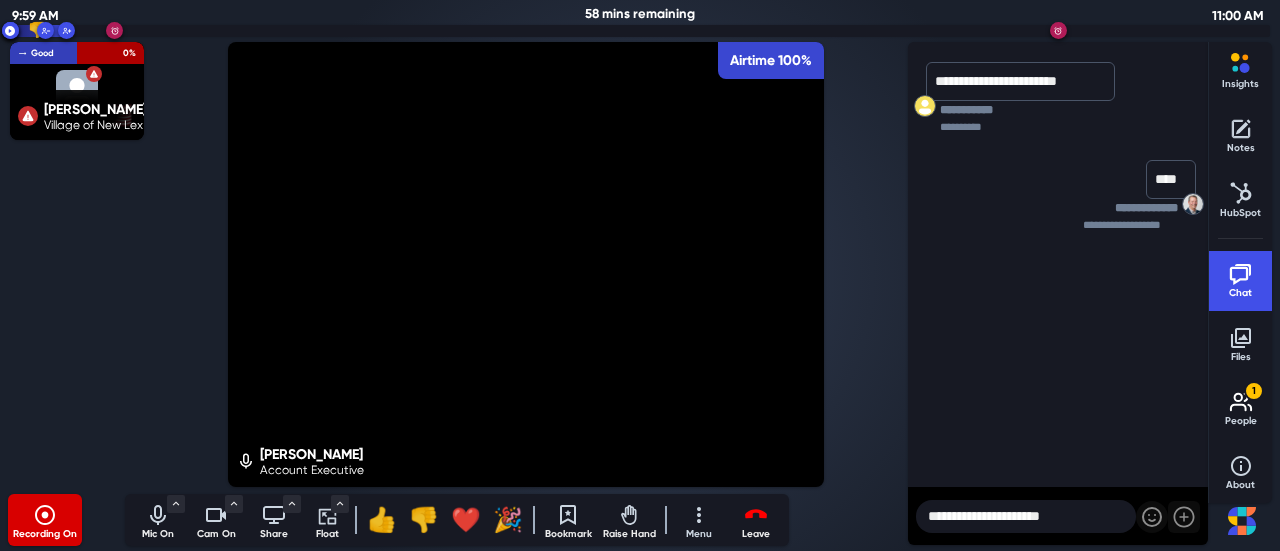 drag, startPoint x: 1086, startPoint y: 516, endPoint x: 960, endPoint y: 509, distance: 126.1943 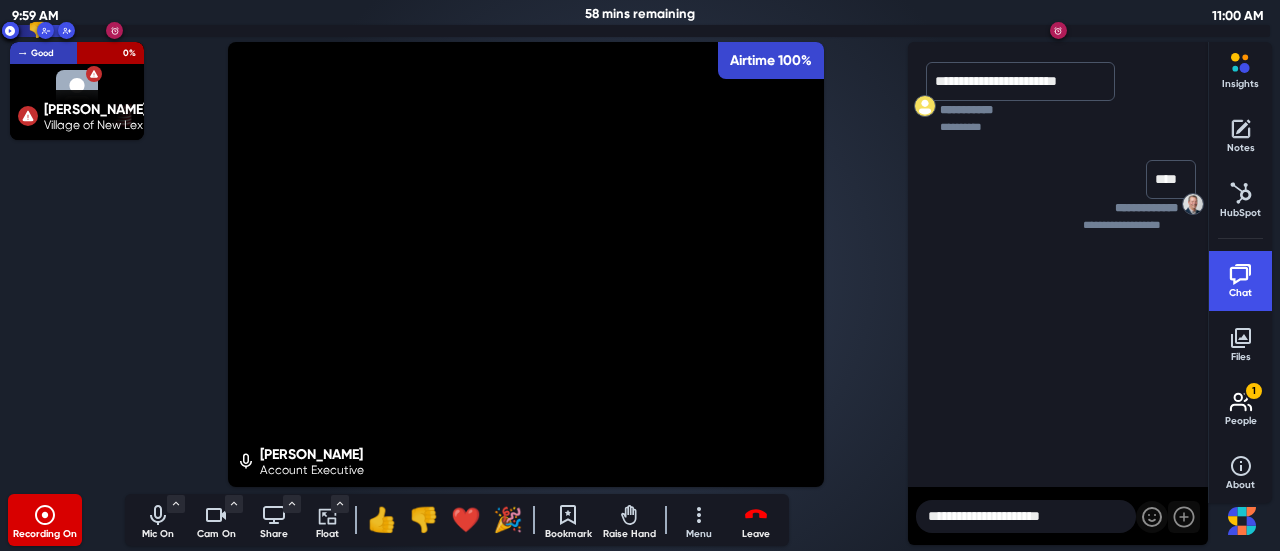 click on "**********" at bounding box center [1026, 516] 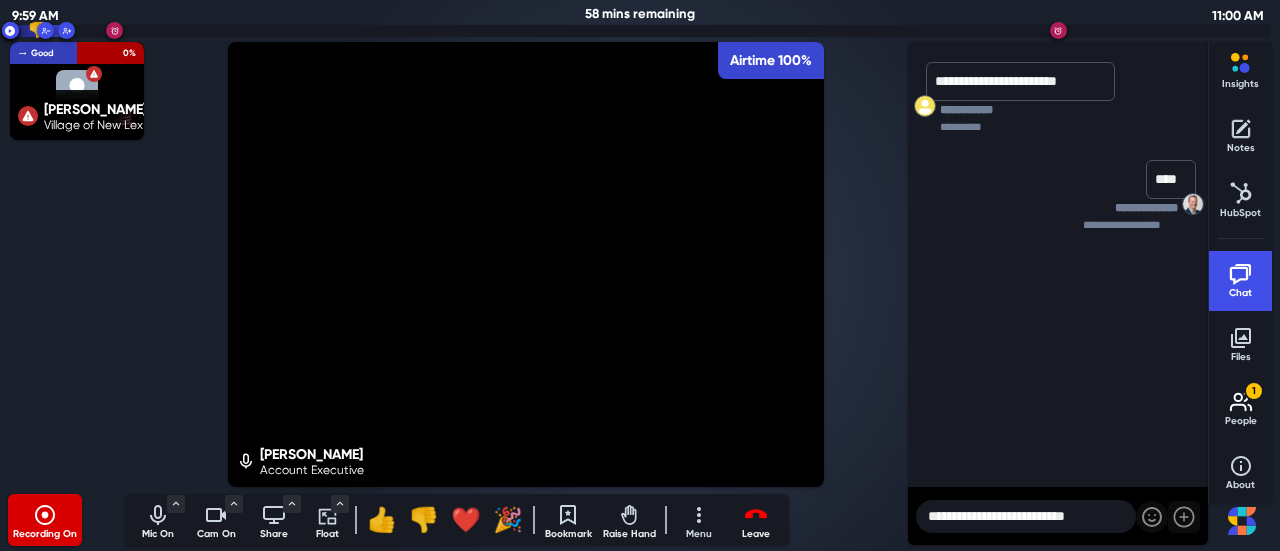 type on "**********" 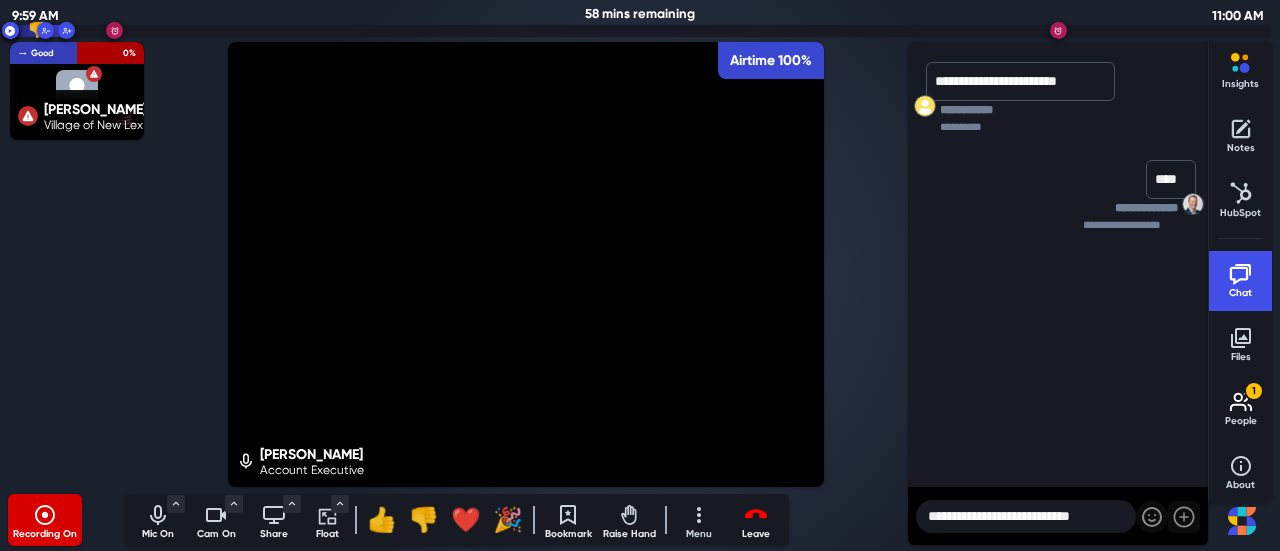 type 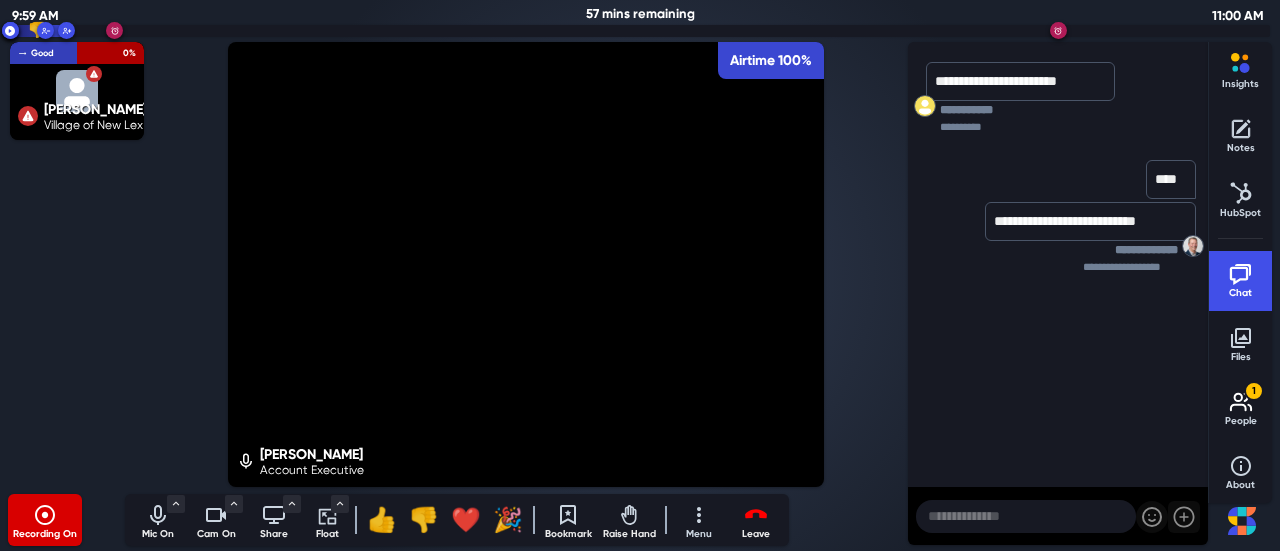 click at bounding box center (1026, 516) 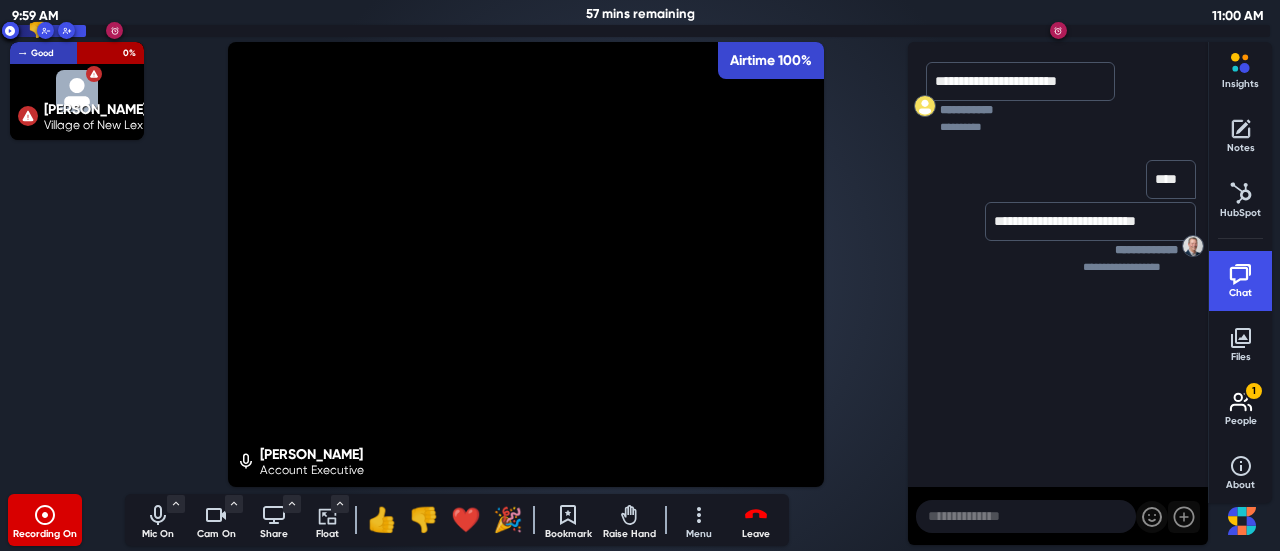 click at bounding box center (1026, 516) 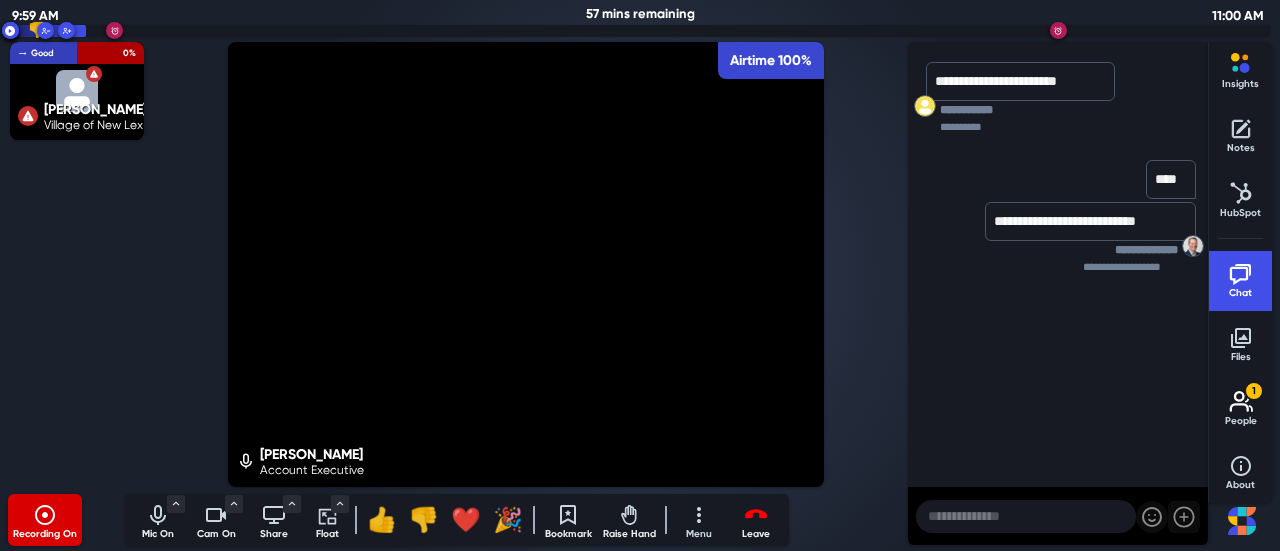 click 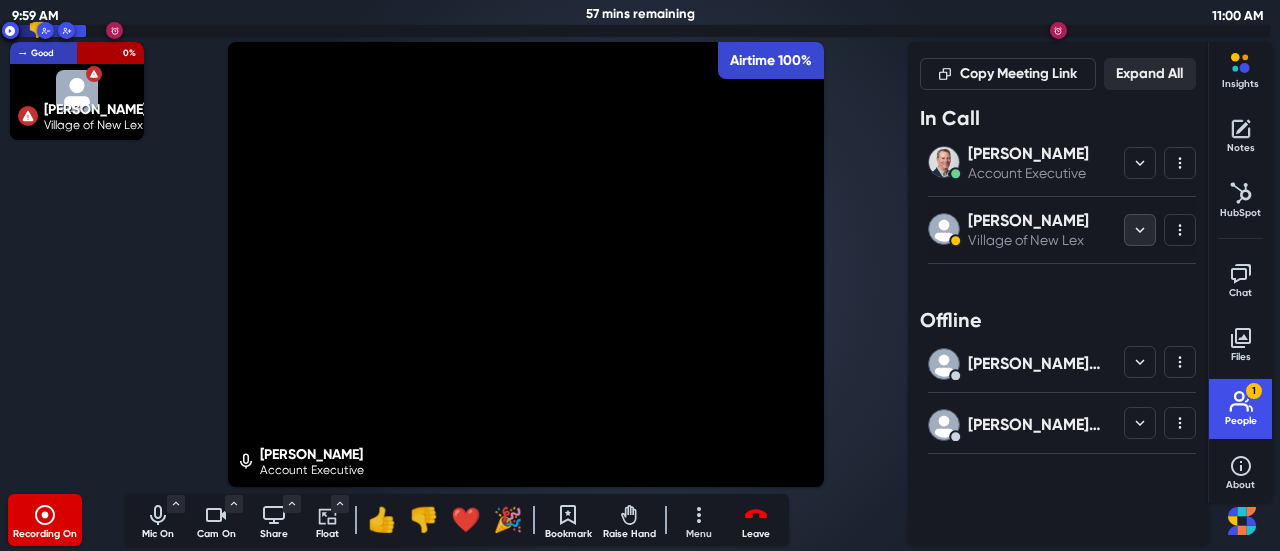 click 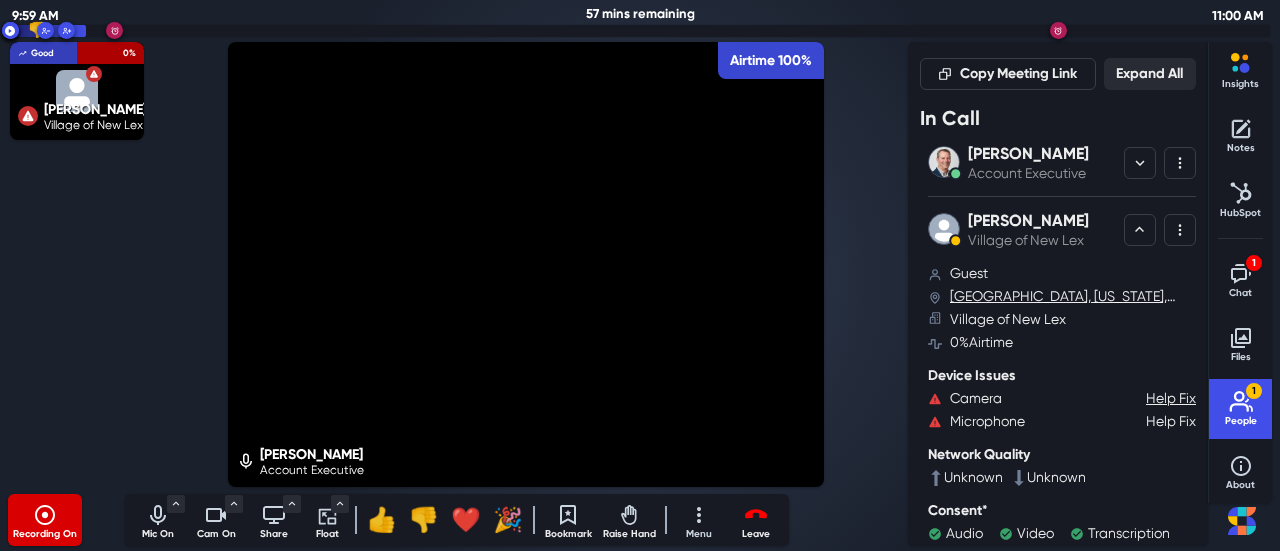 click on "Help Fix" at bounding box center (1171, 421) 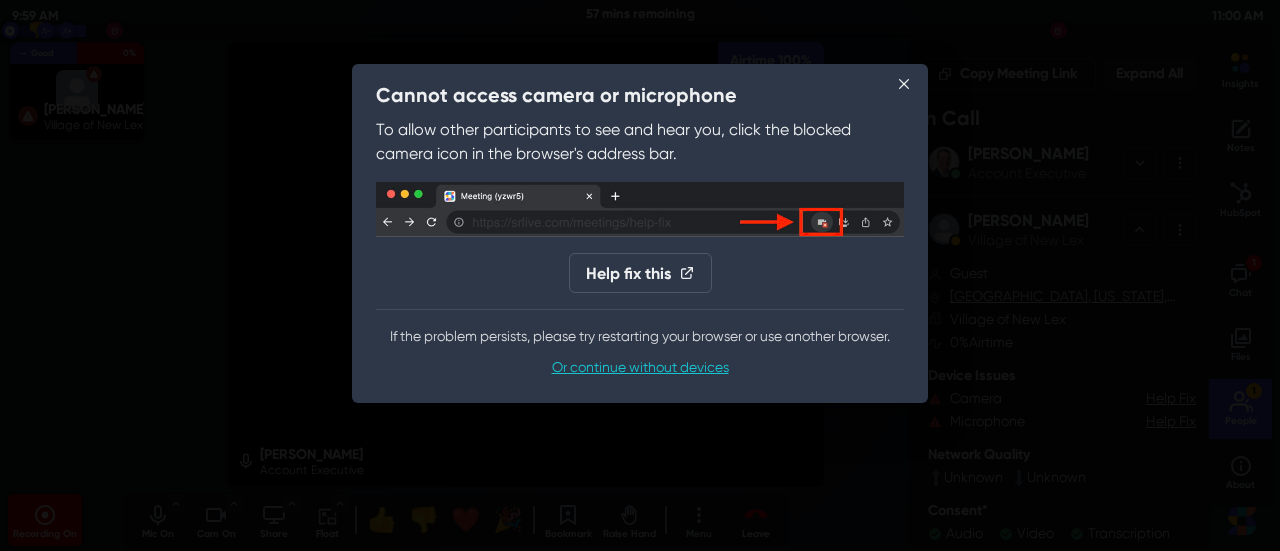 click on "If the problem persists, please try restarting your browser or use another browser." at bounding box center (640, 336) 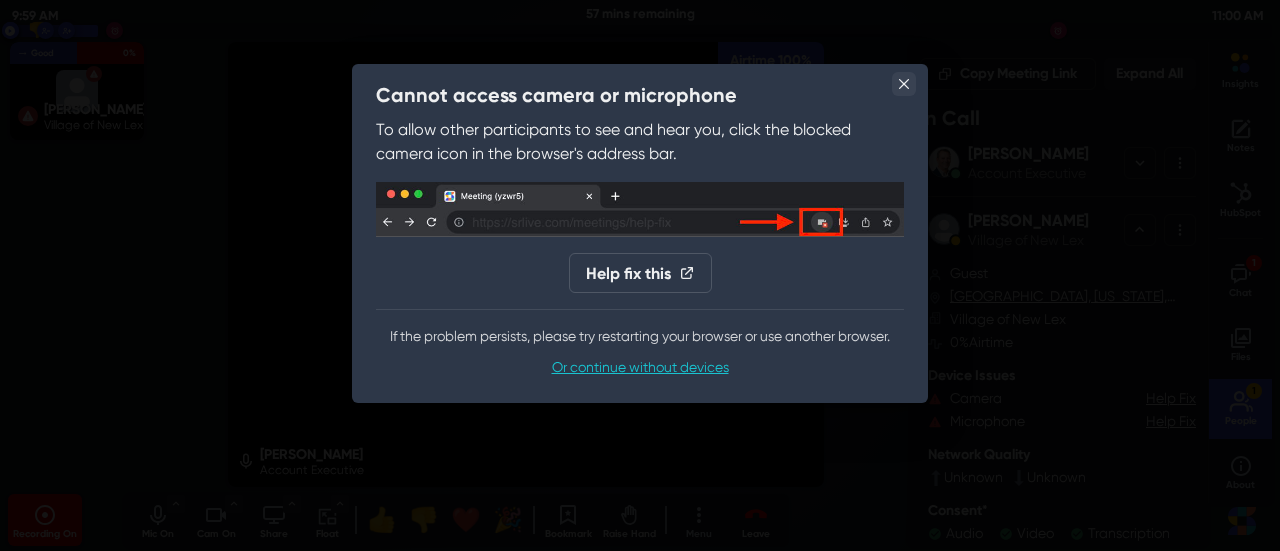 click 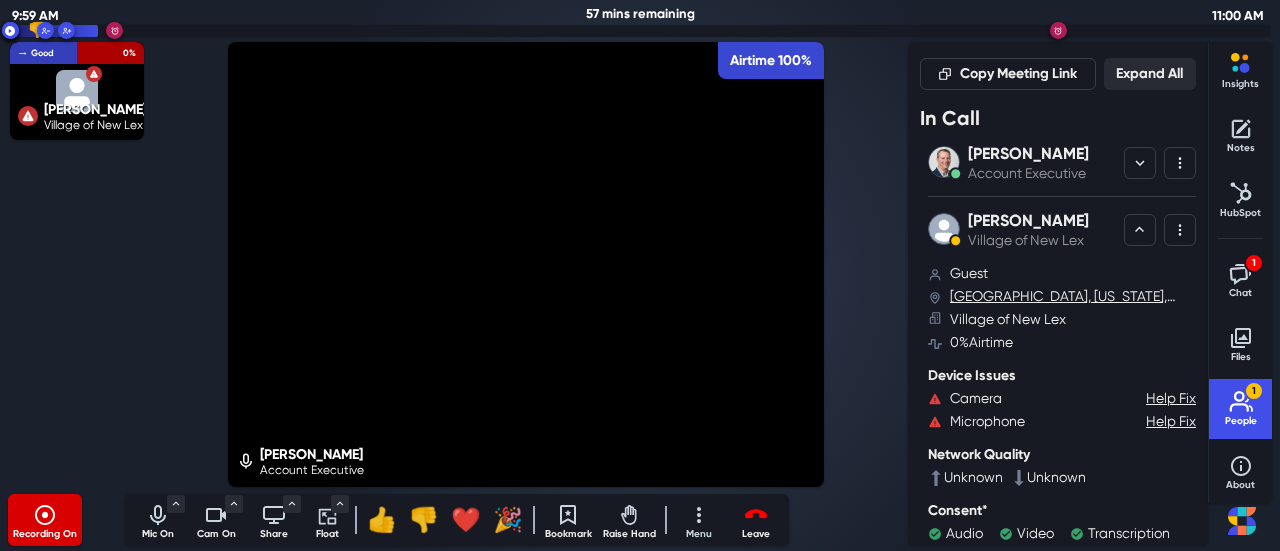 click 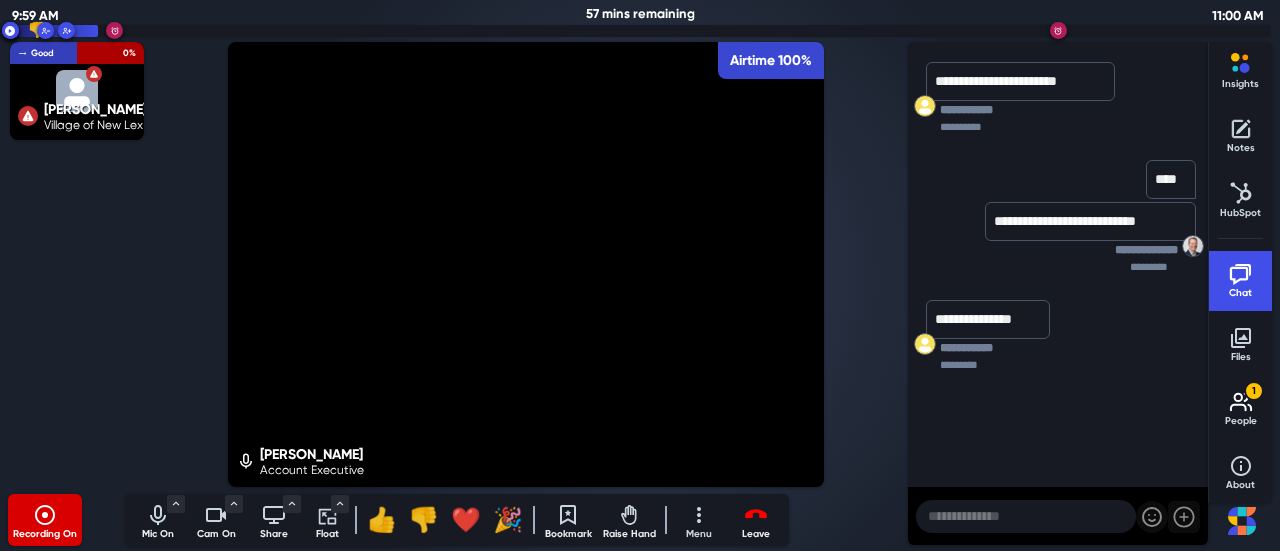 click at bounding box center [1026, 516] 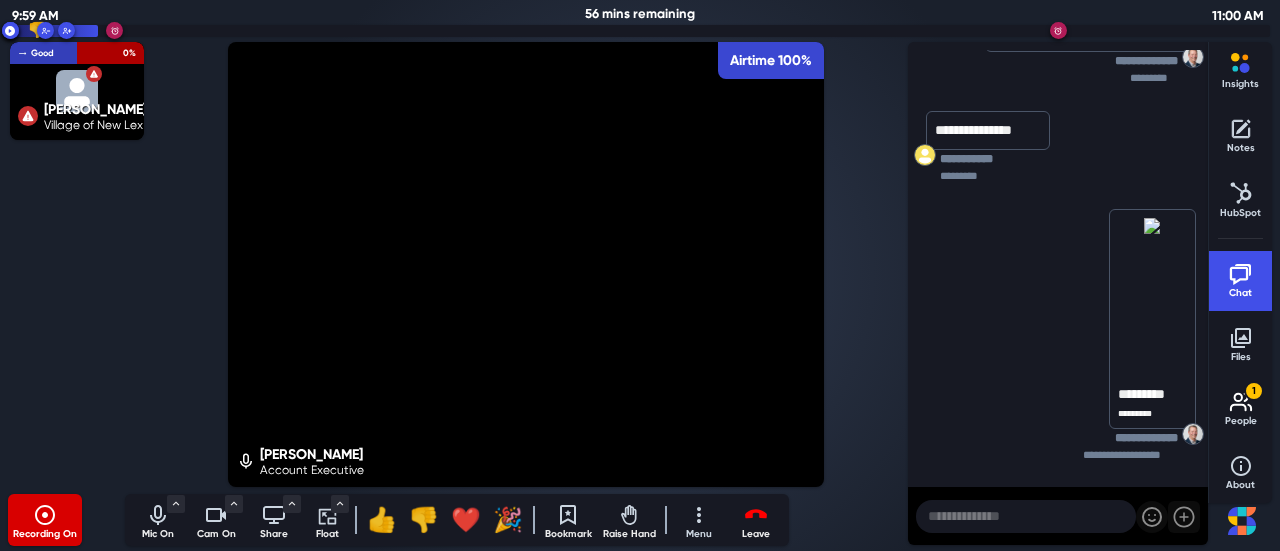 scroll, scrollTop: 189, scrollLeft: 0, axis: vertical 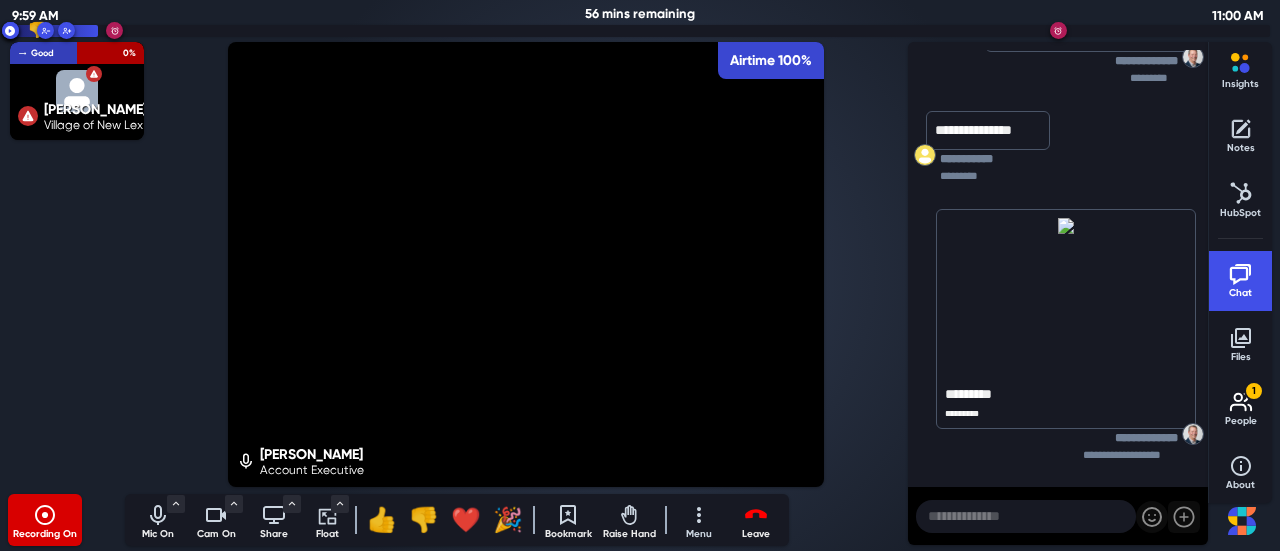 click at bounding box center (1026, 516) 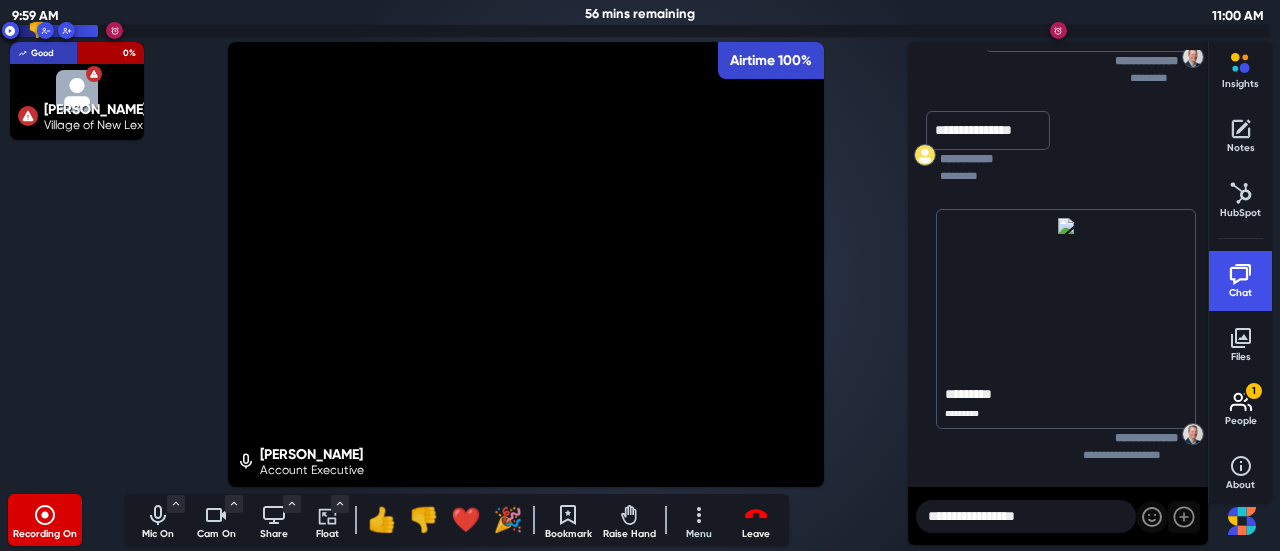 scroll, scrollTop: 308, scrollLeft: 0, axis: vertical 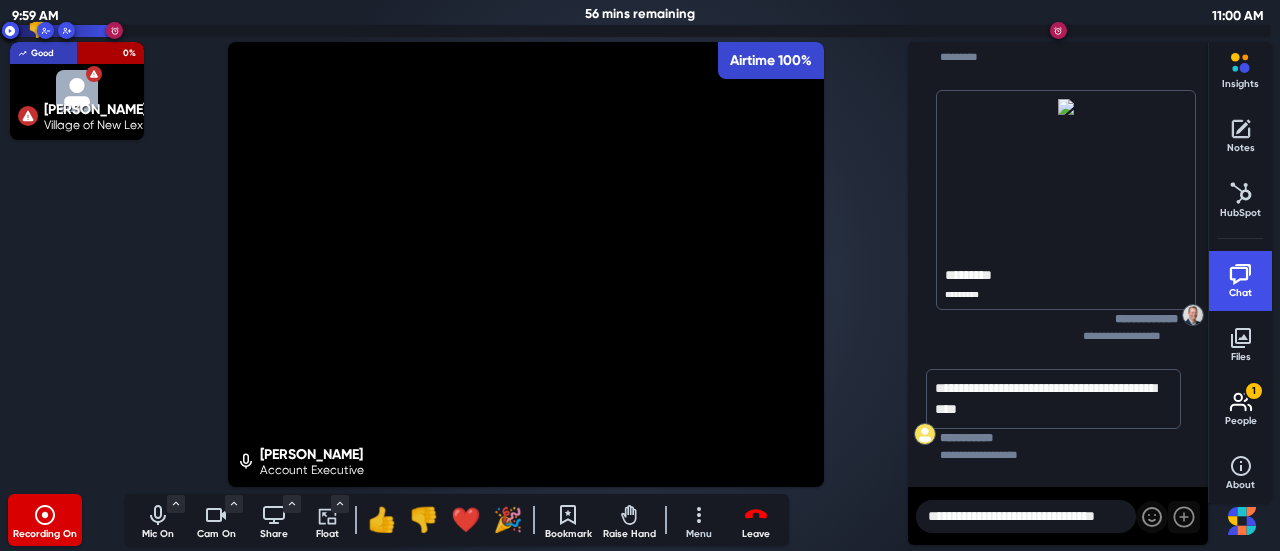 type on "**********" 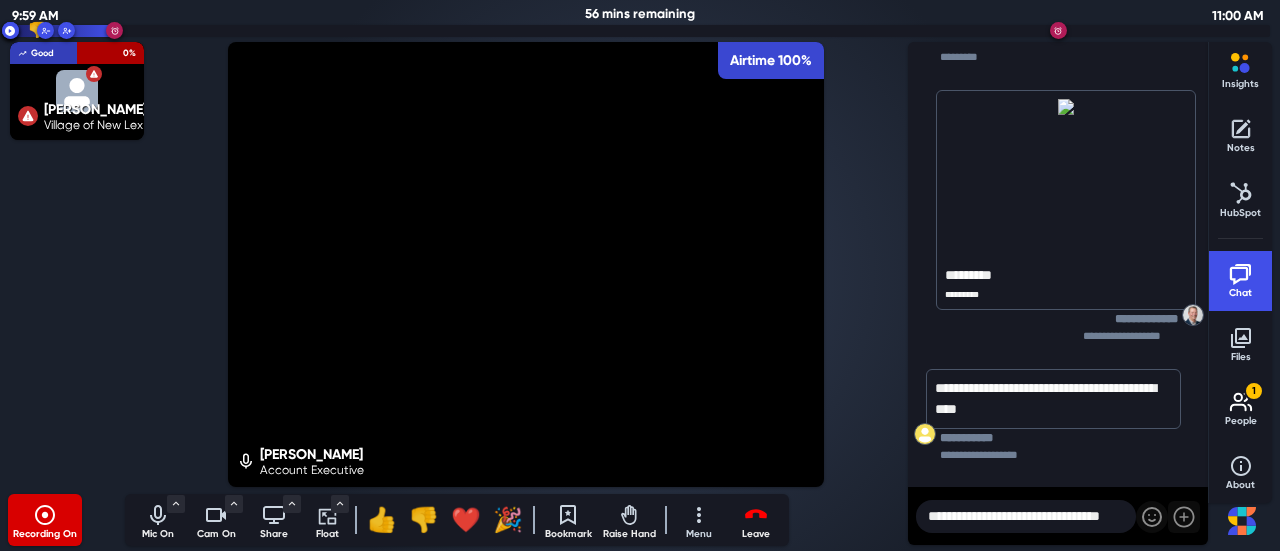 scroll, scrollTop: 8, scrollLeft: 0, axis: vertical 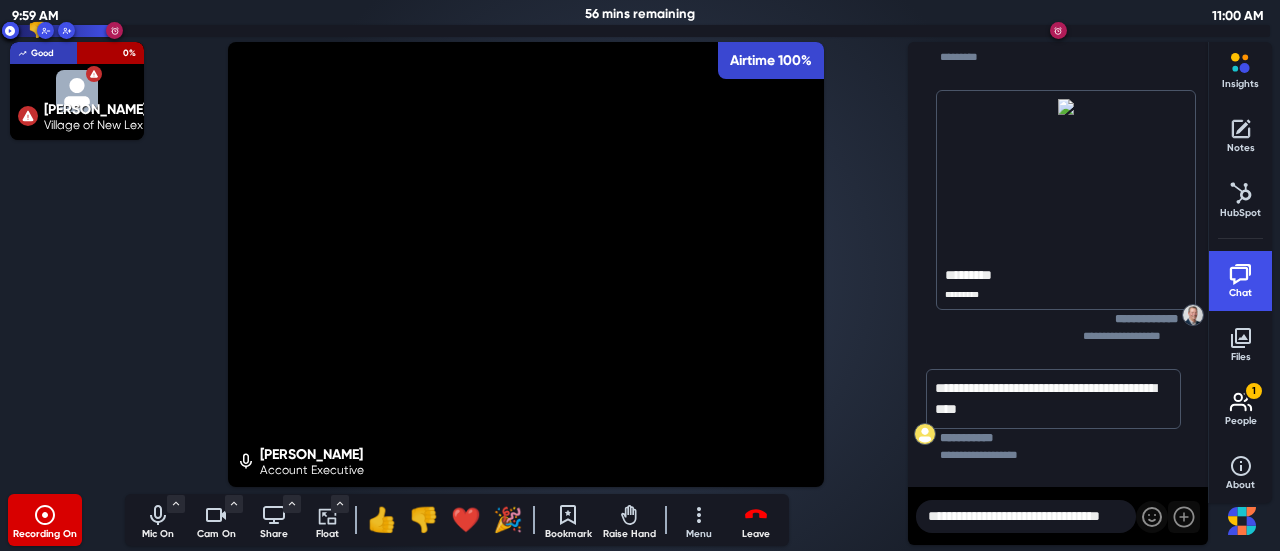 type 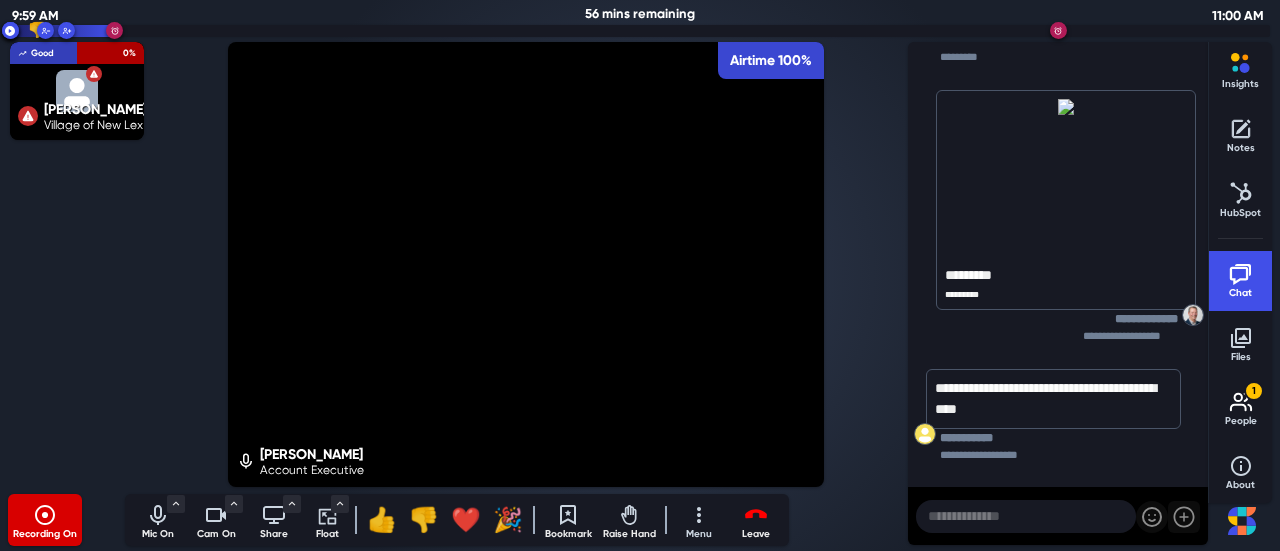 scroll, scrollTop: 0, scrollLeft: 0, axis: both 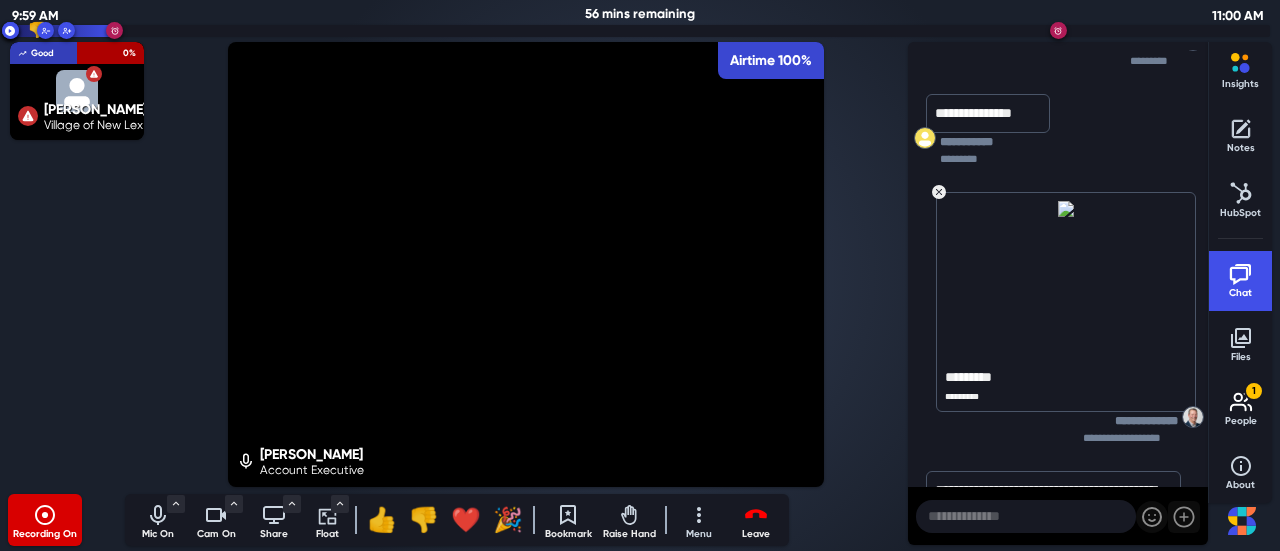 click at bounding box center [1066, 281] 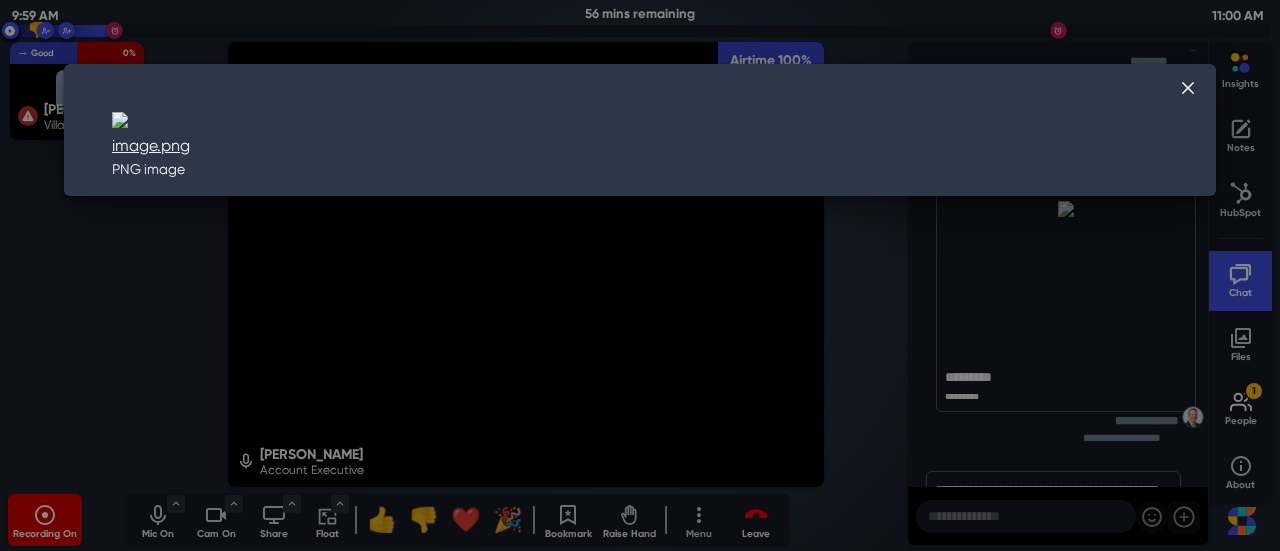 click on "image.png PNG image" at bounding box center (640, 275) 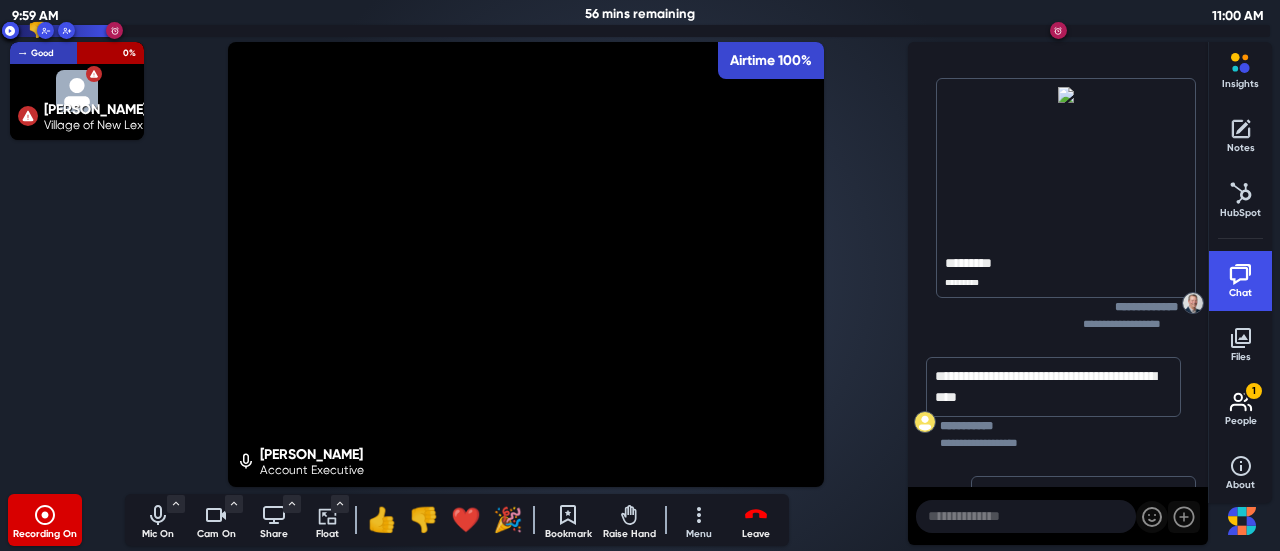 scroll, scrollTop: 406, scrollLeft: 0, axis: vertical 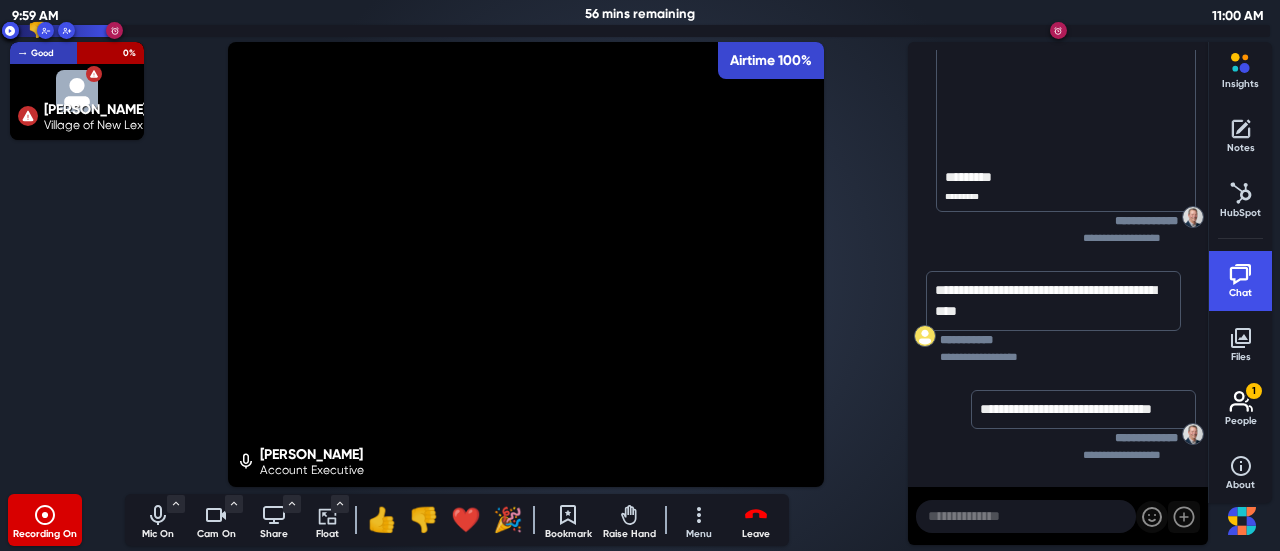 click on "1" at bounding box center (1254, 391) 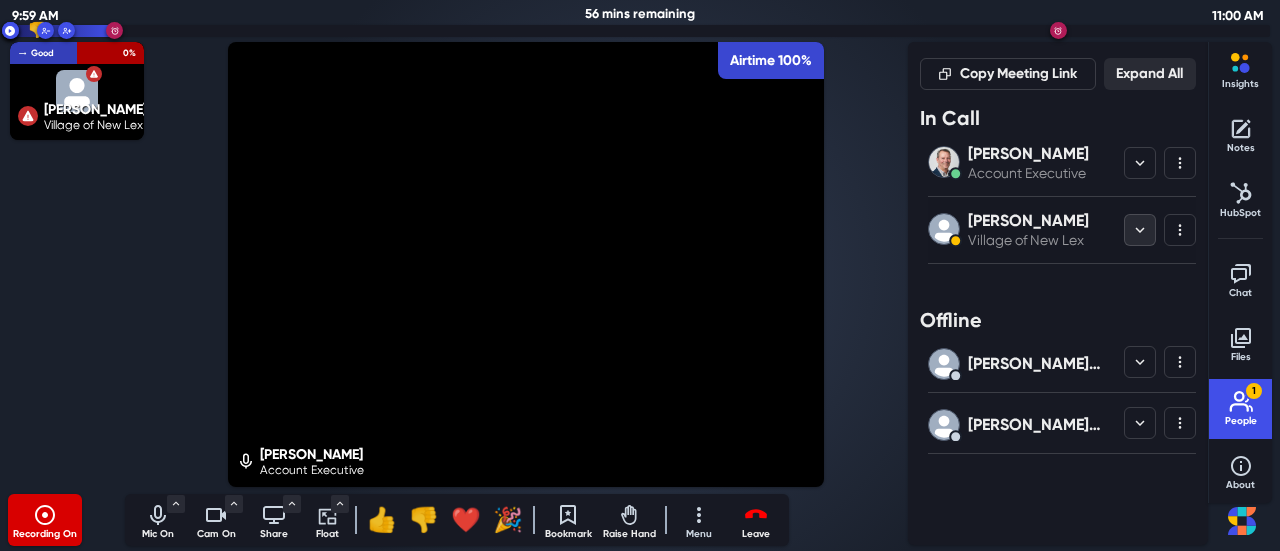 click at bounding box center (1140, 230) 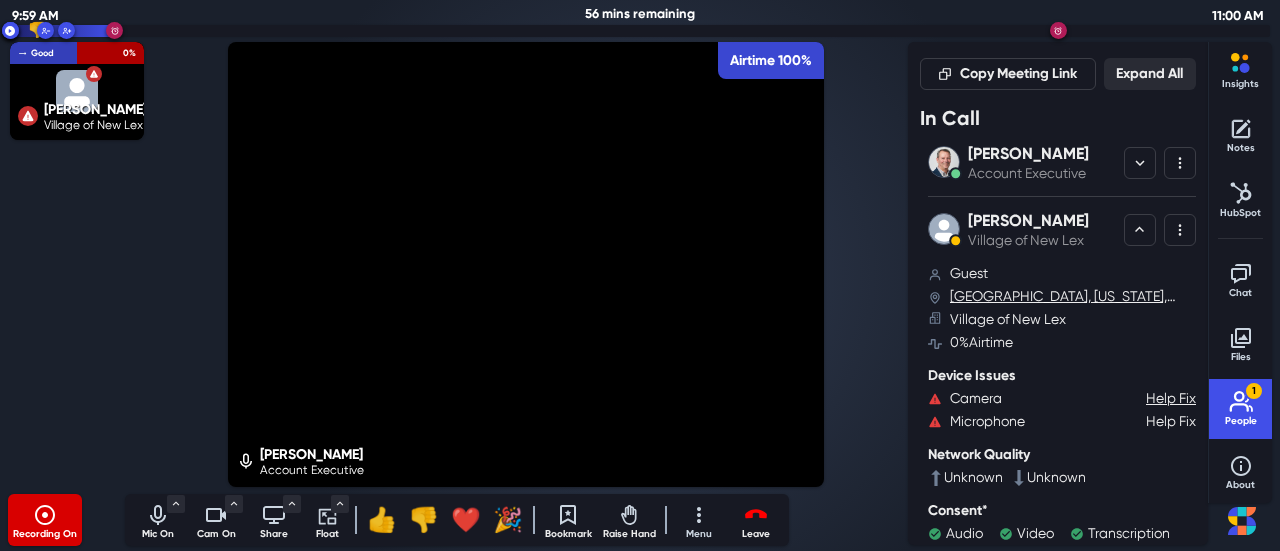 click on "Help Fix" at bounding box center (1171, 421) 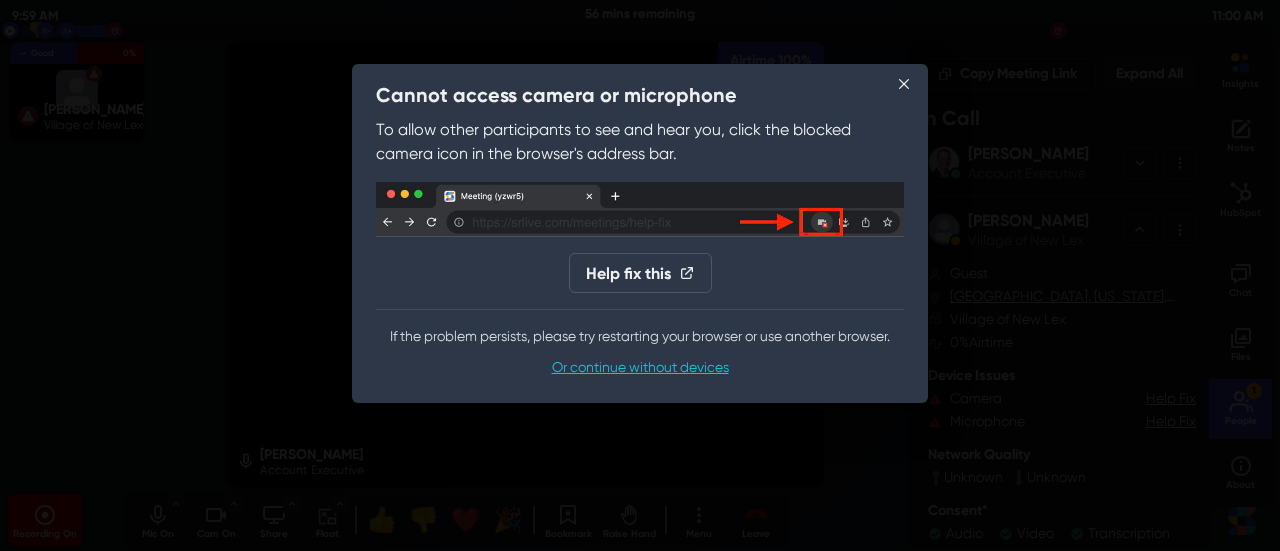 click on "Cannot access camera or microphone" at bounding box center [640, 95] 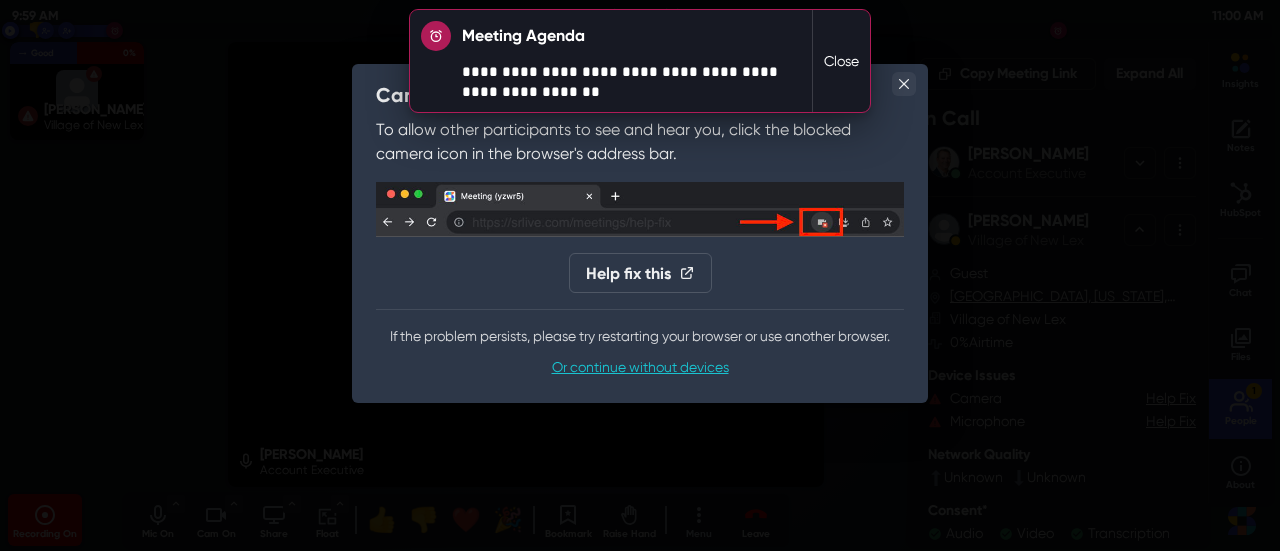 click 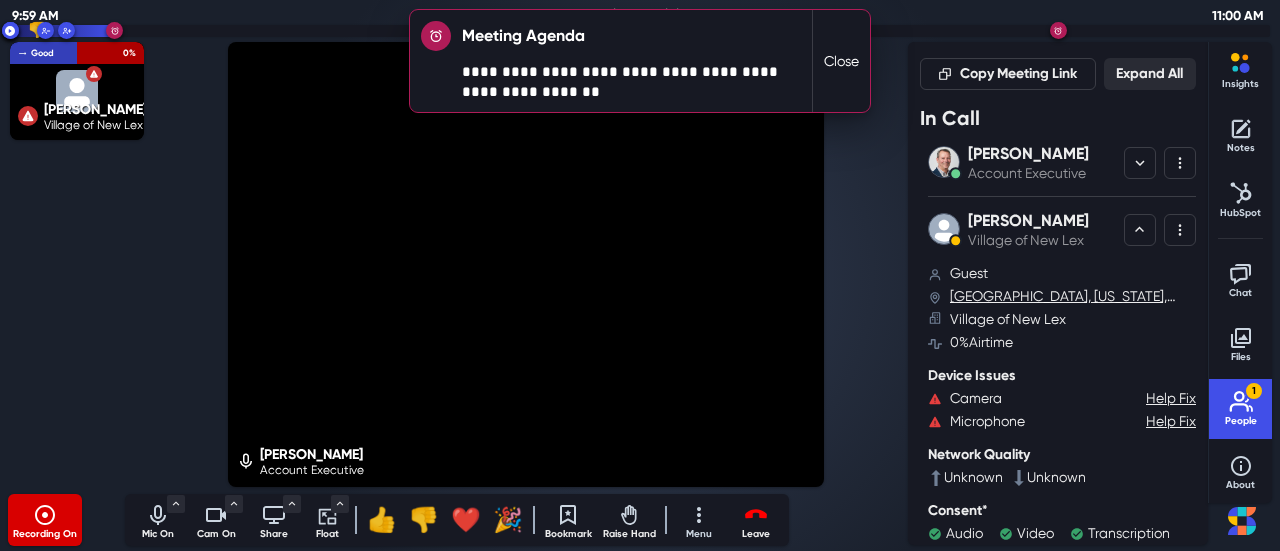 click on "Chat" at bounding box center [1241, 293] 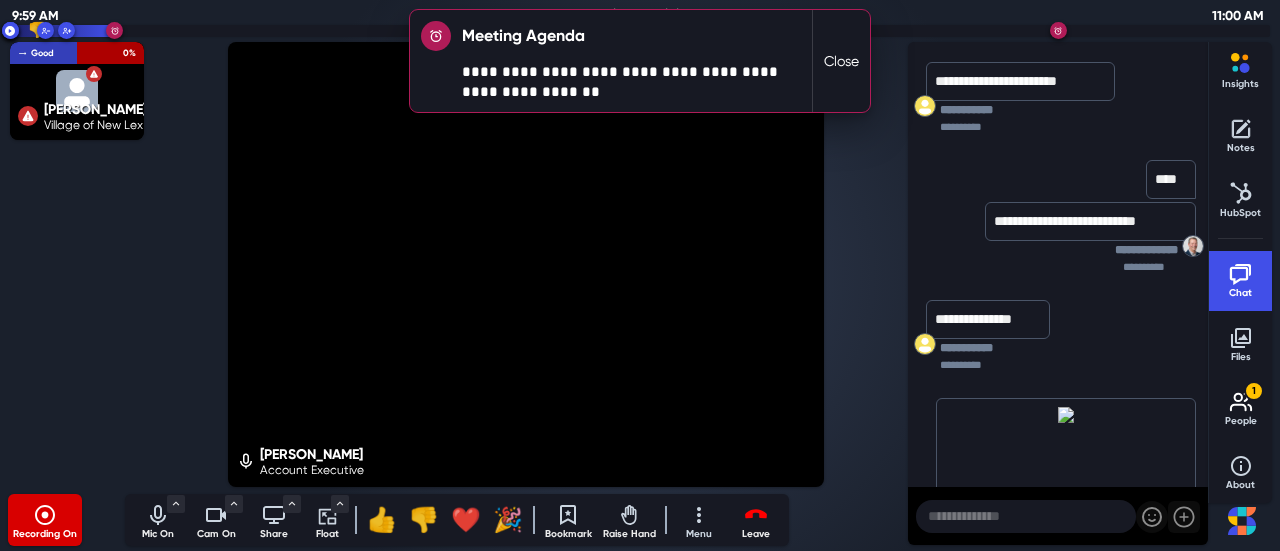 scroll, scrollTop: 406, scrollLeft: 0, axis: vertical 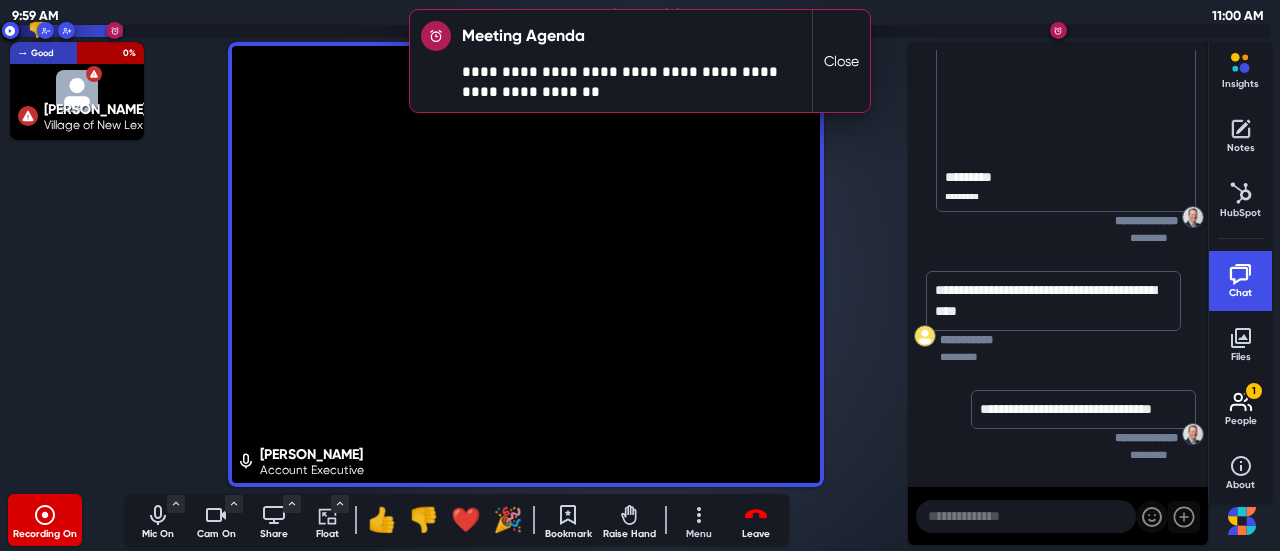 click at bounding box center [1026, 516] 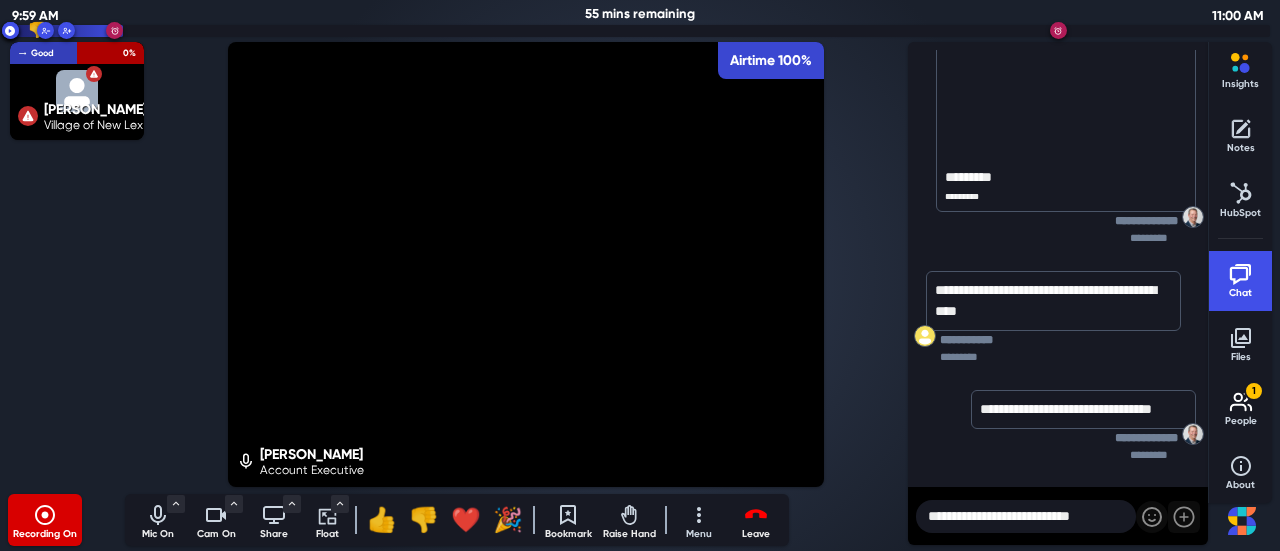 scroll, scrollTop: 504, scrollLeft: 0, axis: vertical 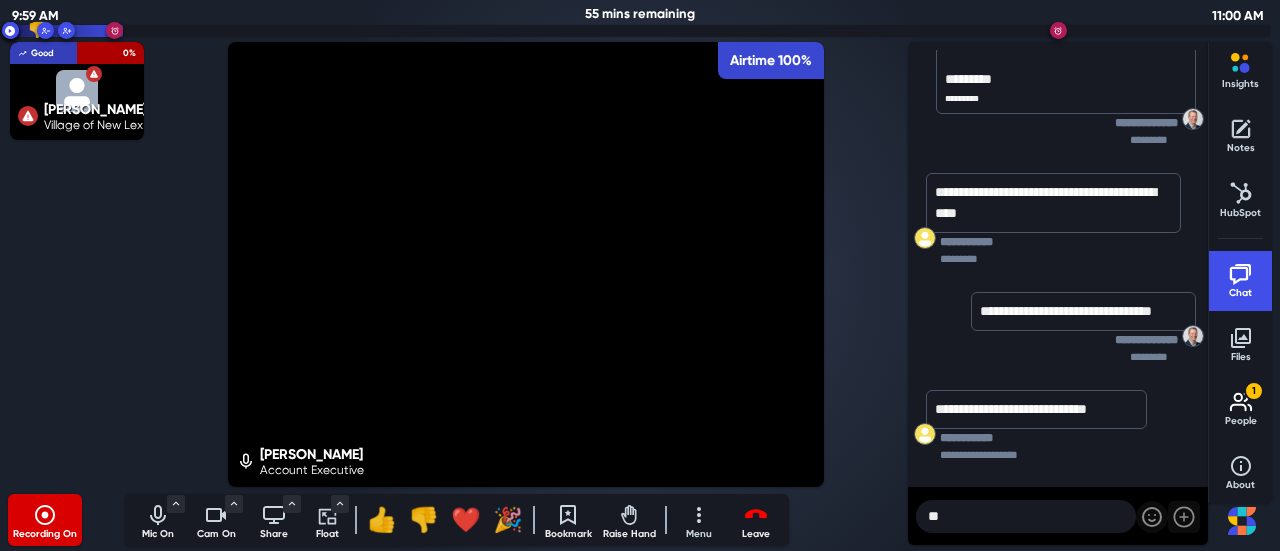 type on "*" 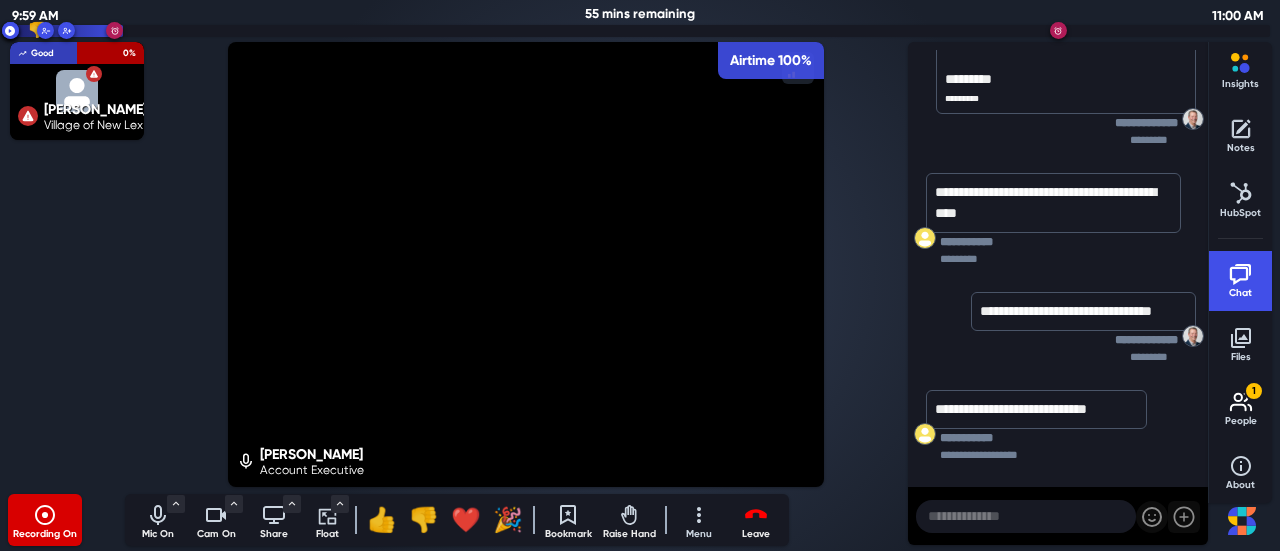 click on "**********" at bounding box center (1036, 409) 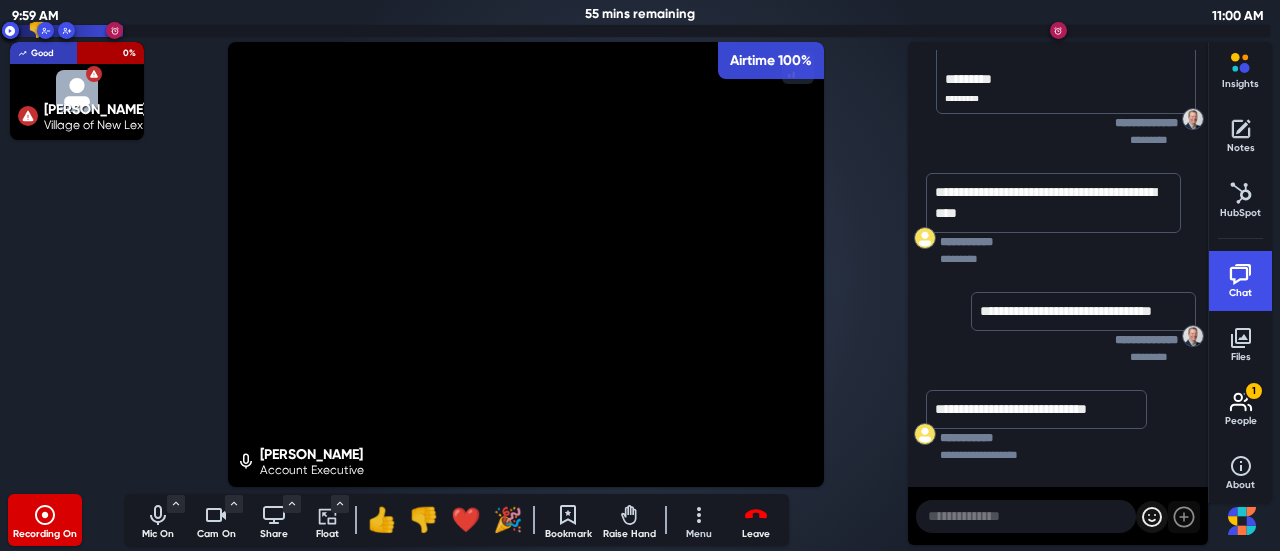 click 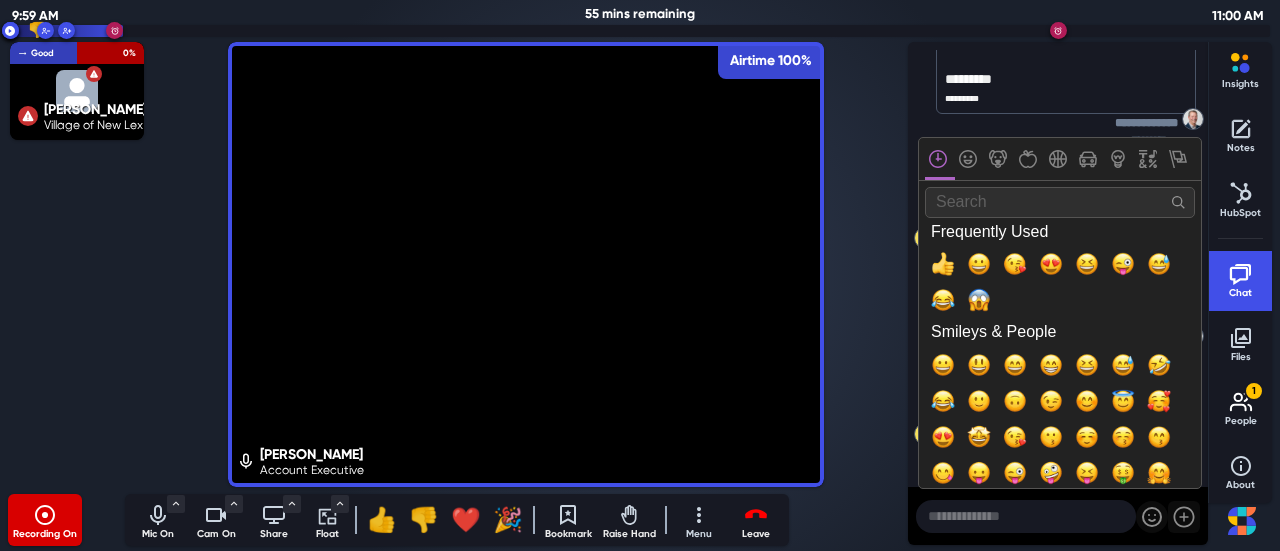 click on "Search" at bounding box center [1060, 202] 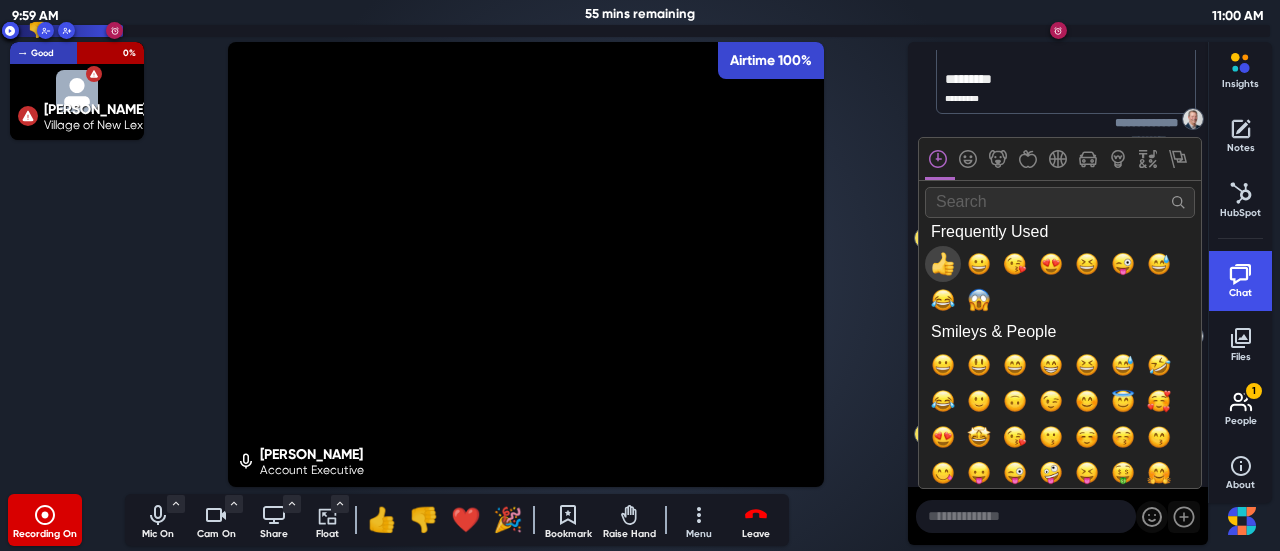click at bounding box center (943, 264) 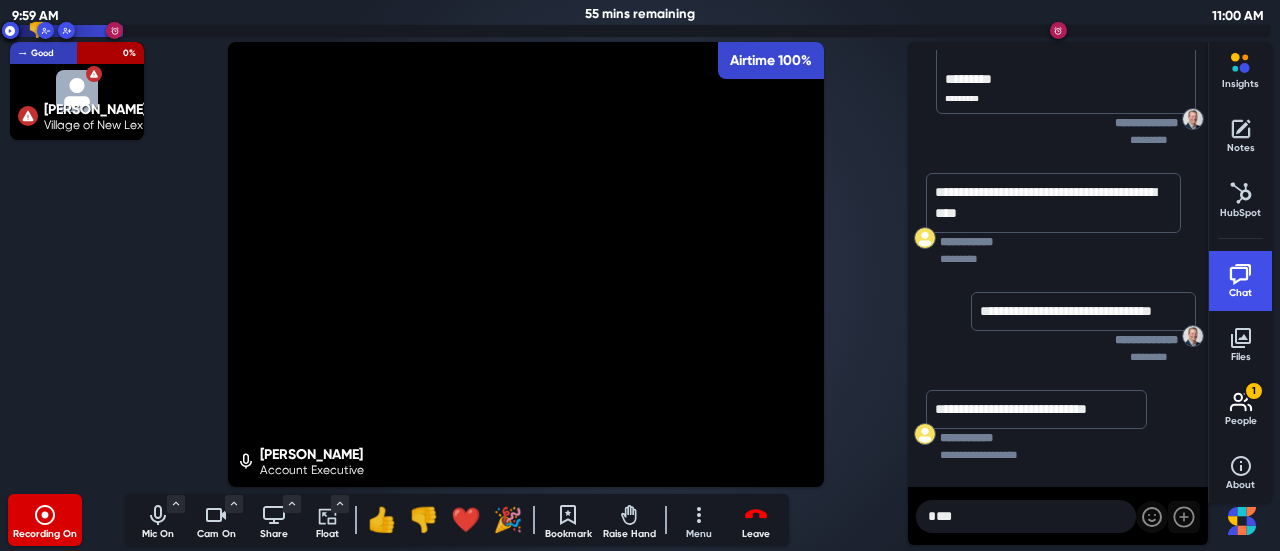 click on "**" at bounding box center [1026, 516] 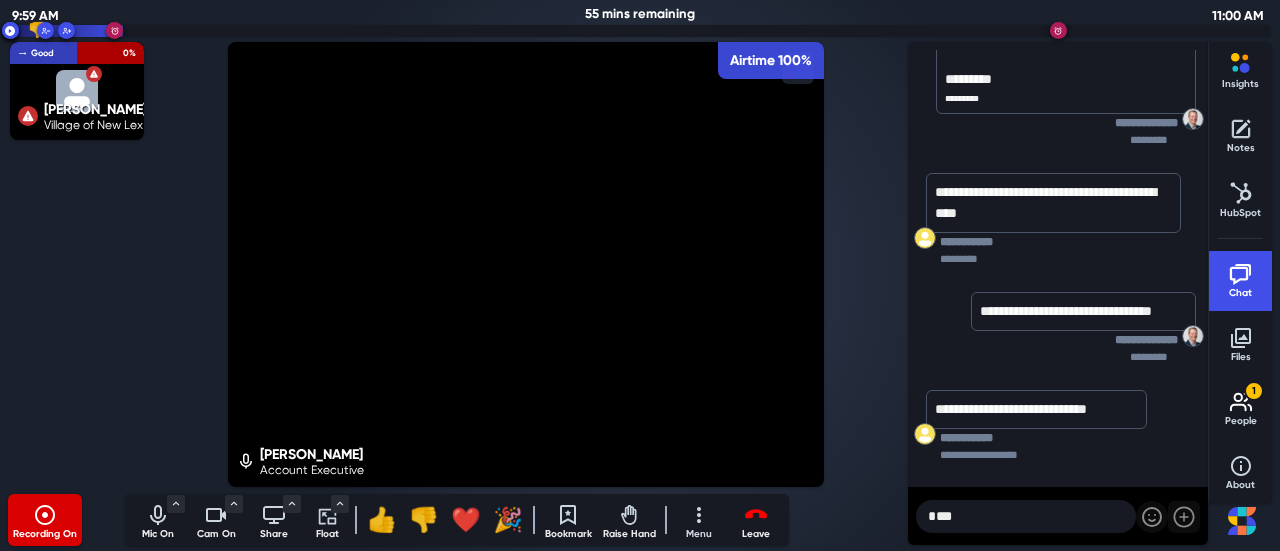 type 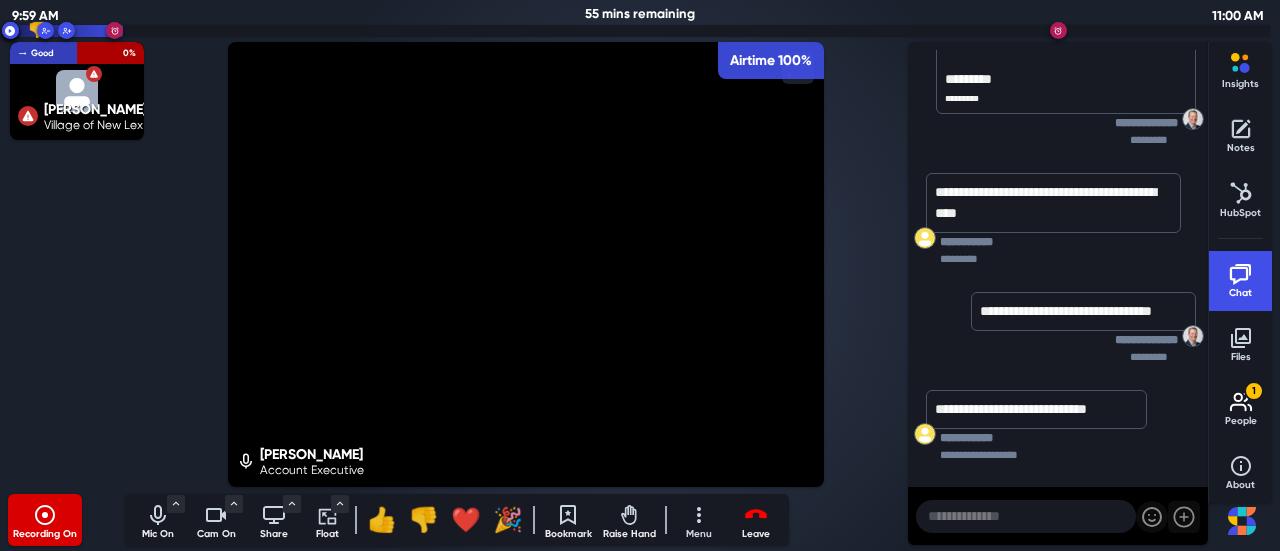 scroll, scrollTop: 611, scrollLeft: 0, axis: vertical 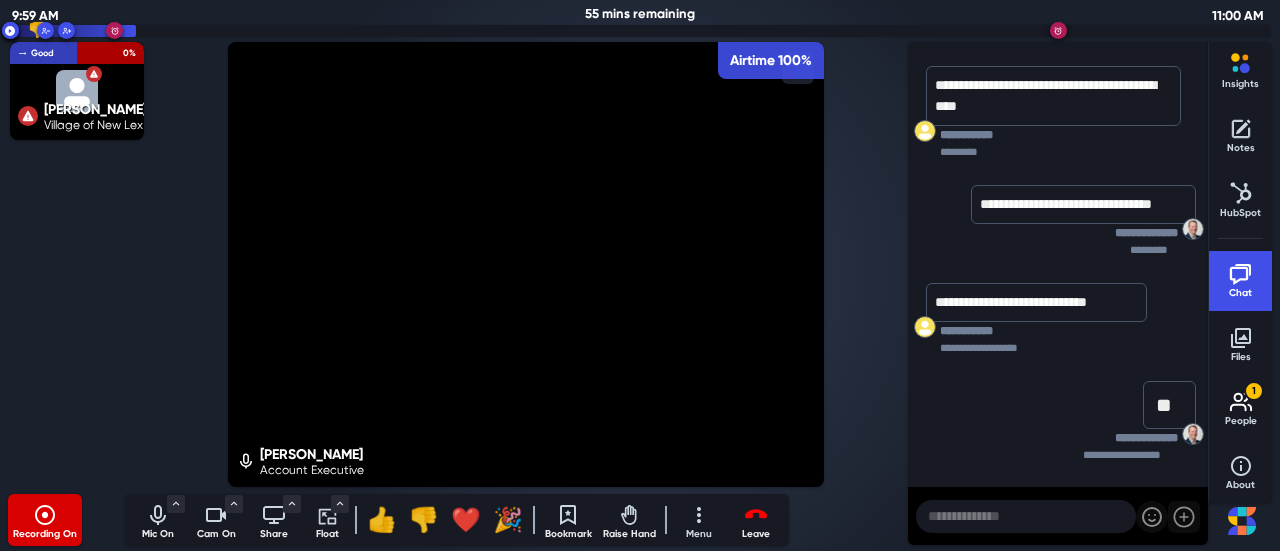click on "**********" at bounding box center (966, 331) 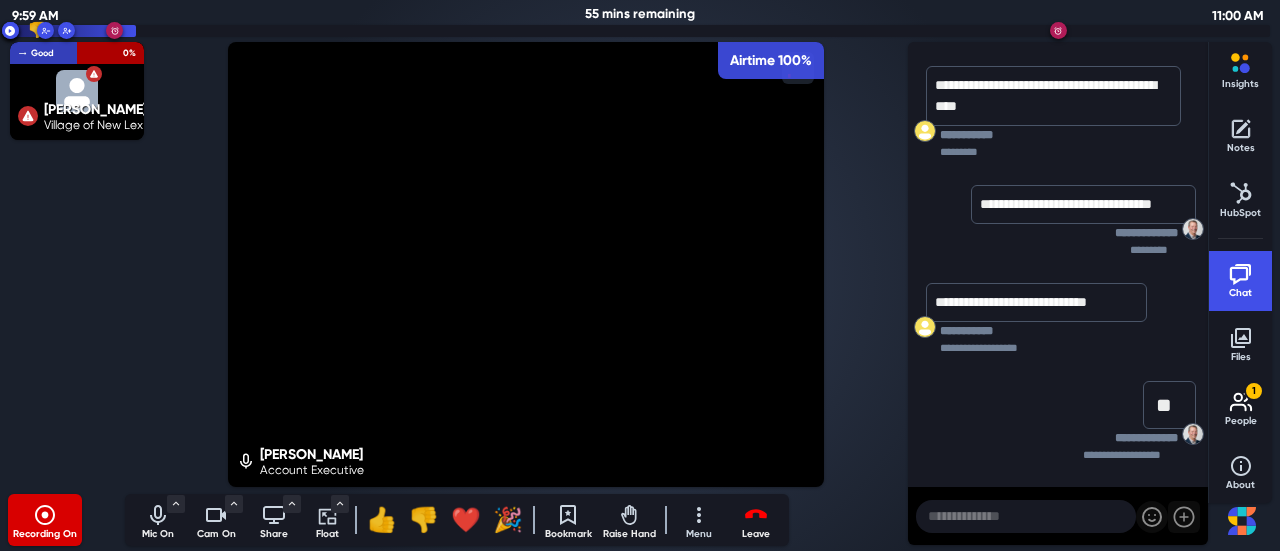 click 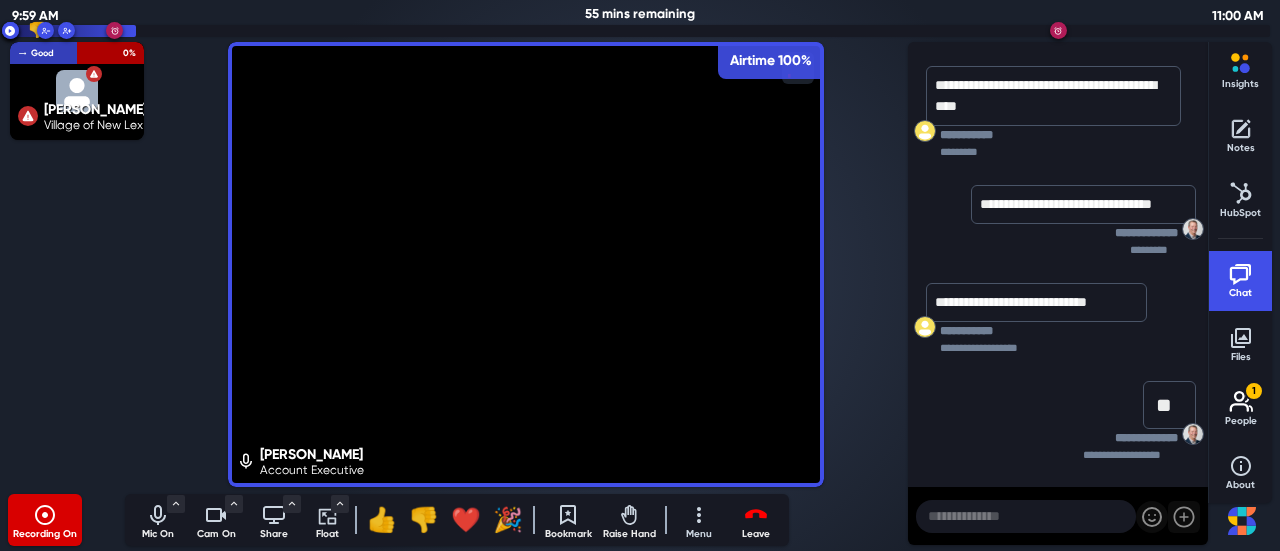 click 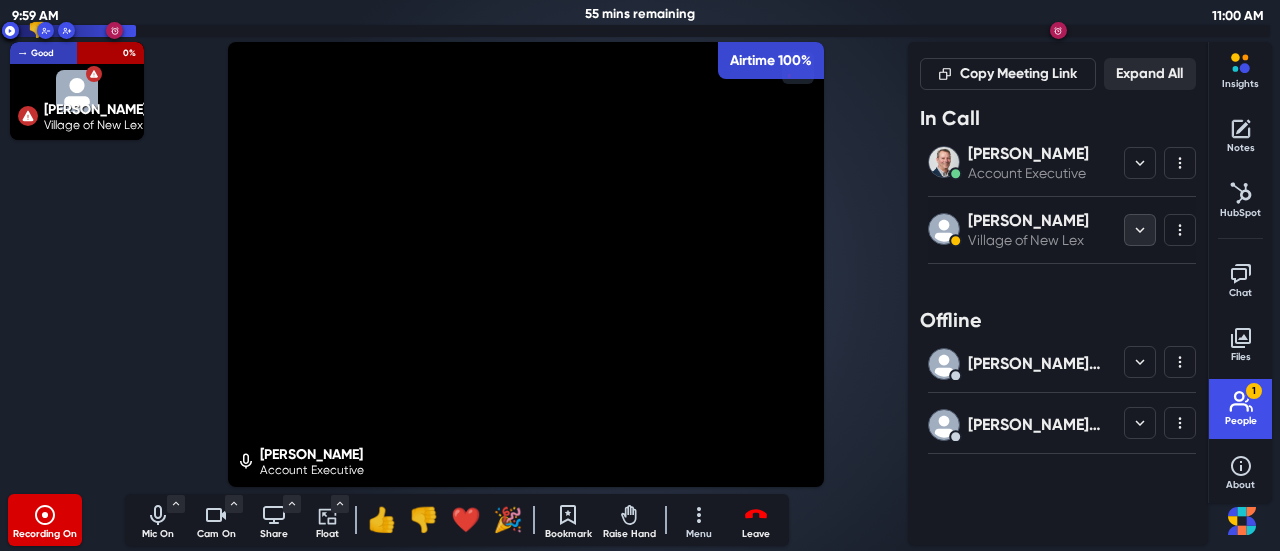 click 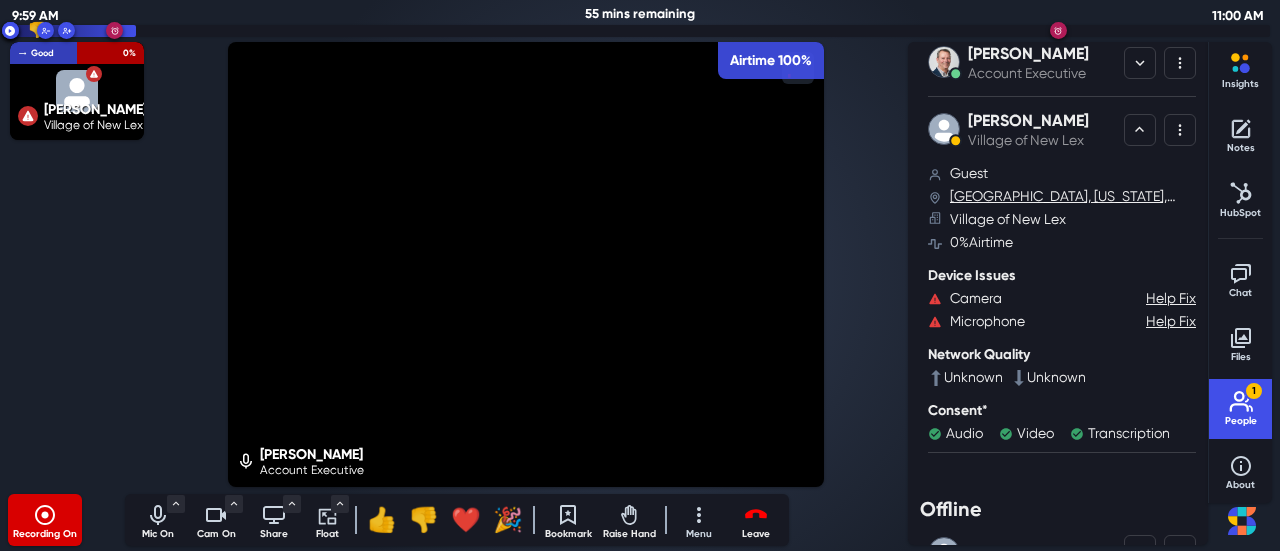 scroll, scrollTop: 200, scrollLeft: 0, axis: vertical 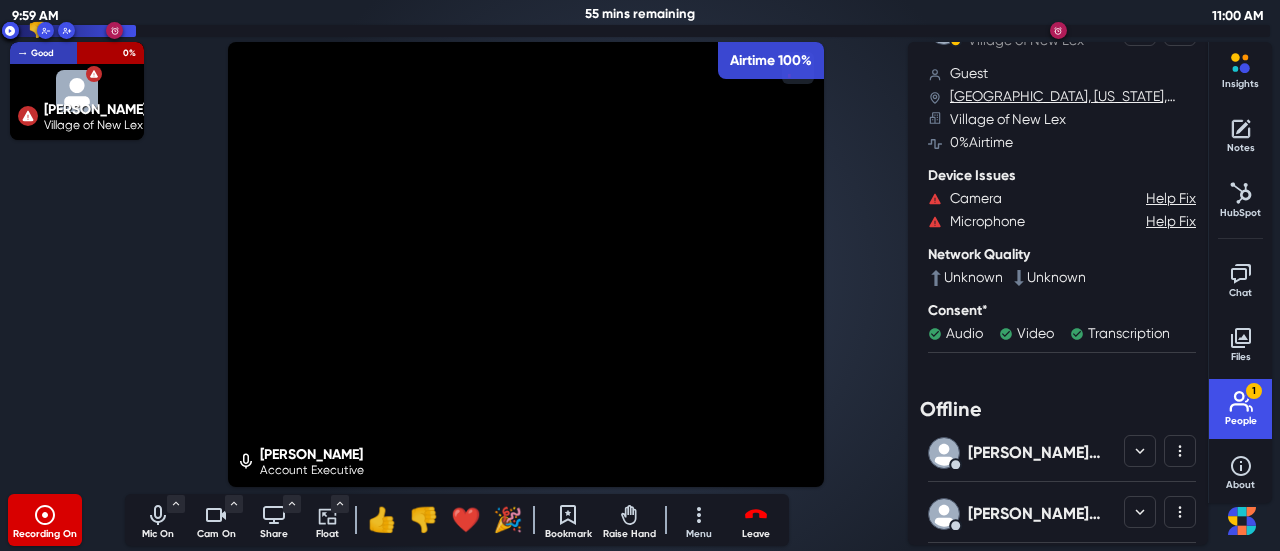click on "audio" at bounding box center (964, 333) 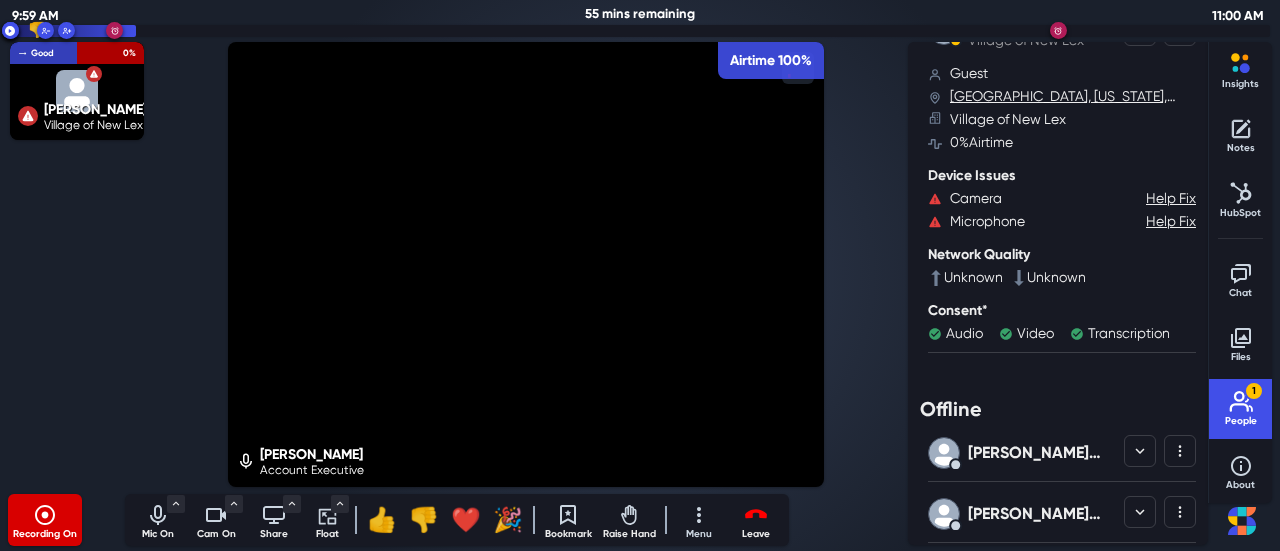 click on "audio" at bounding box center [964, 333] 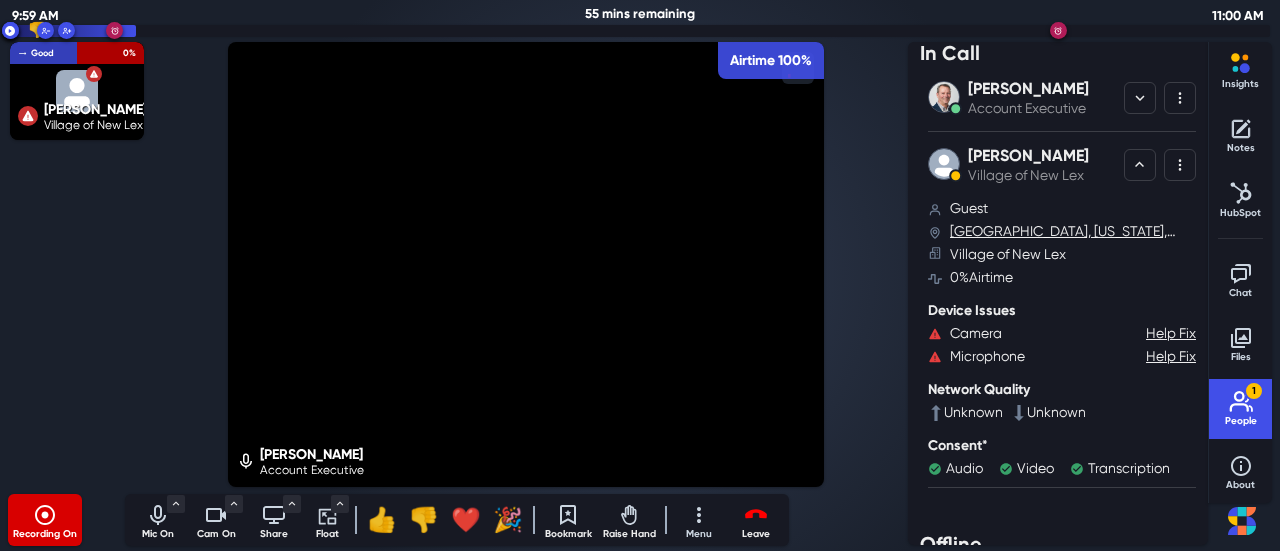 scroll, scrollTop: 0, scrollLeft: 0, axis: both 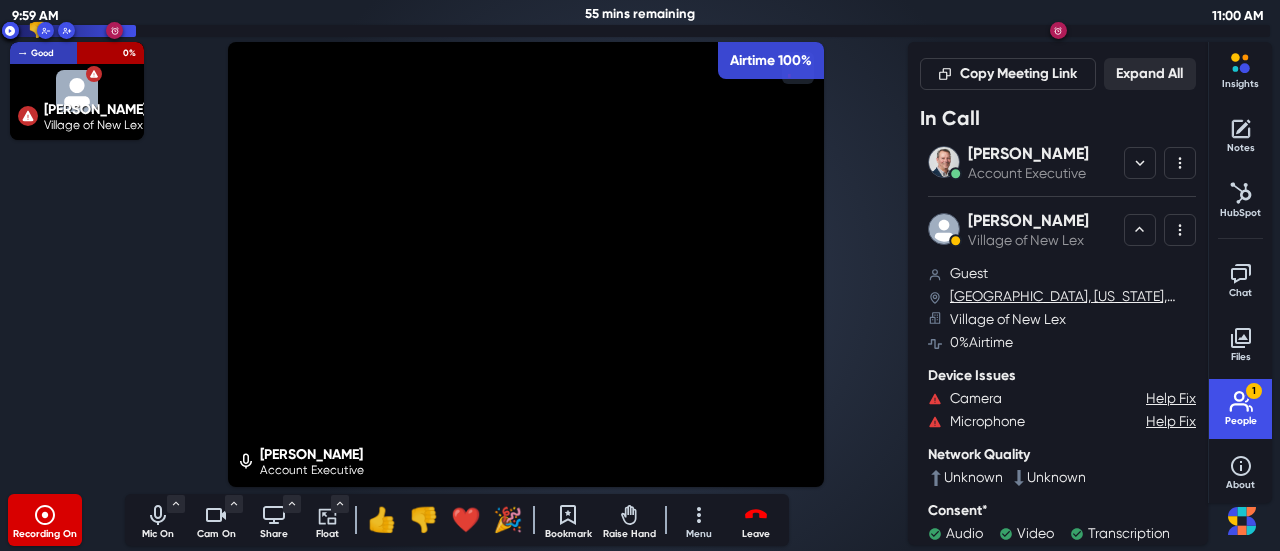 click on "0%  Airtime" at bounding box center [981, 342] 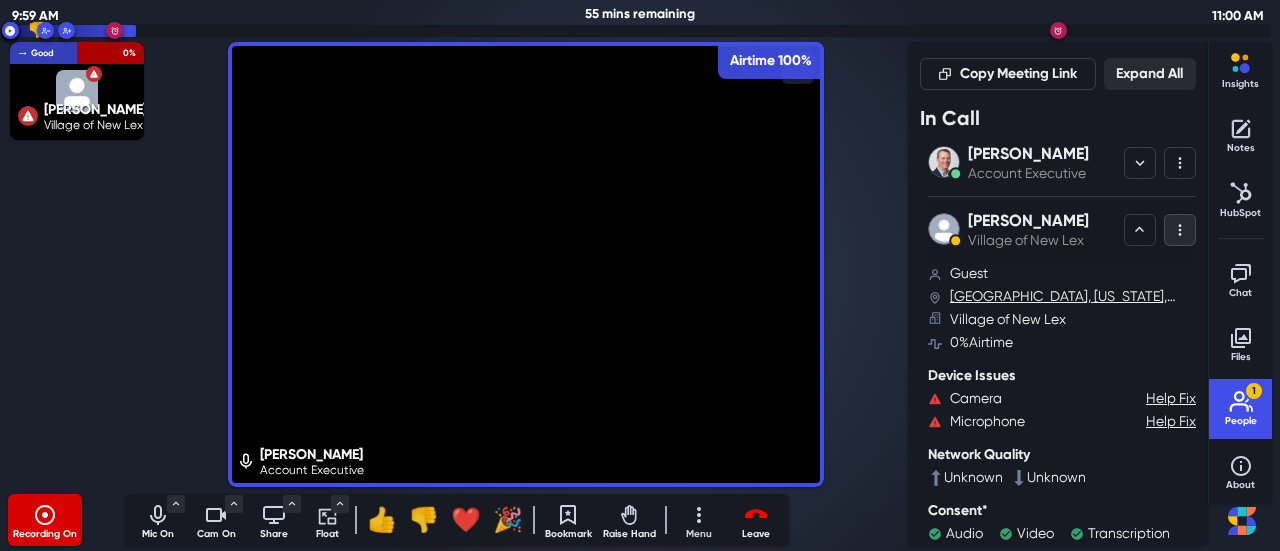 click 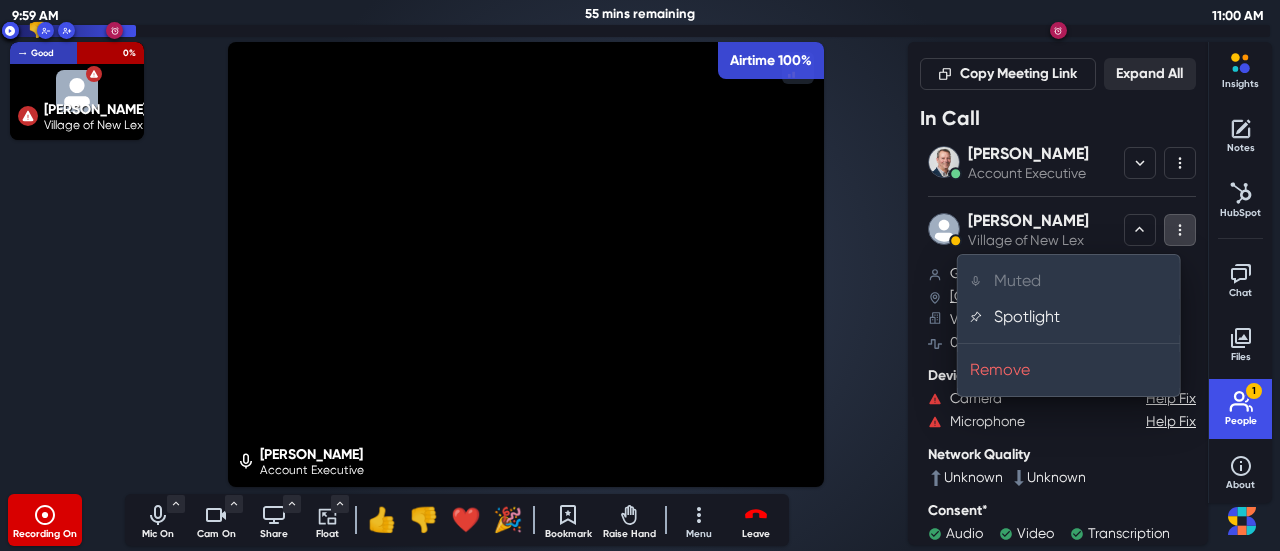 click on "Microphone Help Fix" at bounding box center [1062, 421] 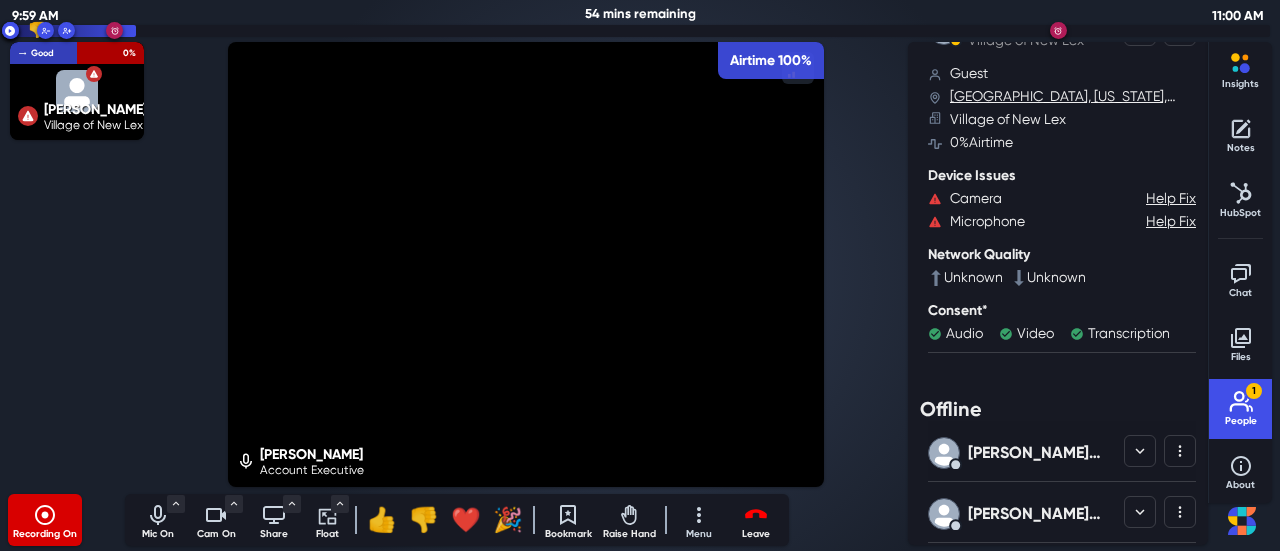 scroll, scrollTop: 240, scrollLeft: 0, axis: vertical 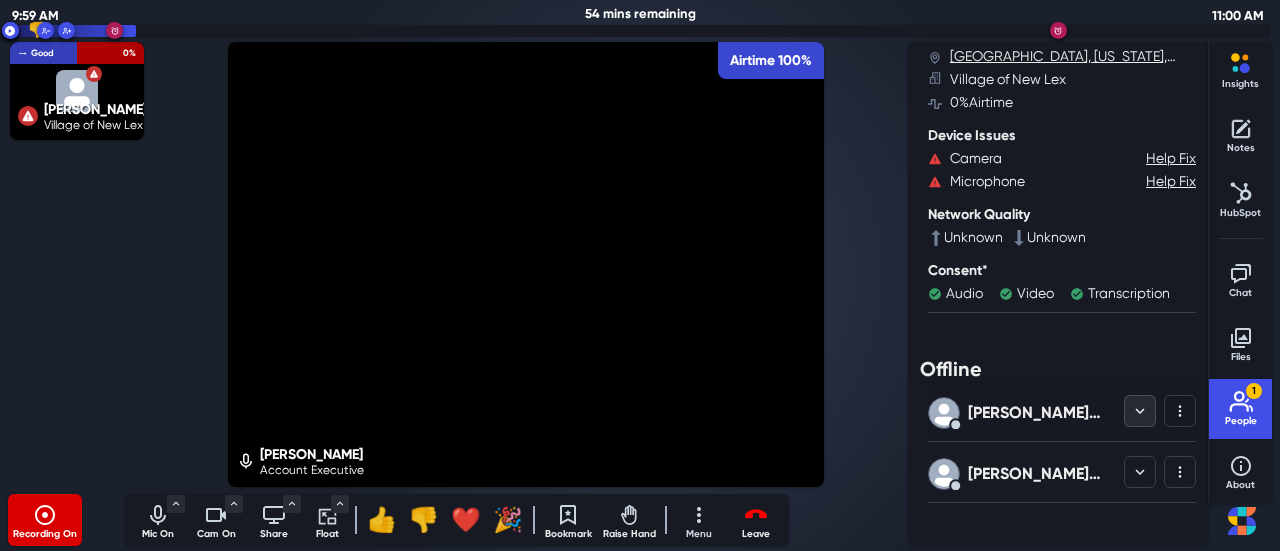 click at bounding box center (1140, 411) 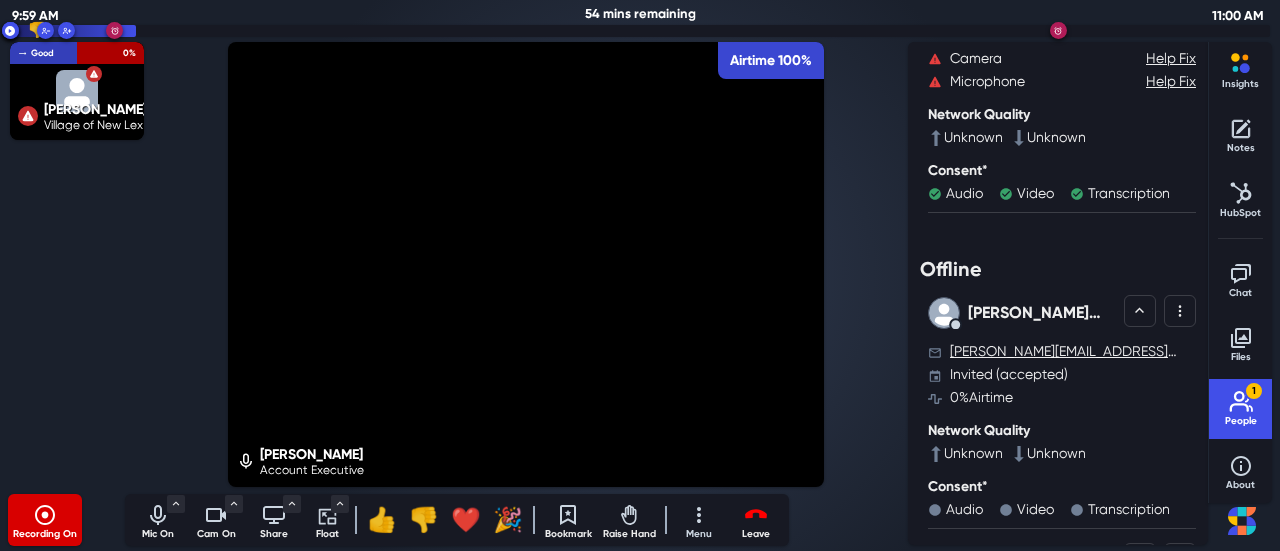 scroll, scrollTop: 427, scrollLeft: 0, axis: vertical 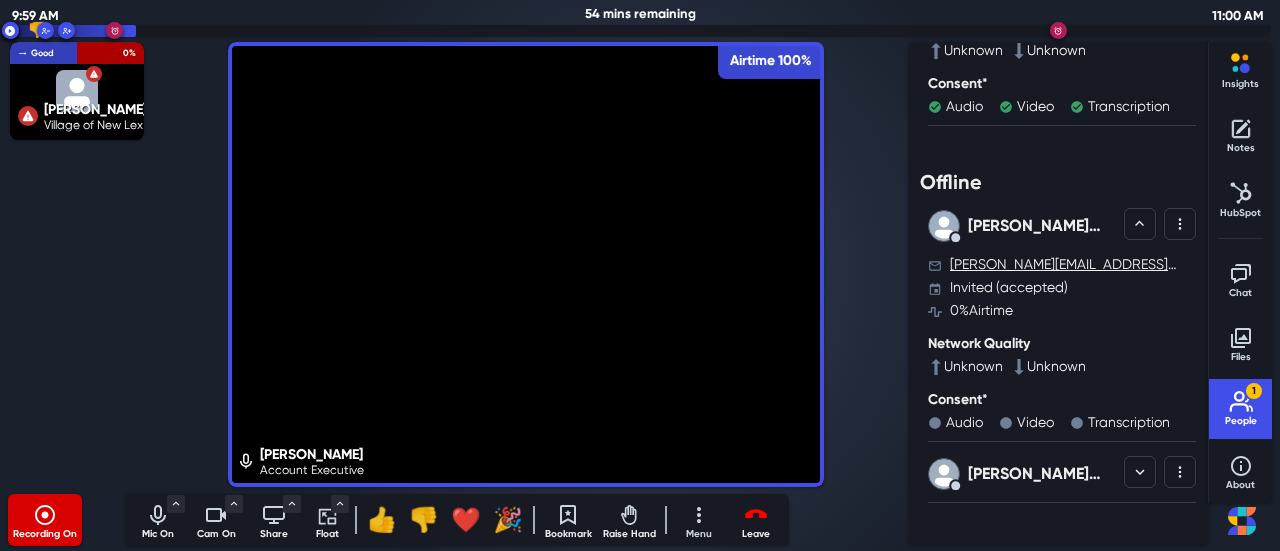 drag, startPoint x: 935, startPoint y: 421, endPoint x: 950, endPoint y: 424, distance: 15.297058 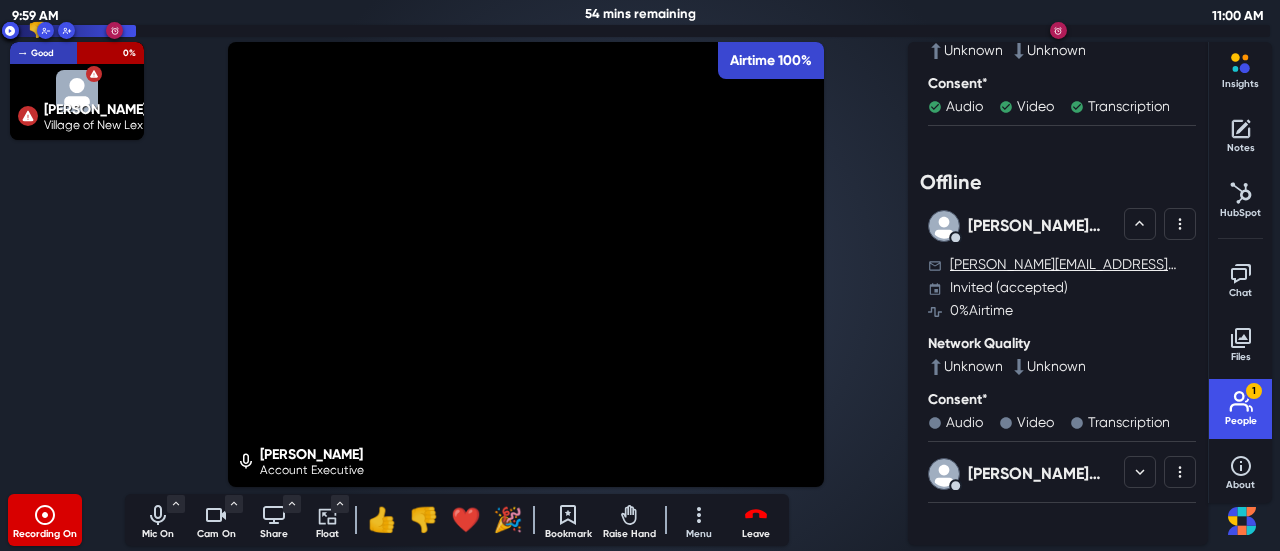 click on "audio" at bounding box center (964, 422) 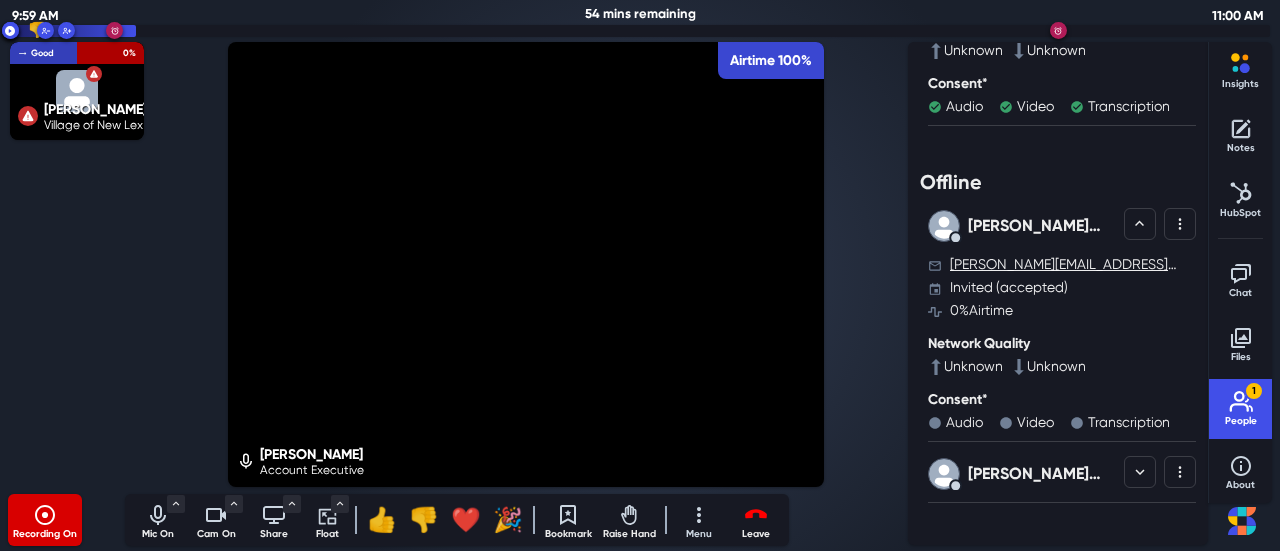 click on "video" at bounding box center [1035, 422] 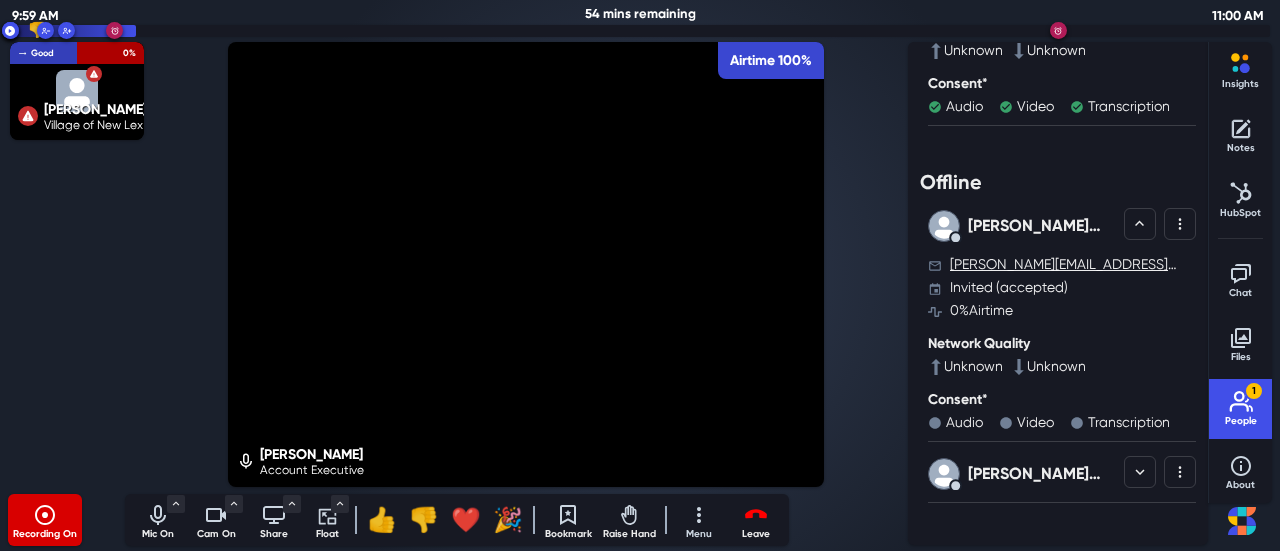 scroll, scrollTop: 327, scrollLeft: 0, axis: vertical 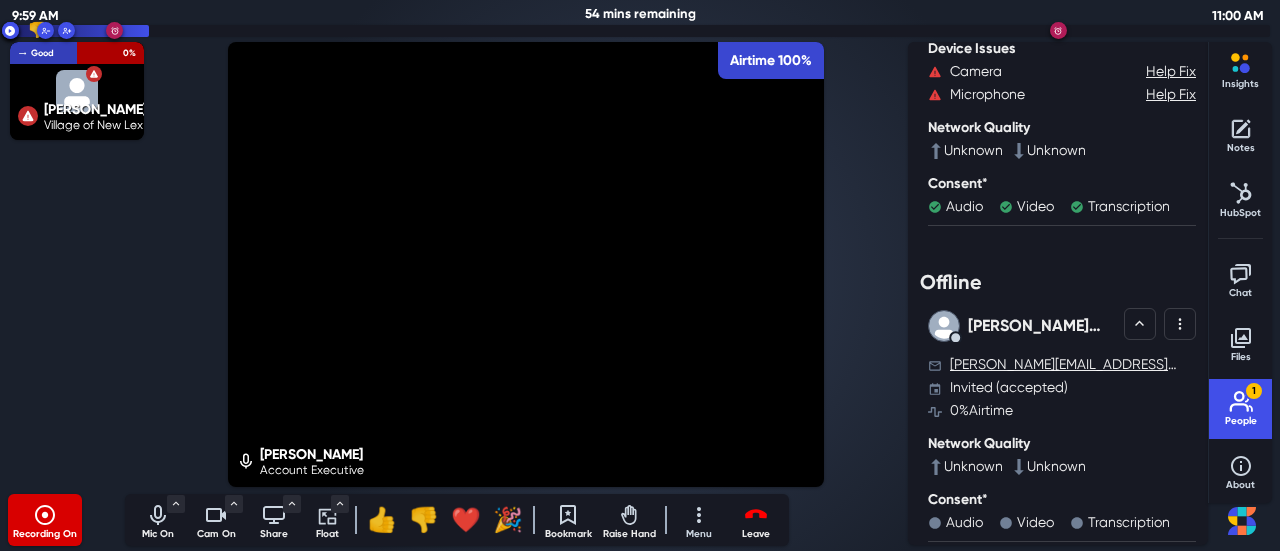 click 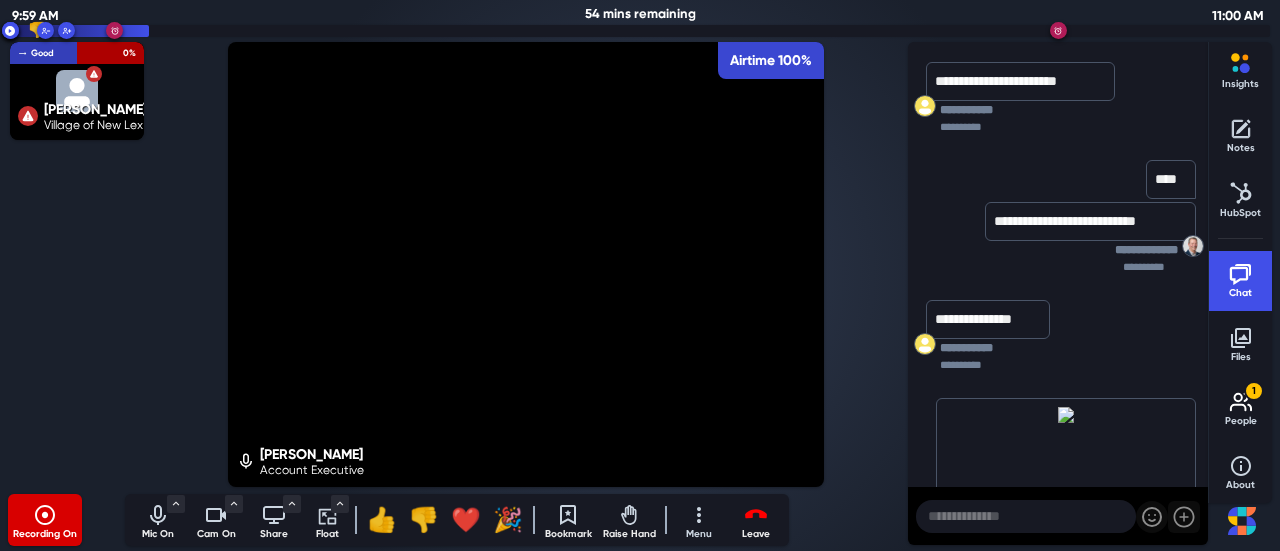 scroll, scrollTop: 611, scrollLeft: 0, axis: vertical 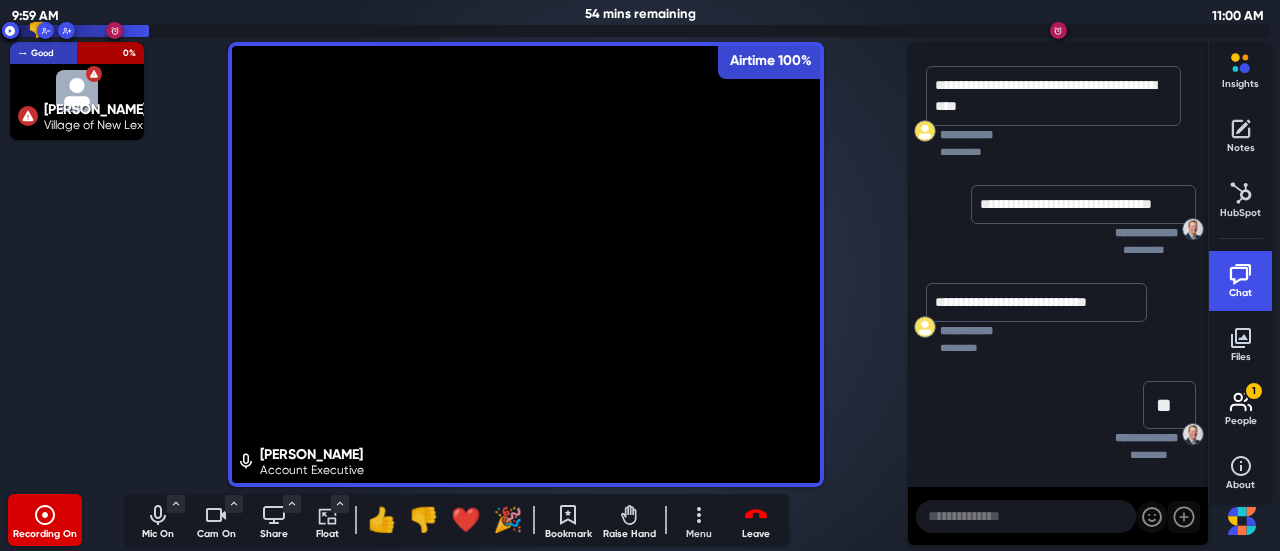 click at bounding box center (1026, 516) 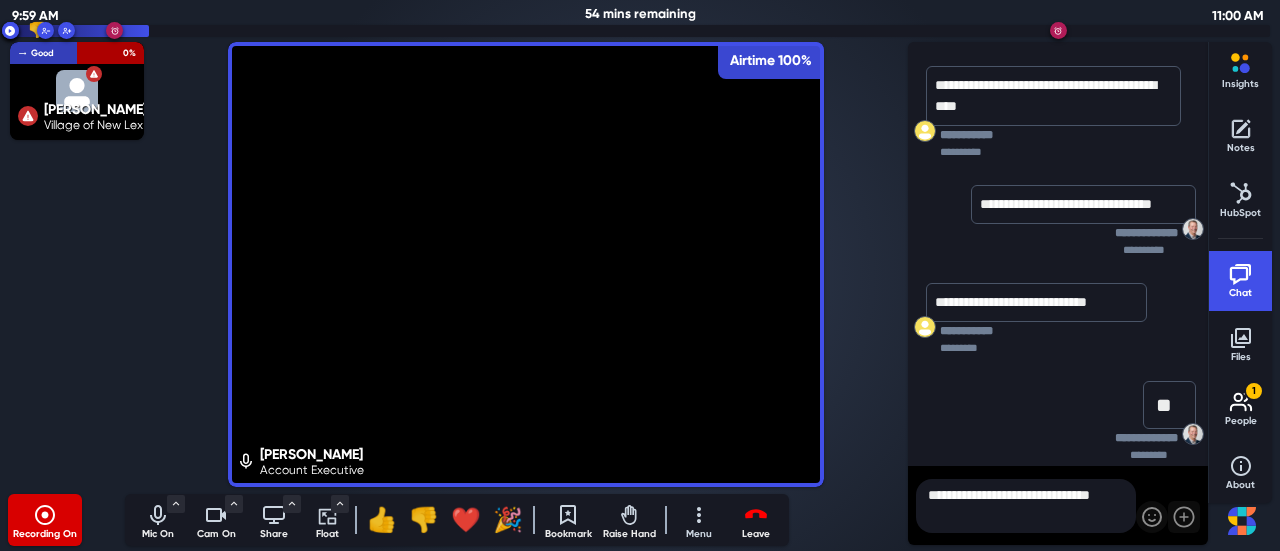 scroll, scrollTop: 0, scrollLeft: 0, axis: both 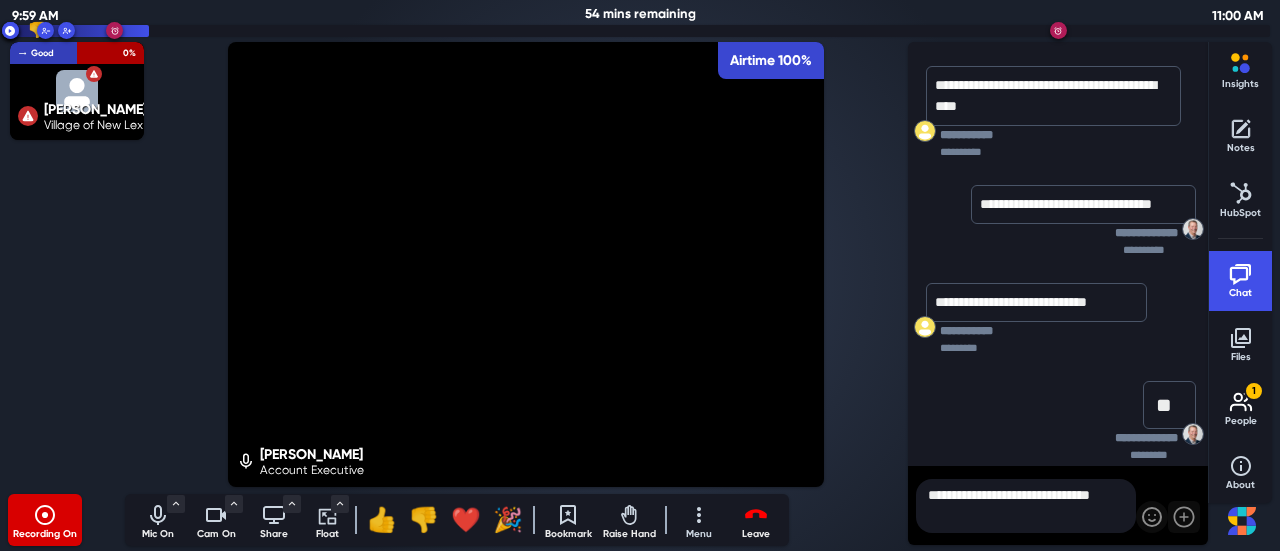 type on "**********" 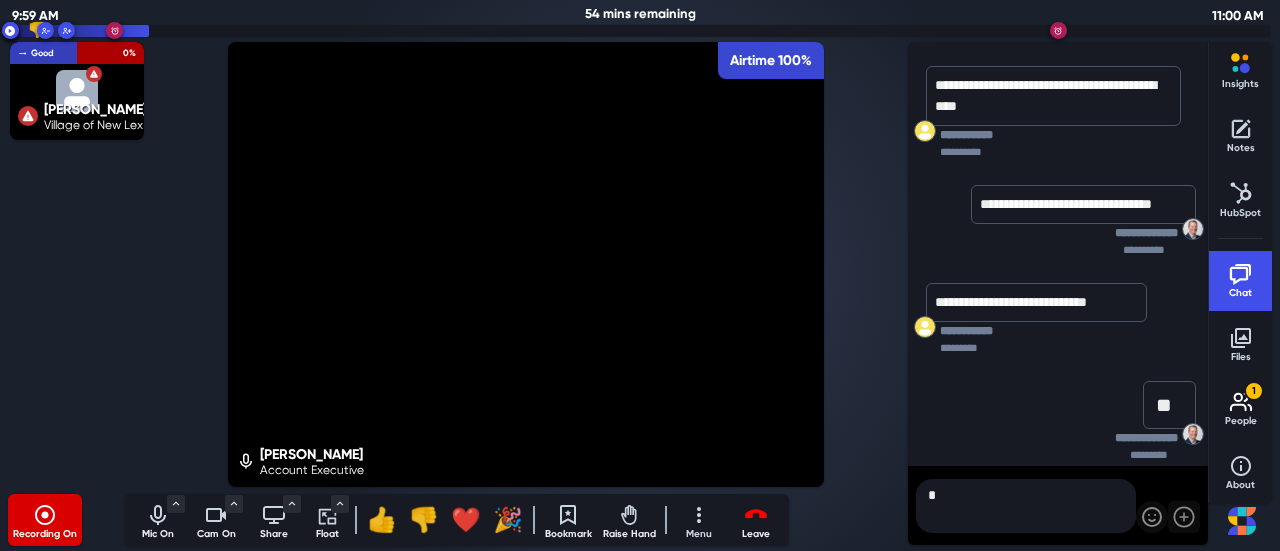 scroll, scrollTop: 653, scrollLeft: 0, axis: vertical 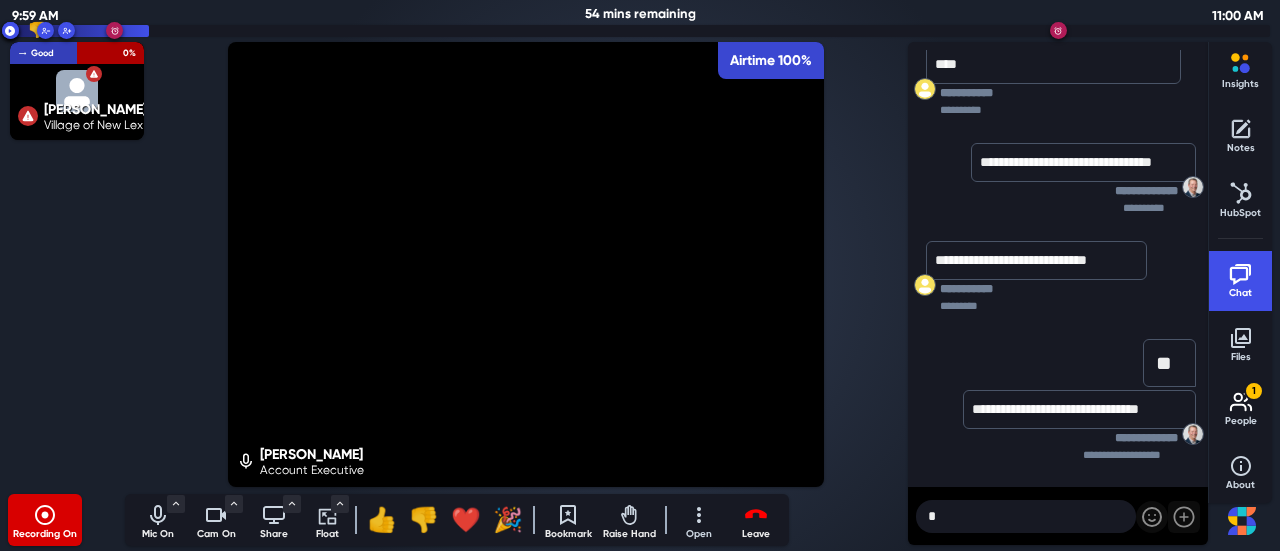 type on "*" 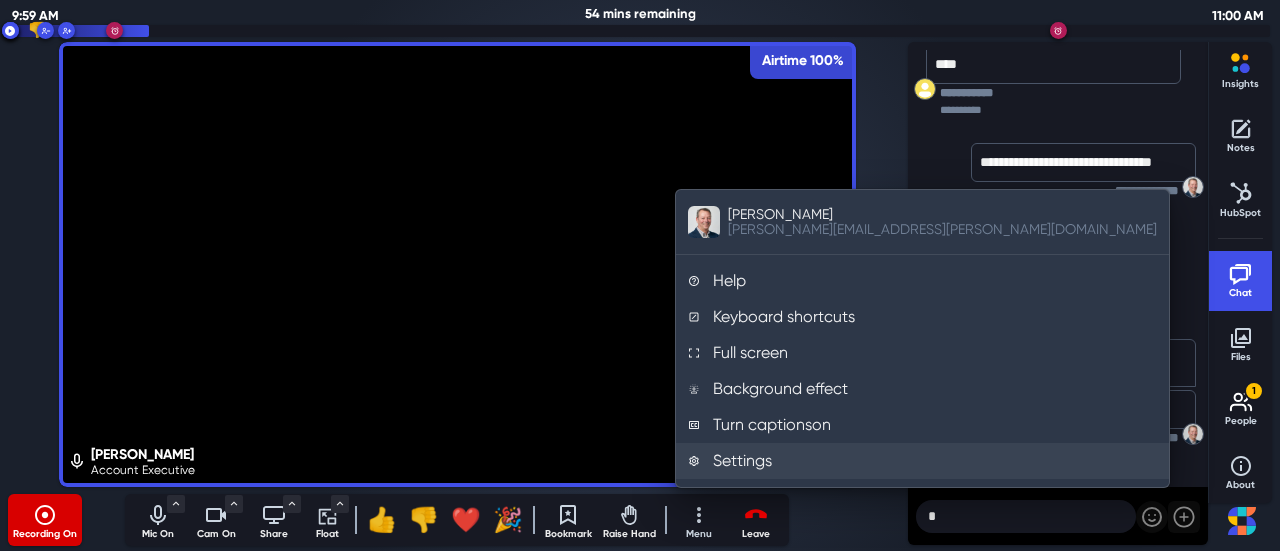 click on "Settings" at bounding box center [922, 461] 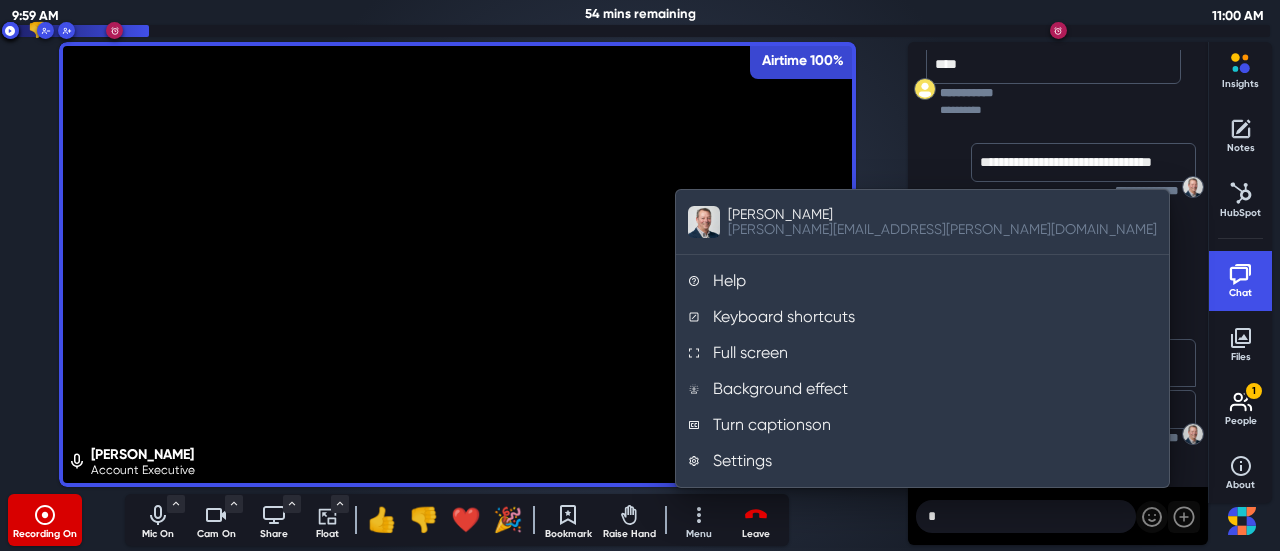 select on "6" 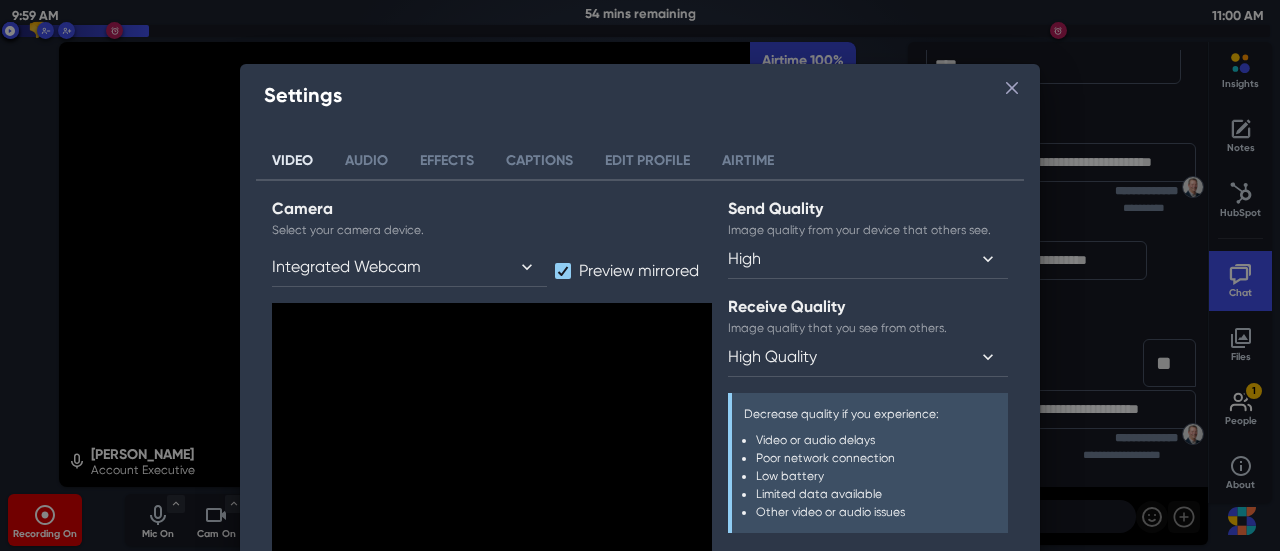 click on "Audio" at bounding box center (366, 161) 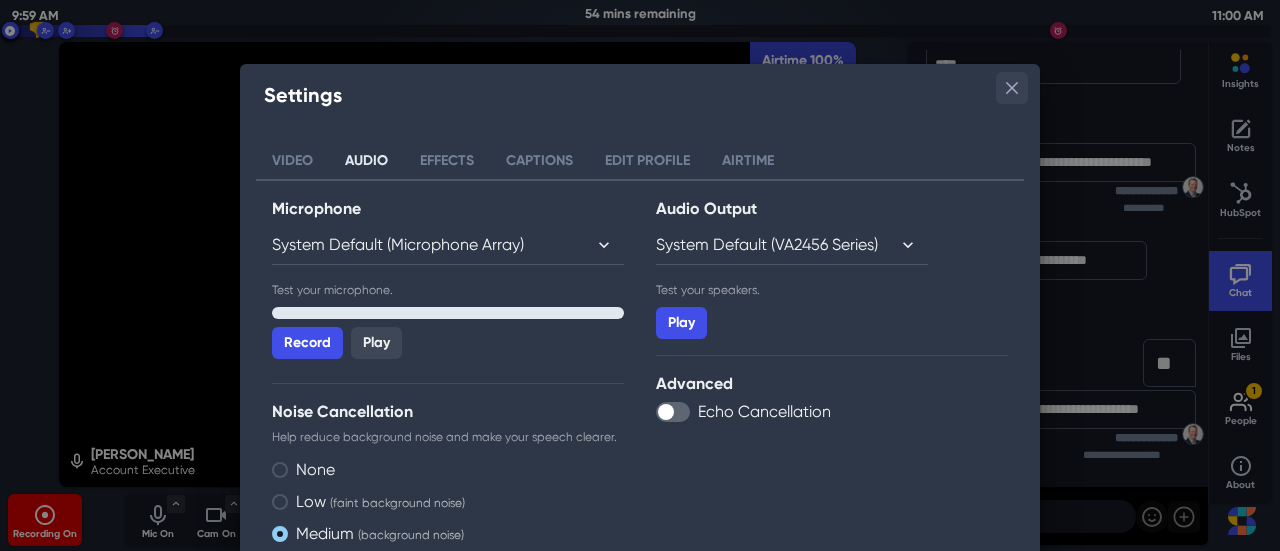 click at bounding box center (1012, 88) 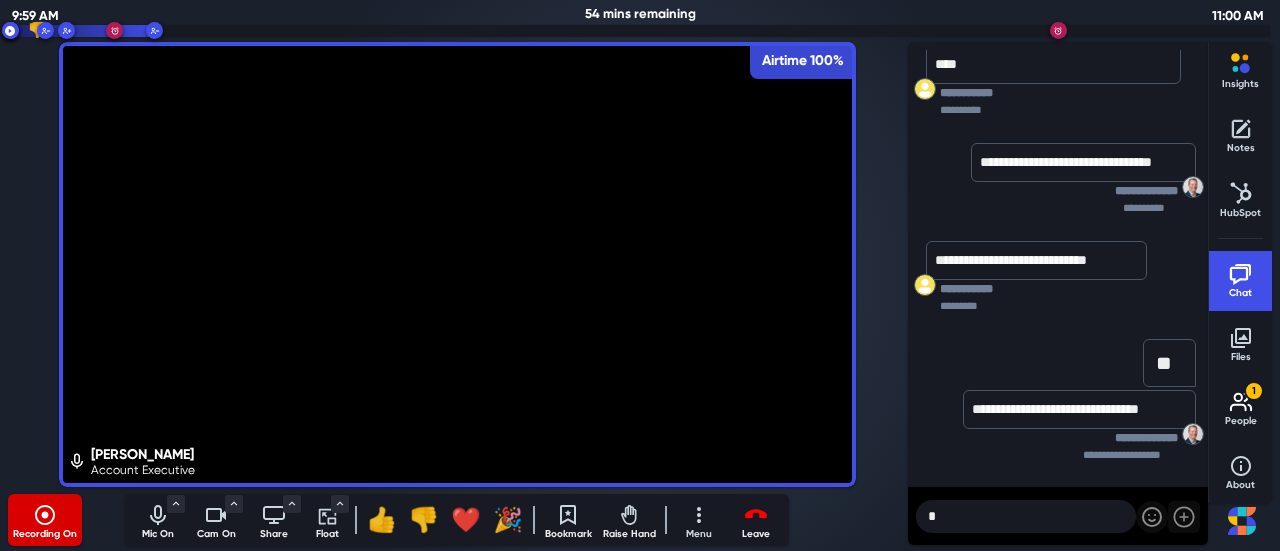 click 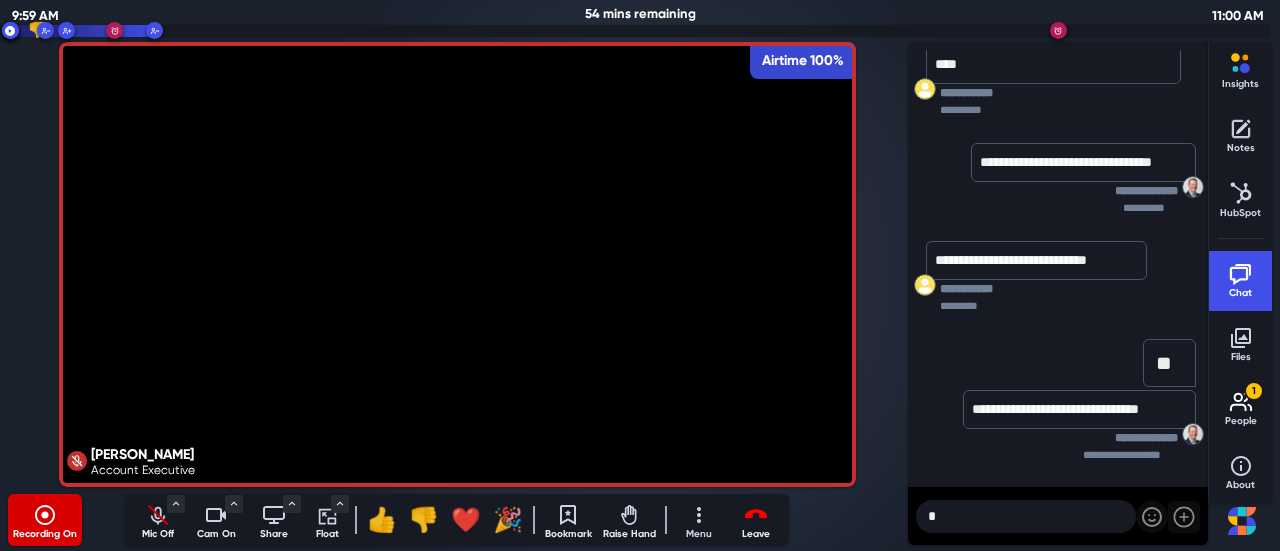 click 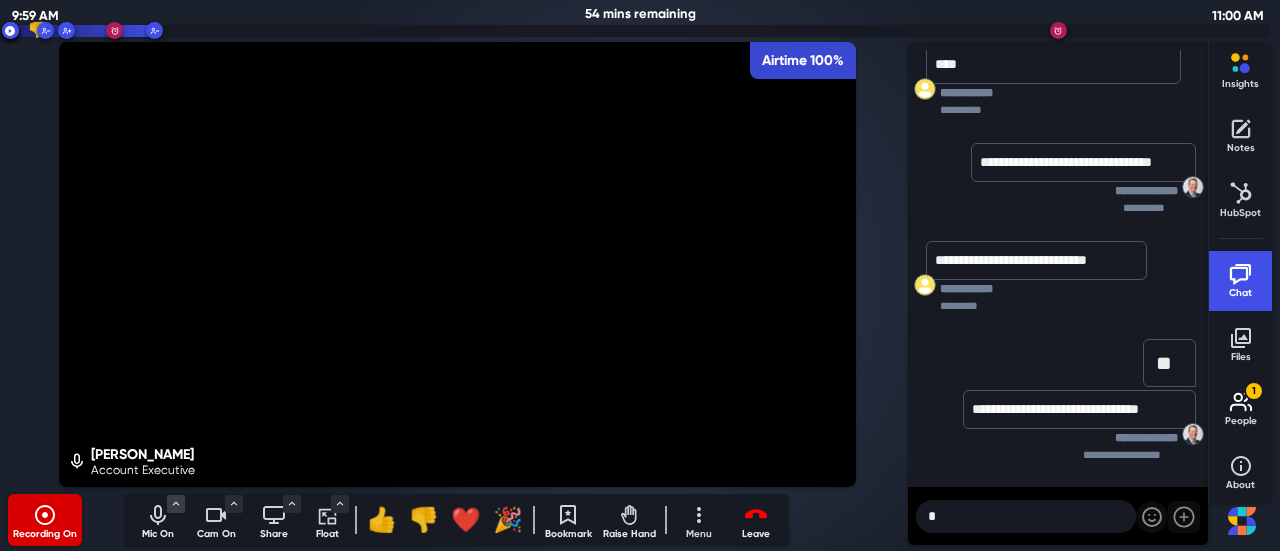 click 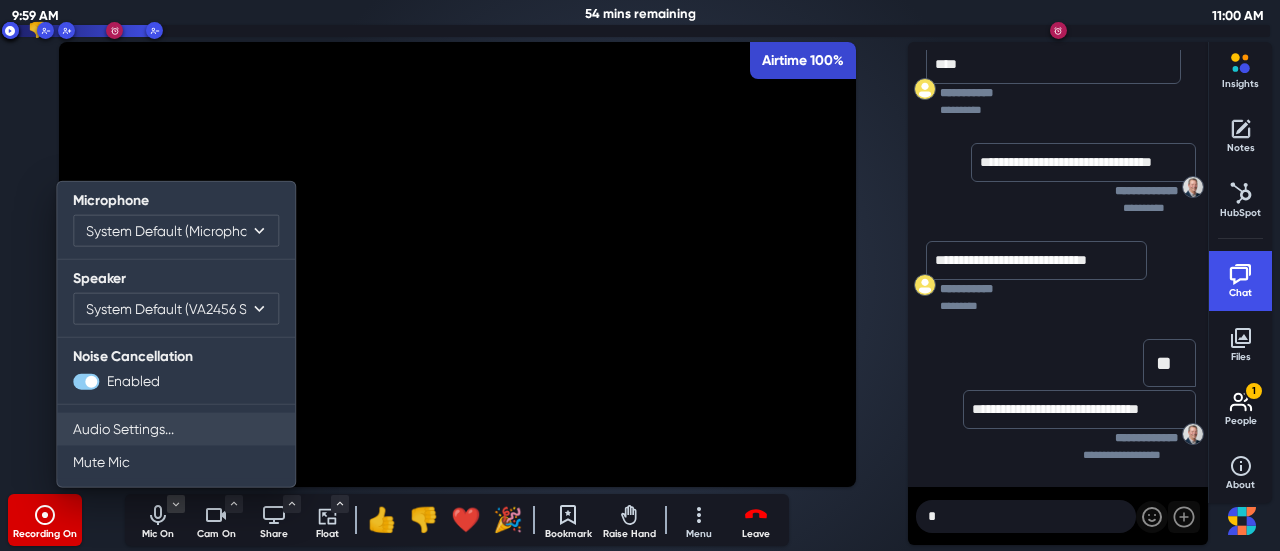 click on "Audio Settings..." at bounding box center [176, 429] 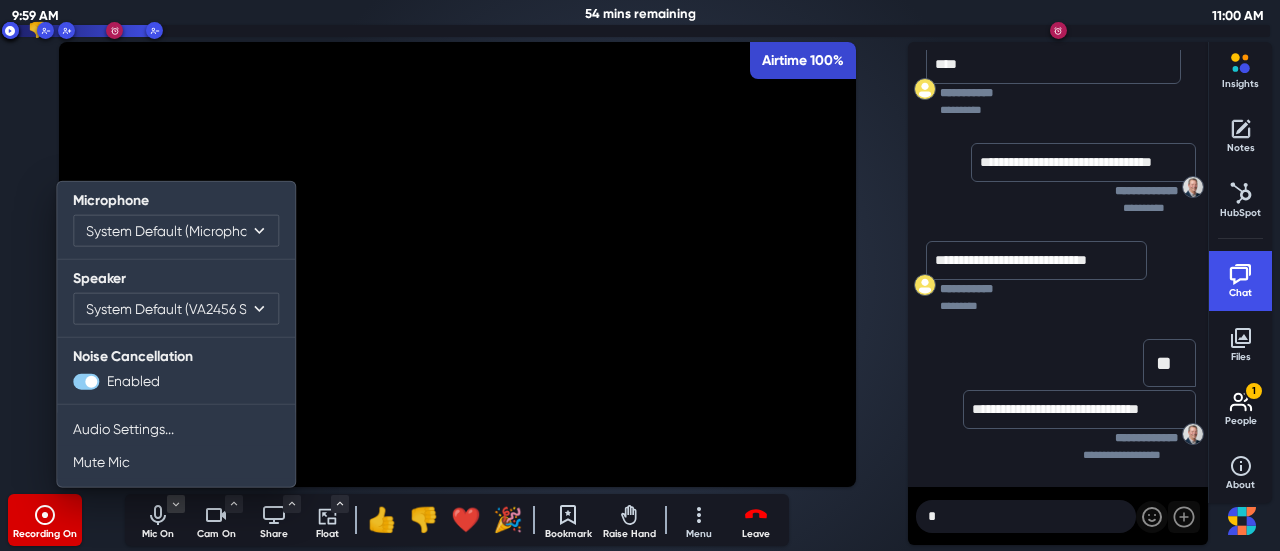 select on "default" 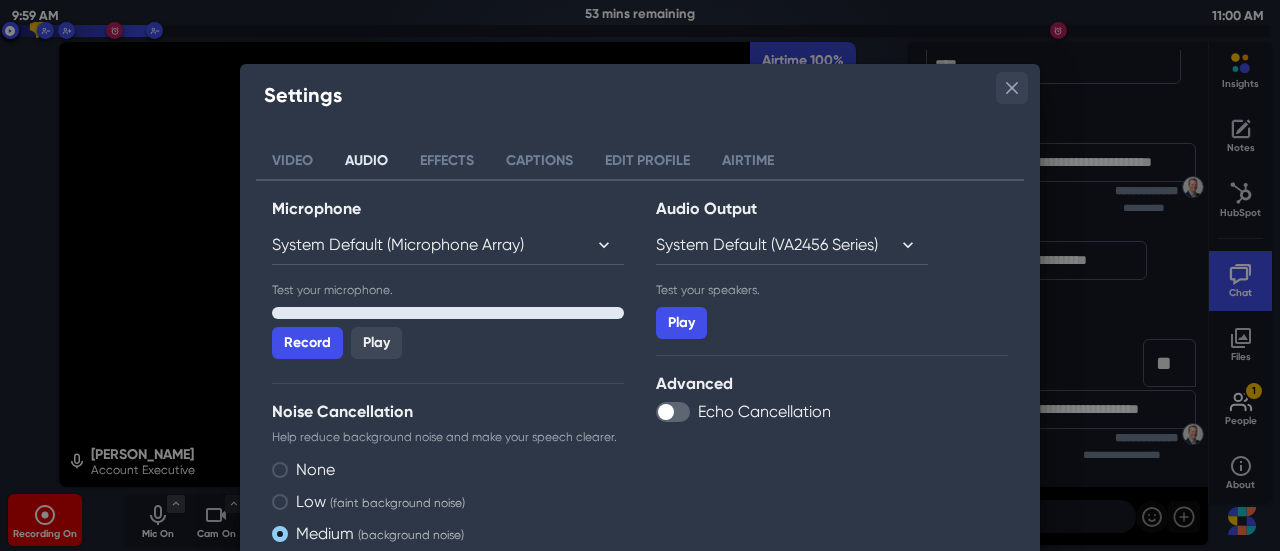 click 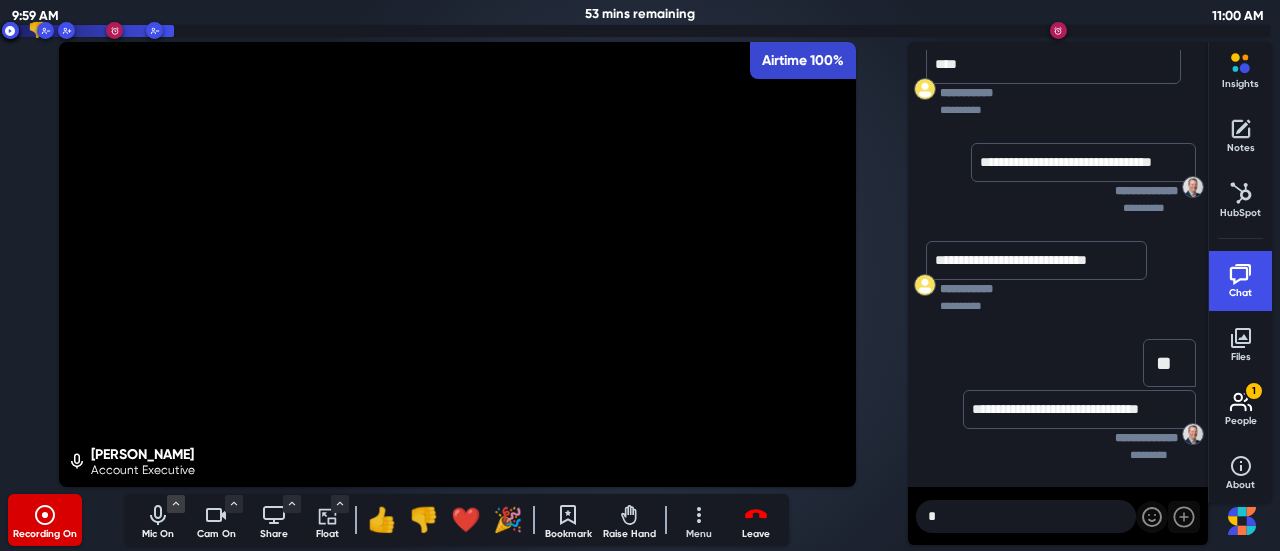 click on "*" at bounding box center [1026, 516] 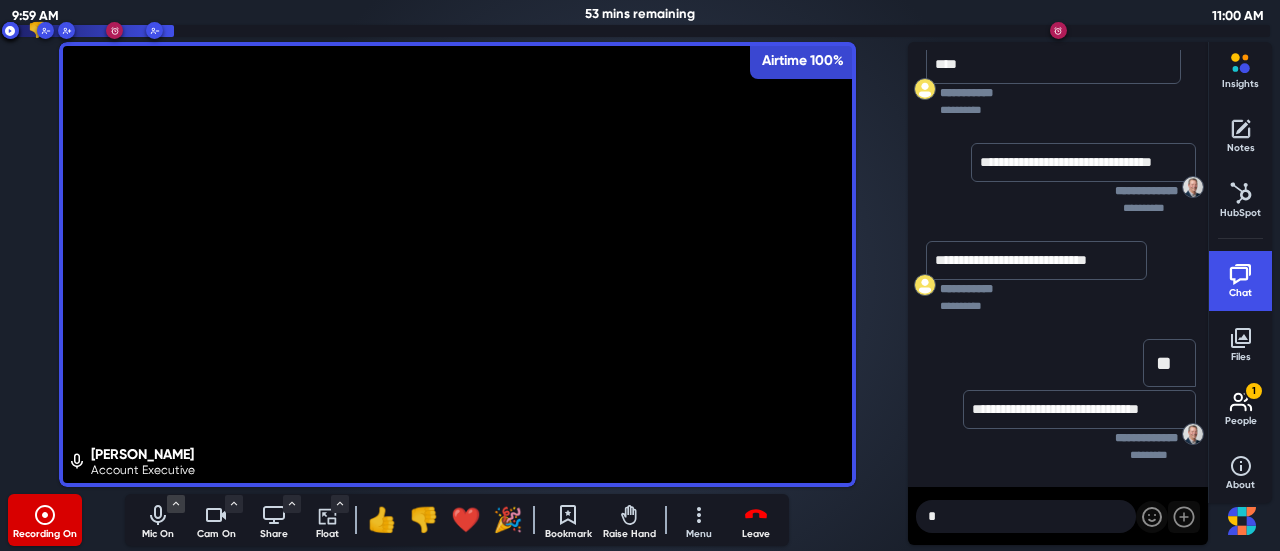paste on "**********" 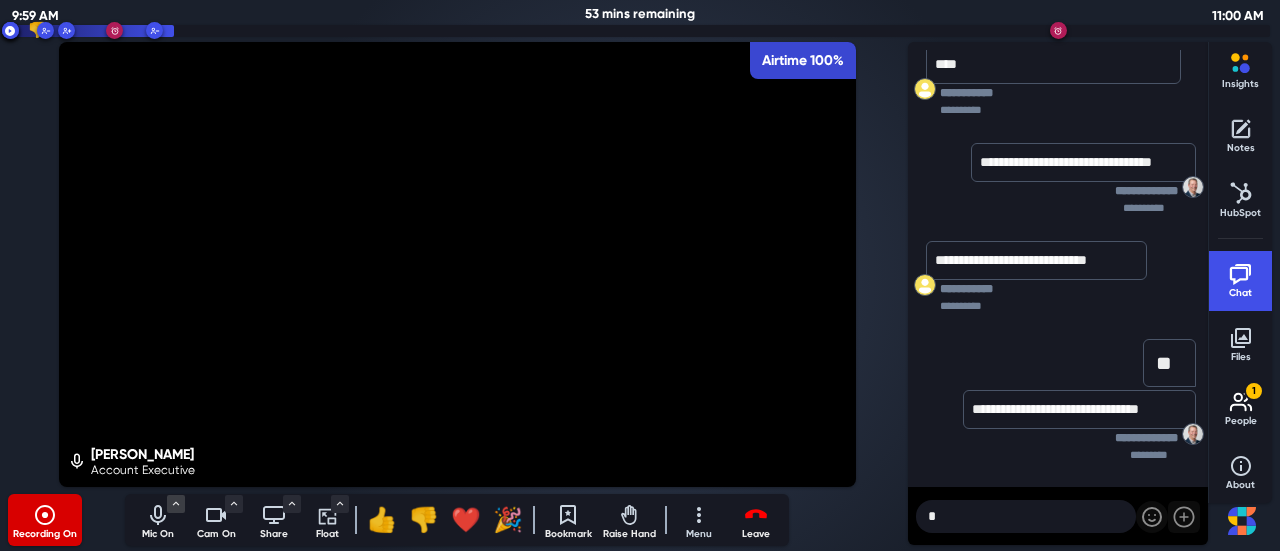 type on "**********" 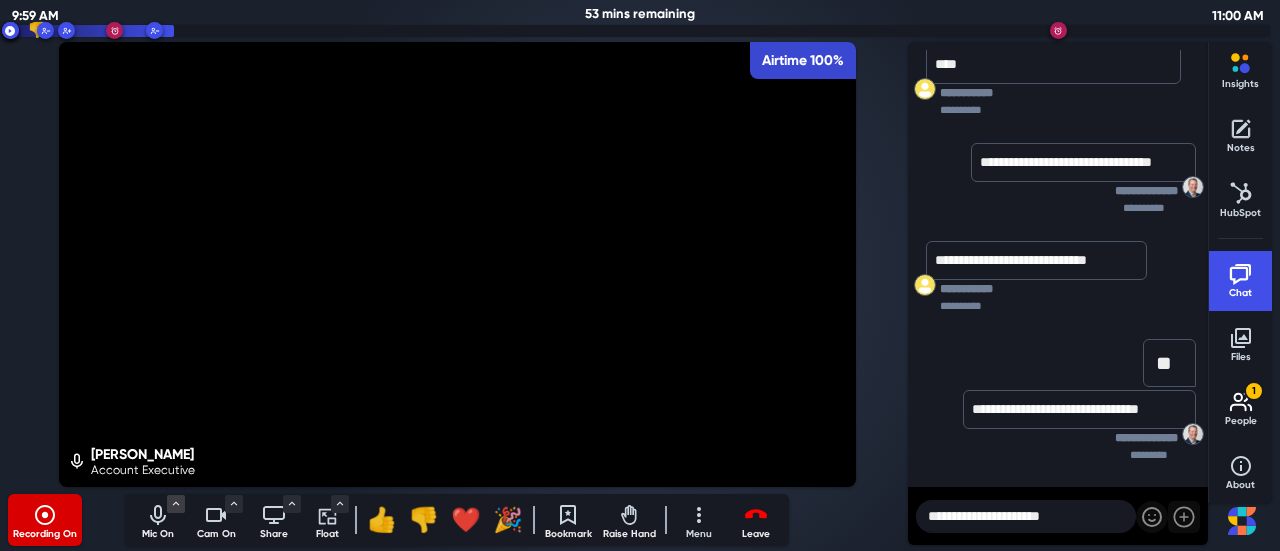 type 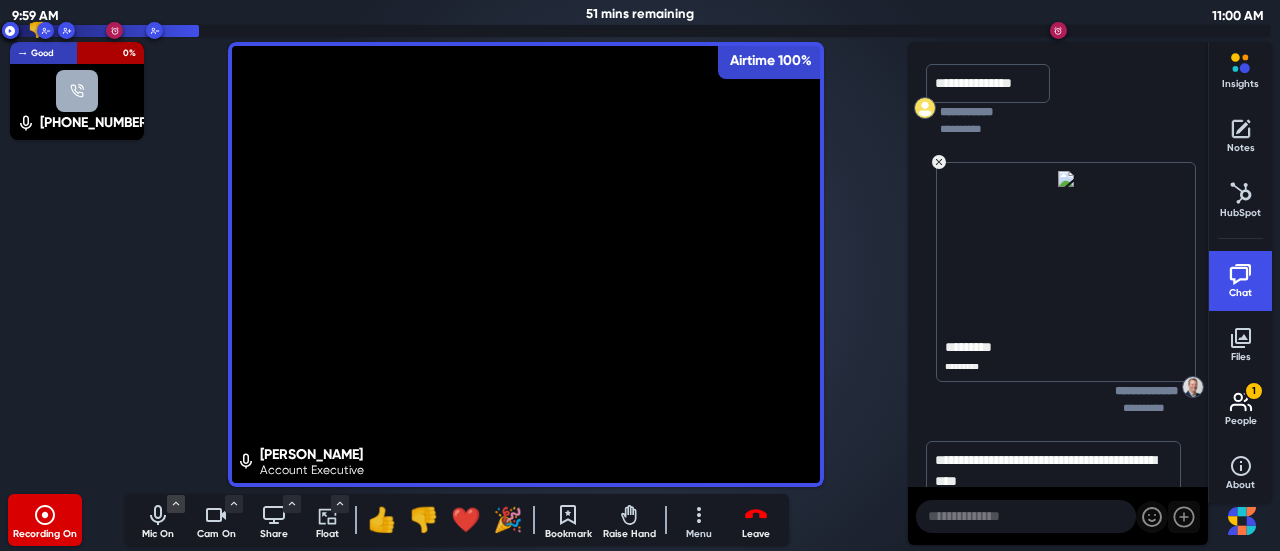 scroll, scrollTop: 195, scrollLeft: 0, axis: vertical 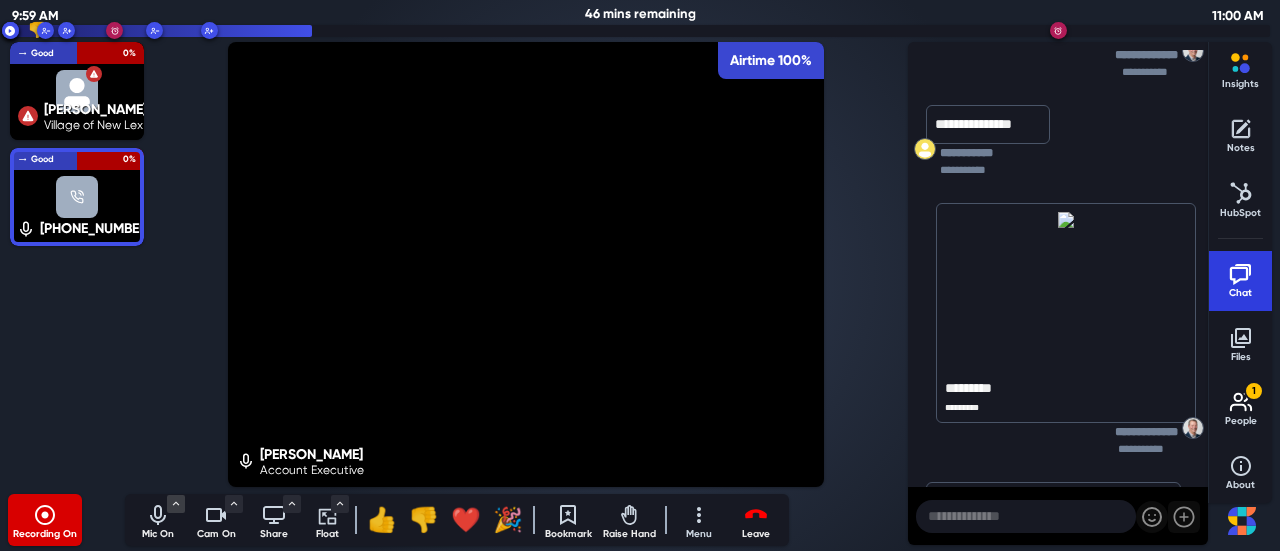 click 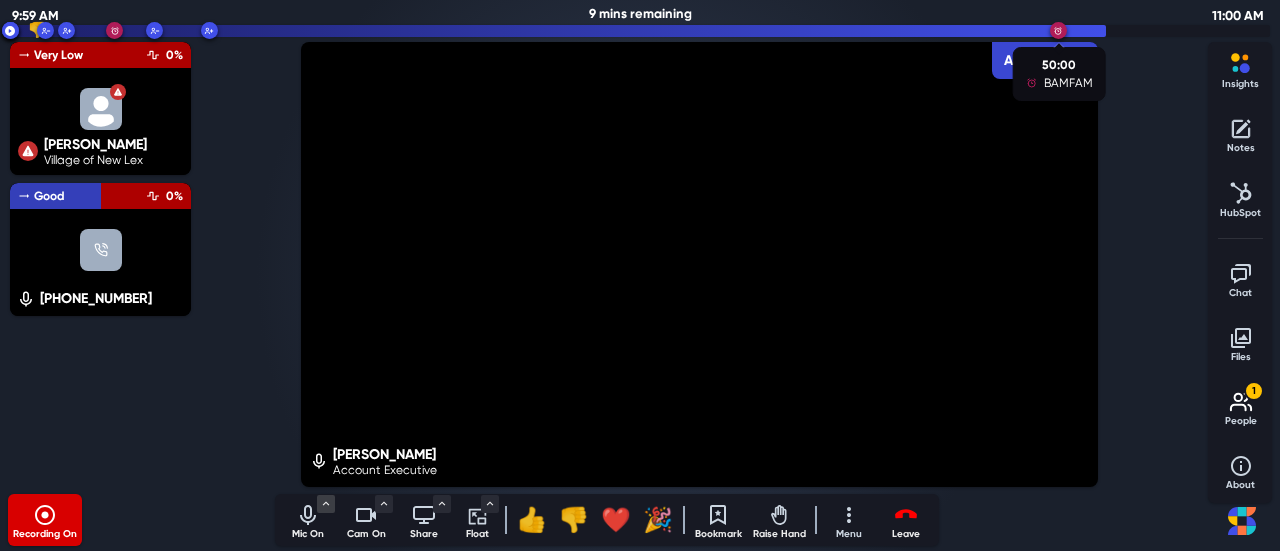 click on "BAMFAM" at bounding box center [1059, 83] 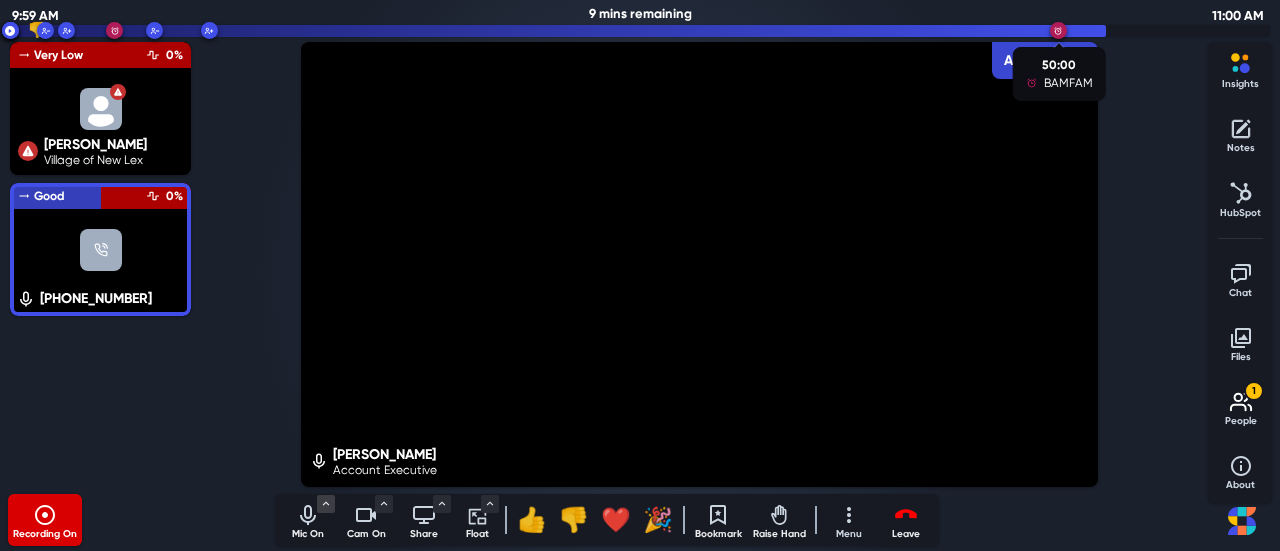 click on "BAMFAM" at bounding box center [1059, 83] 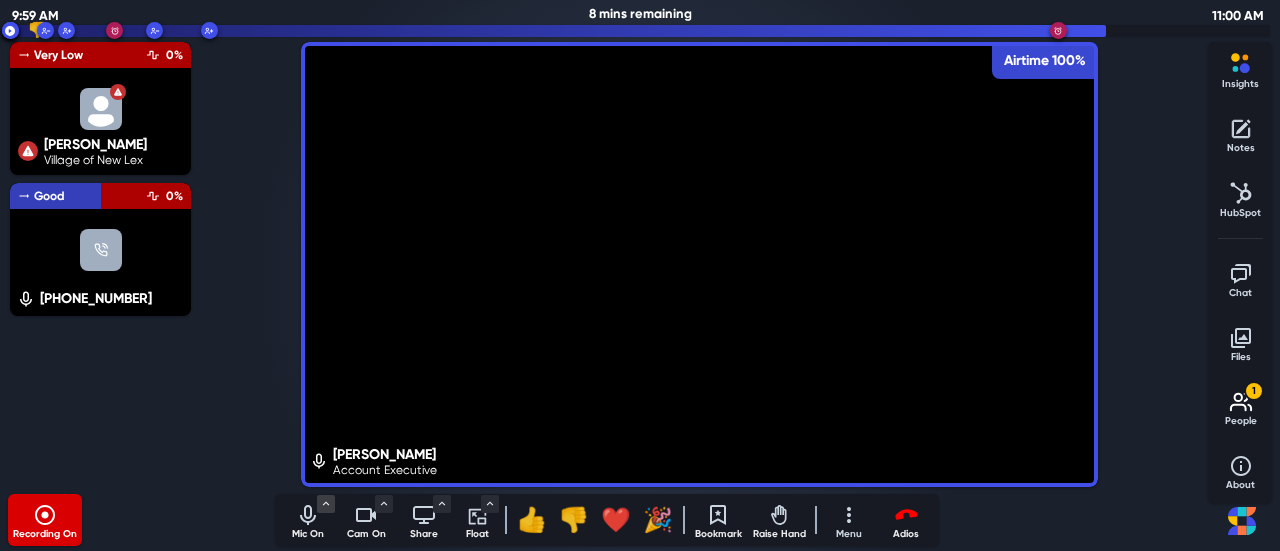 click 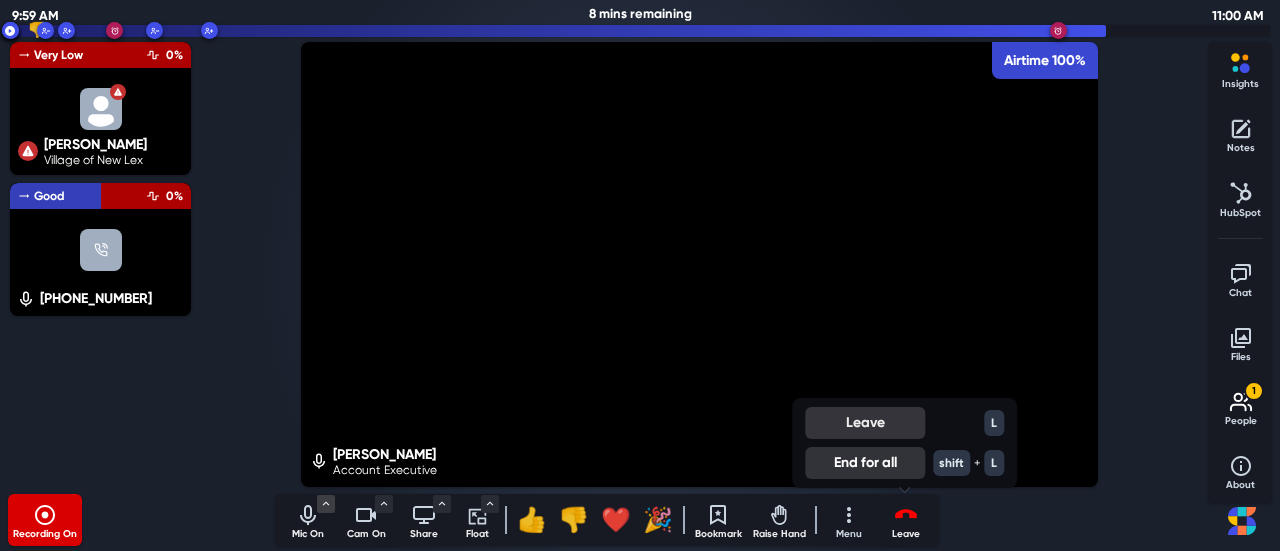 click on "Leave" at bounding box center [865, 423] 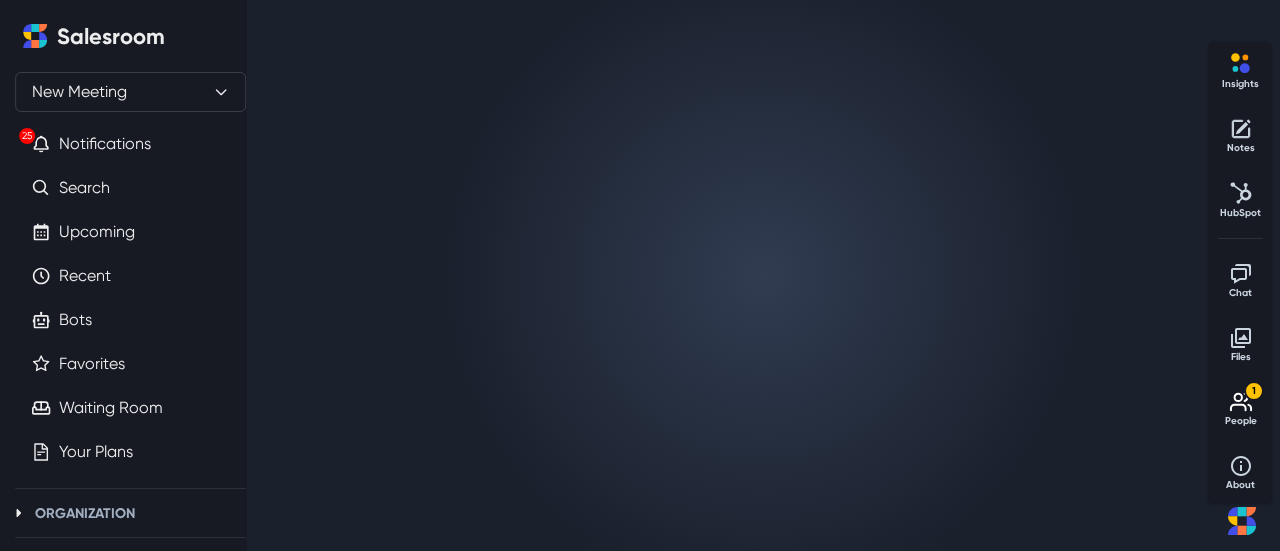select on "default" 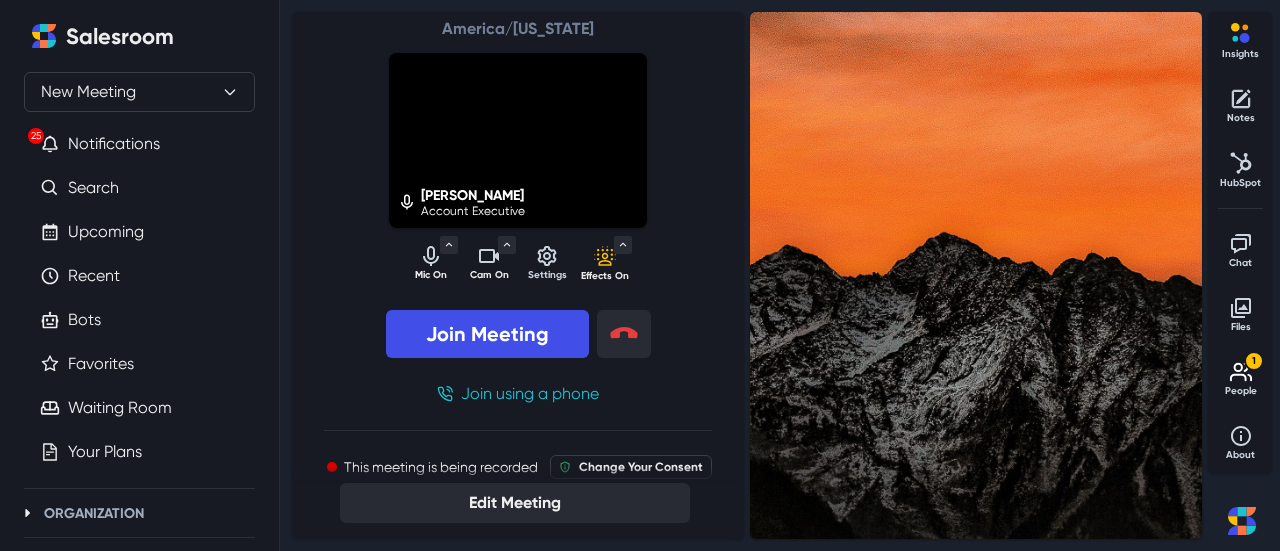 scroll, scrollTop: 0, scrollLeft: 0, axis: both 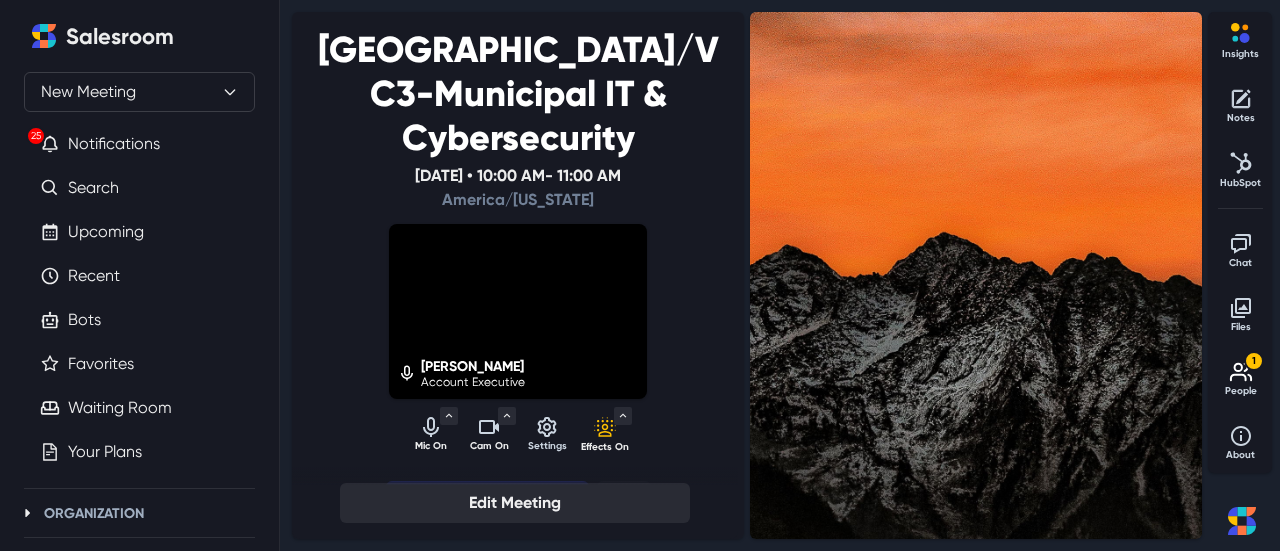 click 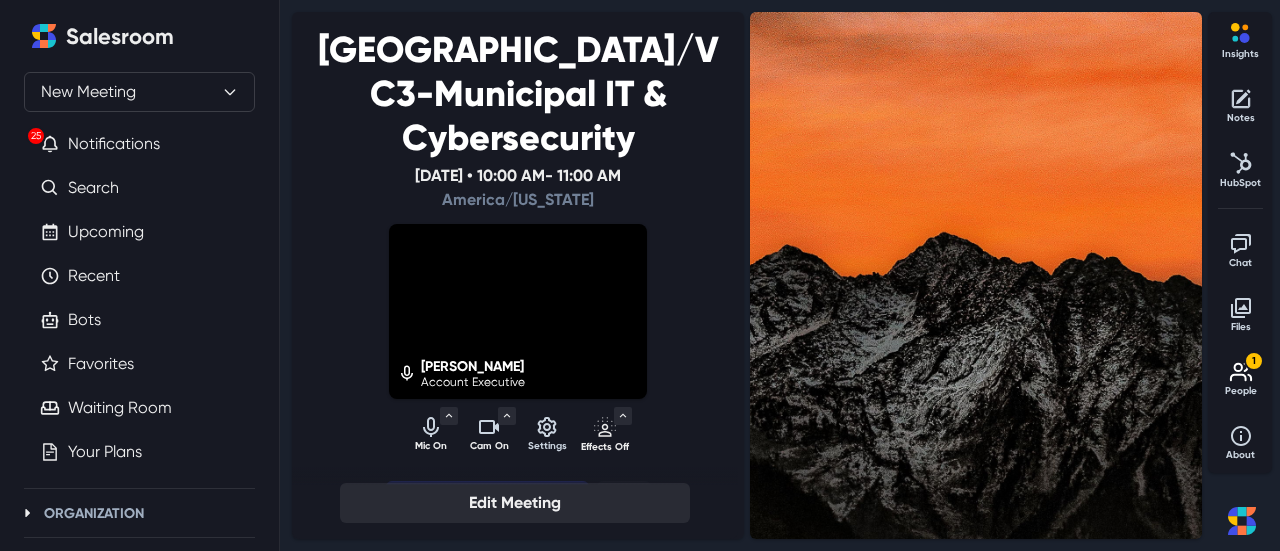click 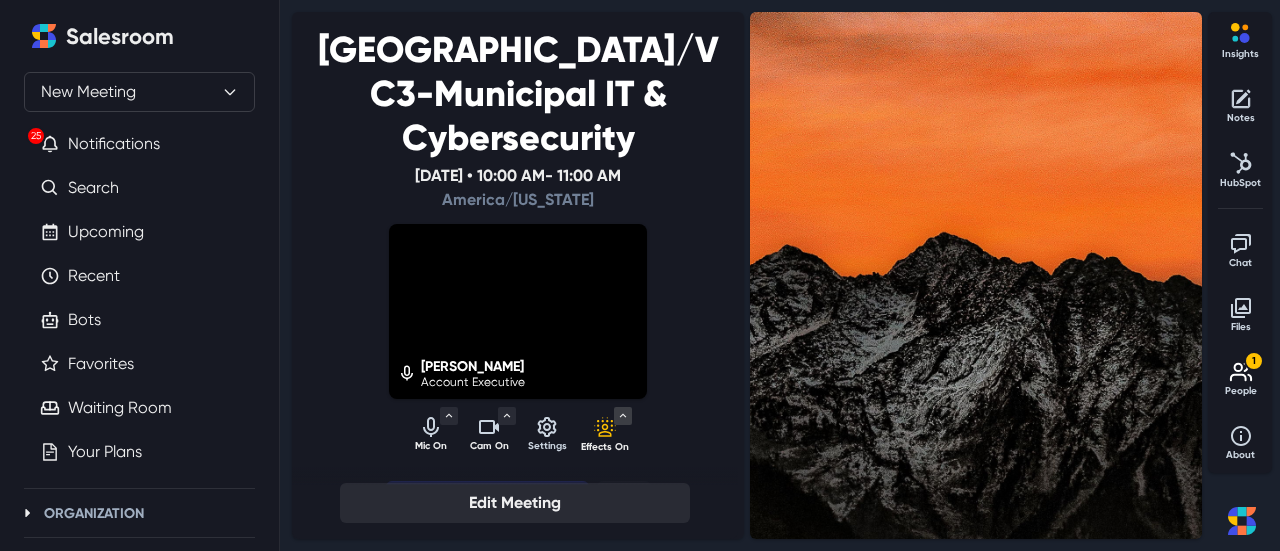 click 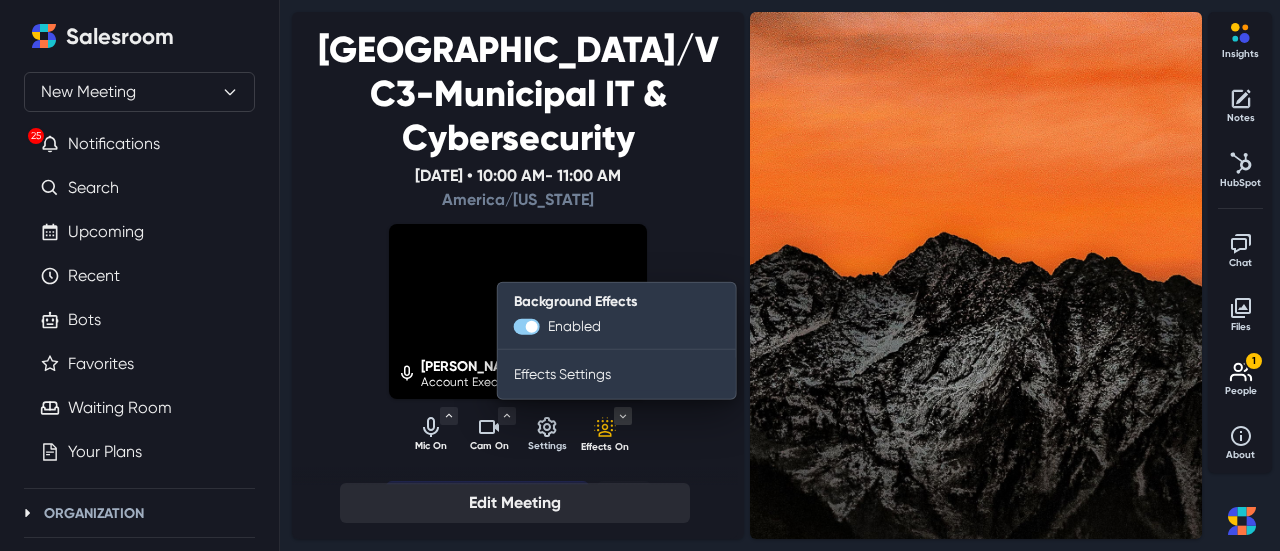 click on "[PERSON_NAME] Account Executive Mic On Microphone Microphone Array System Default (Microphone Array) Communications - Microphone Array Speaker System Default (VA2456 Series) Communications - VA2456 Series Speakers VA2456 Series Noise Cancellation Enabled Audio Settings... Mute Mic Cam On Camera Integrated Webcam Background Effects Enabled Meeting Video Quality High Video Settings... Turn Off Settings Effects On Background Effects Enabled Effects Settings" at bounding box center (518, 344) 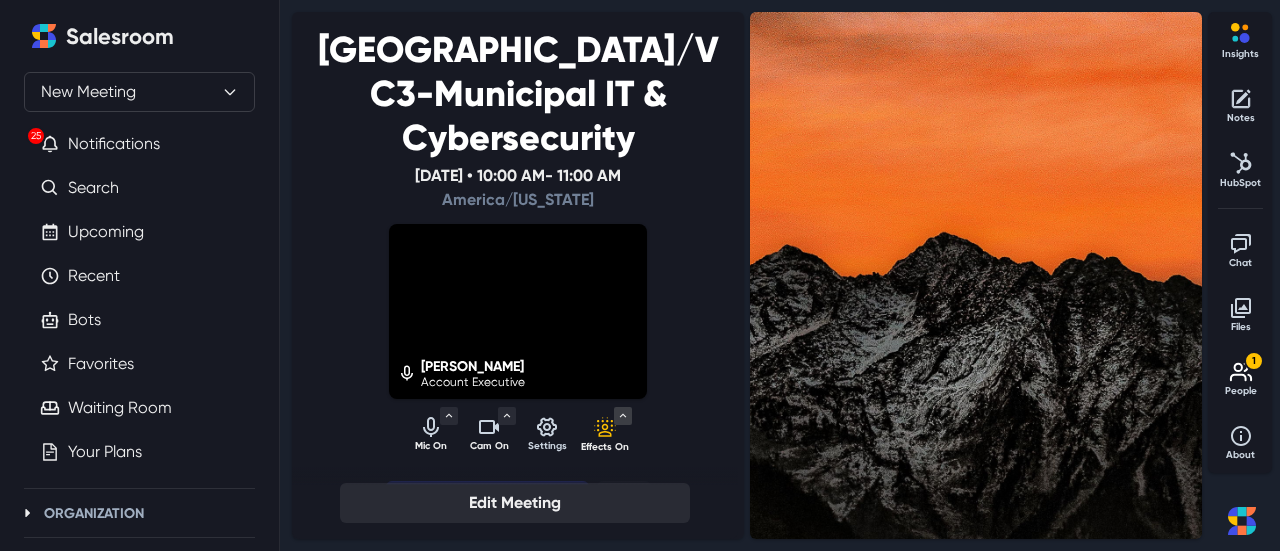 click 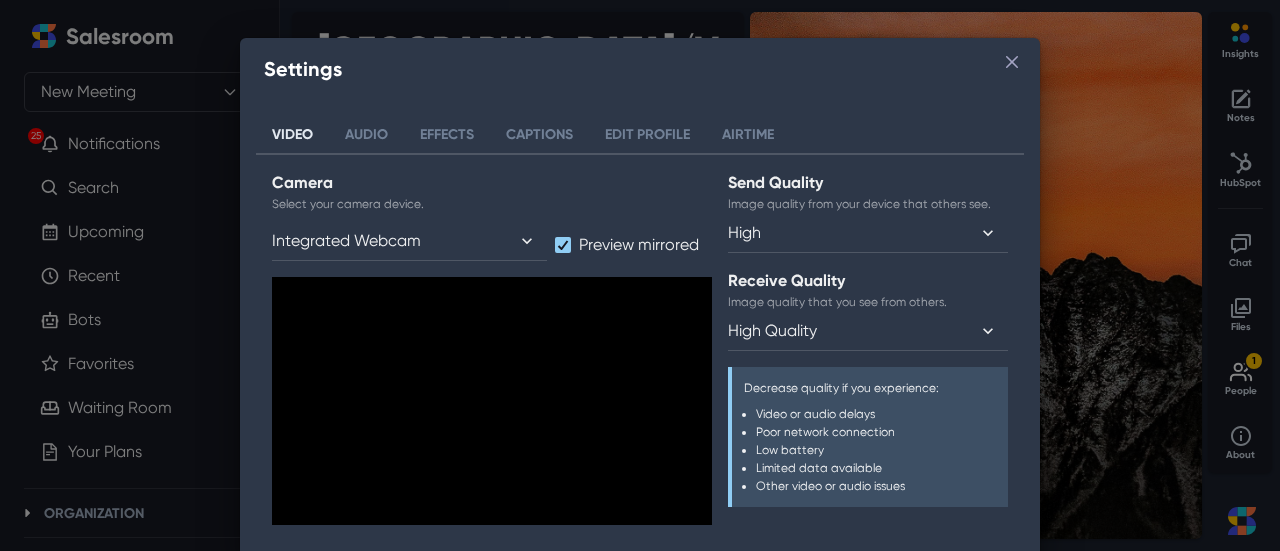scroll, scrollTop: 0, scrollLeft: 0, axis: both 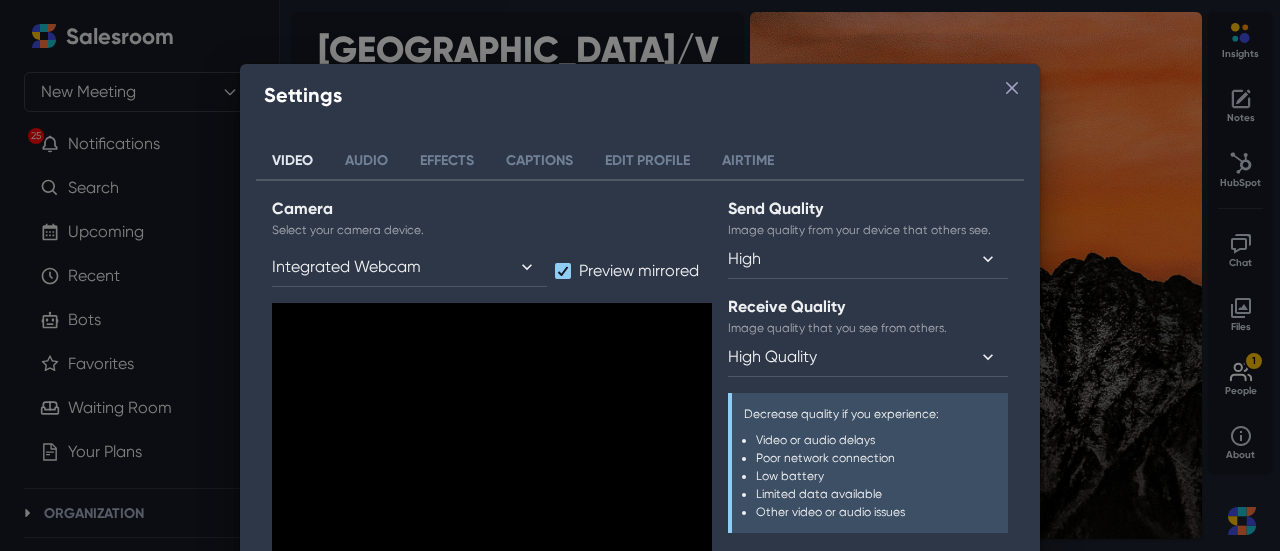 click on "Select your camera device." at bounding box center [492, 230] 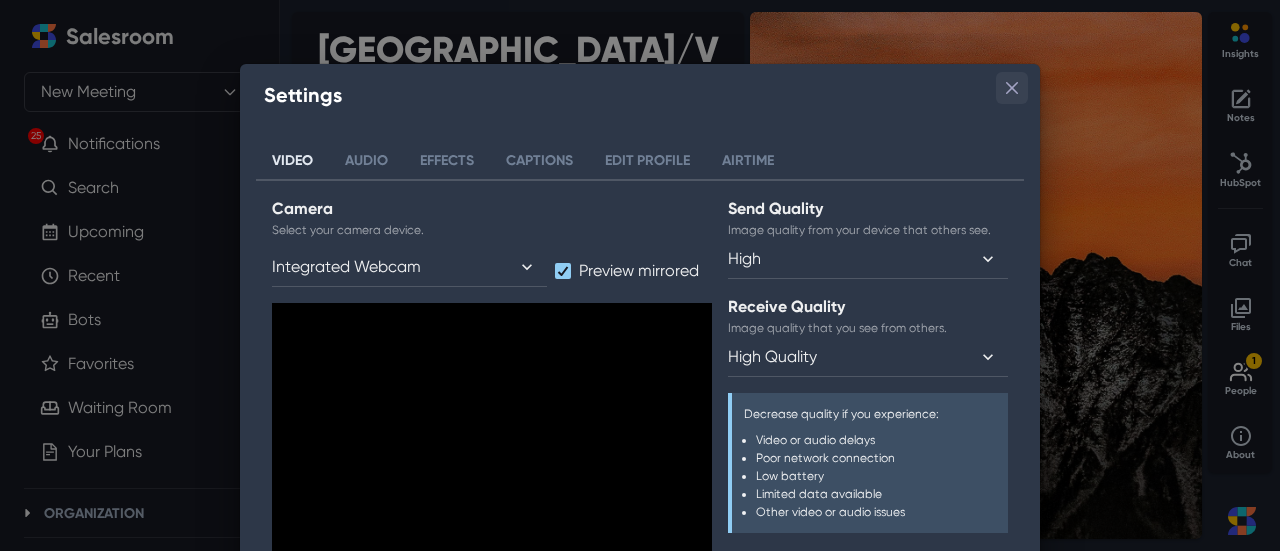 click 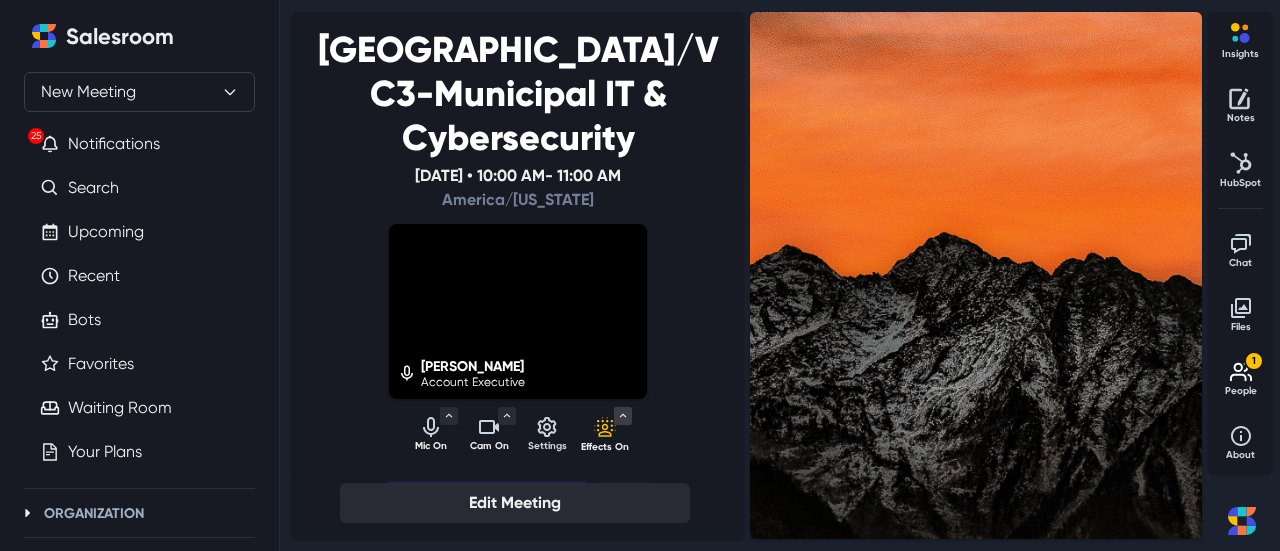 click on "Notes" at bounding box center [1241, 118] 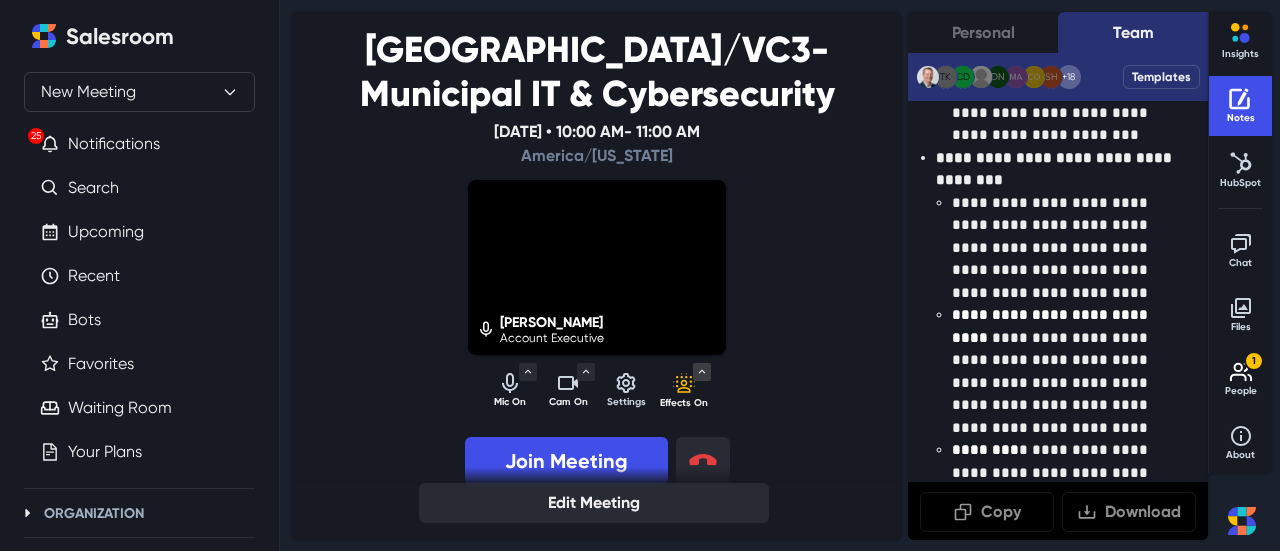 scroll, scrollTop: 1300, scrollLeft: 0, axis: vertical 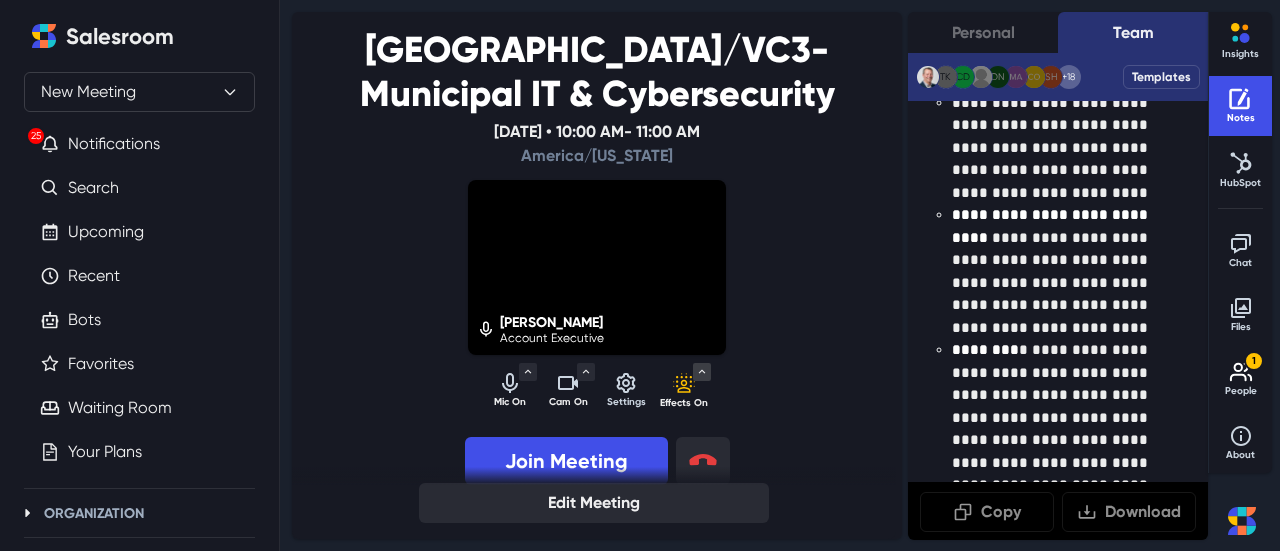 click on "**********" at bounding box center [1066, 271] 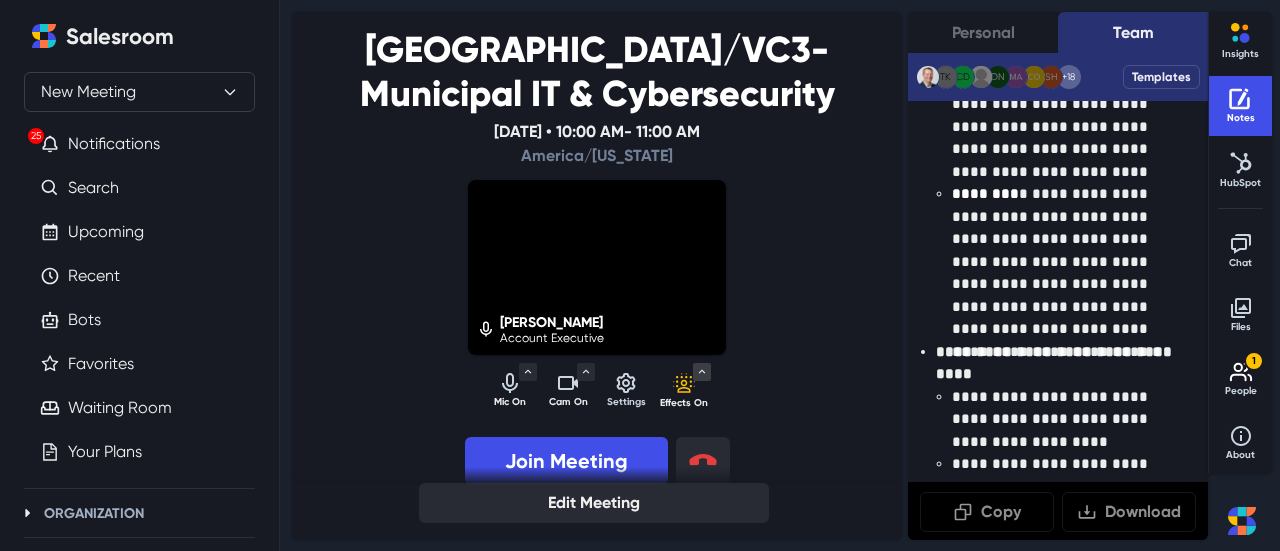 scroll, scrollTop: 1500, scrollLeft: 0, axis: vertical 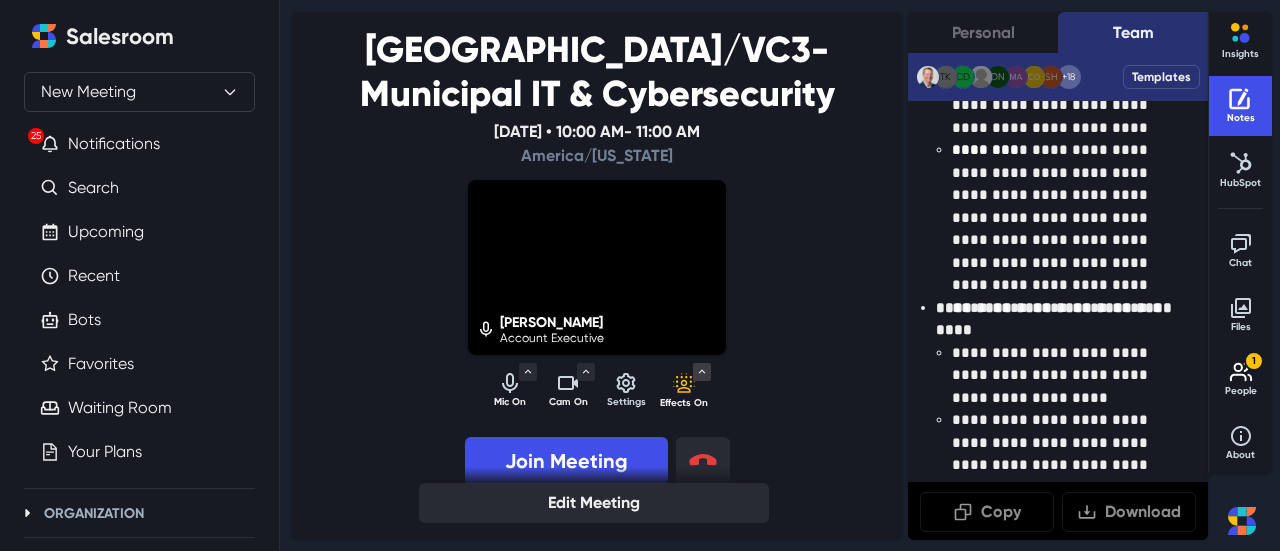 click on "**********" at bounding box center [1066, 218] 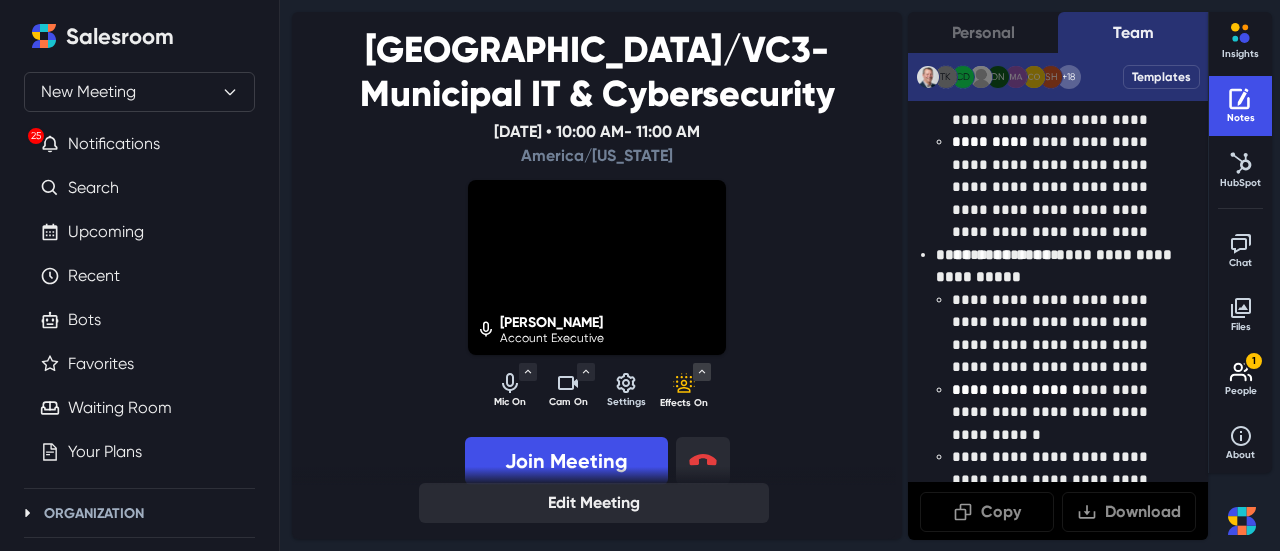 scroll, scrollTop: 1900, scrollLeft: 0, axis: vertical 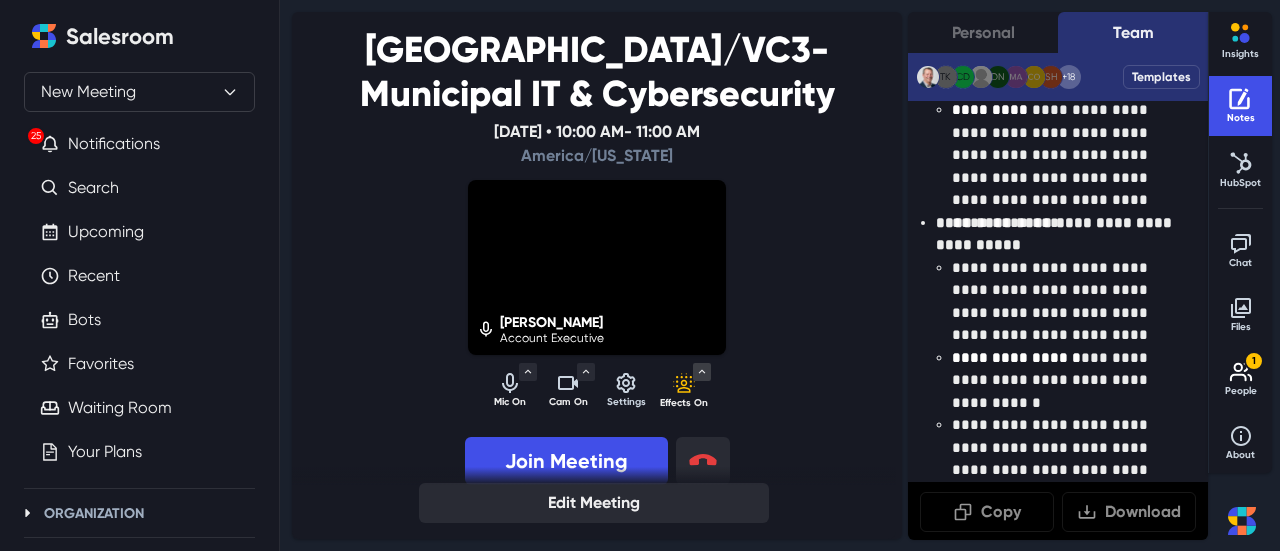 click on "**********" at bounding box center (1066, 302) 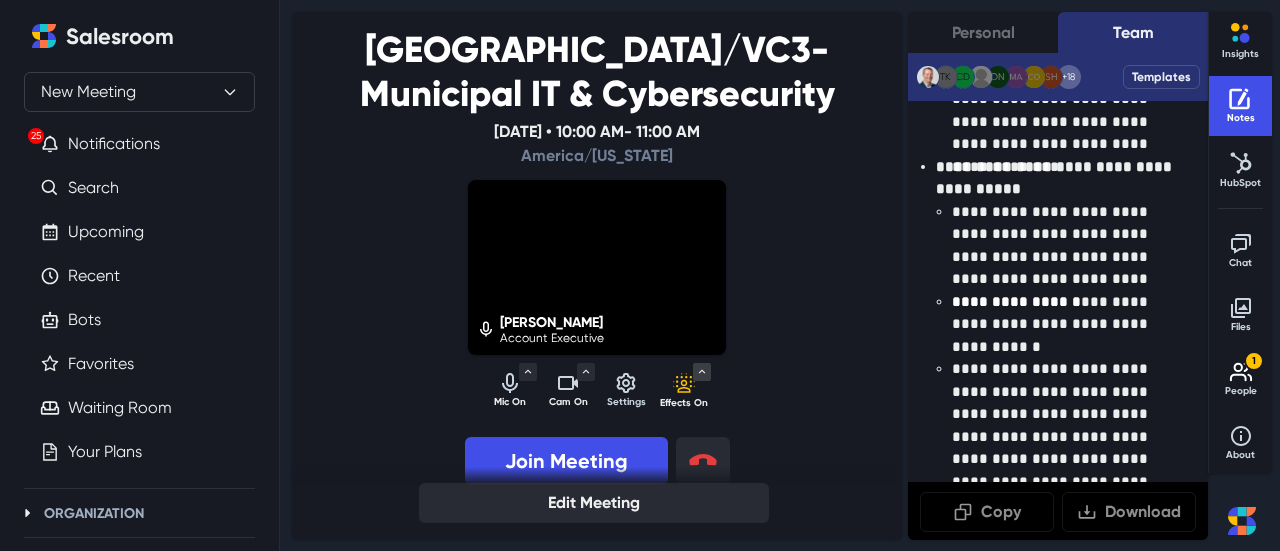 scroll, scrollTop: 2000, scrollLeft: 0, axis: vertical 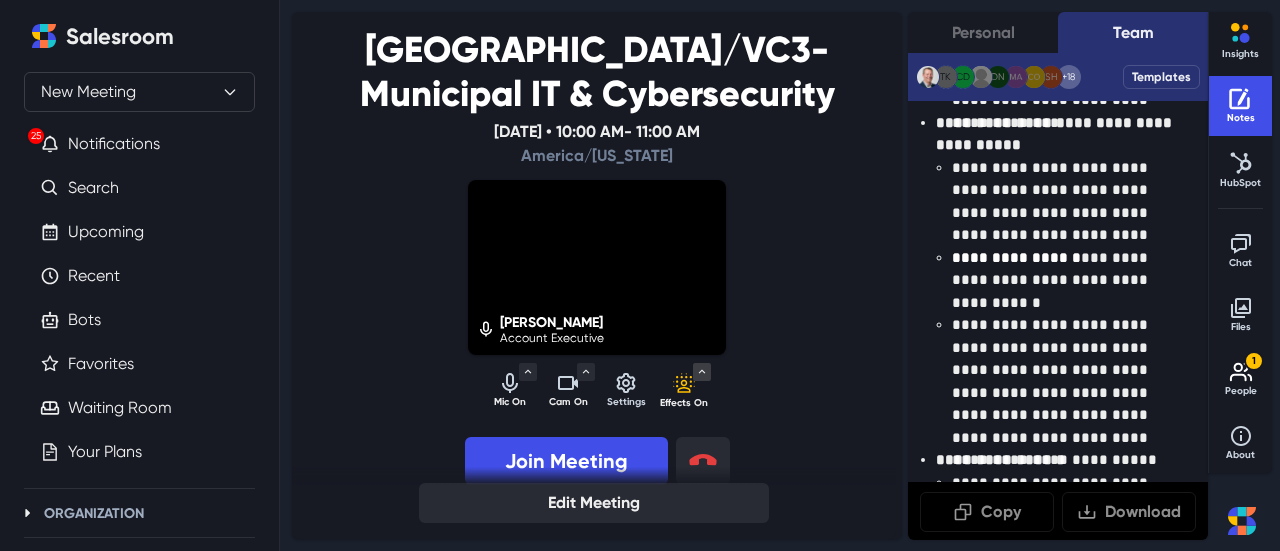 click on "**********" at bounding box center (1066, 281) 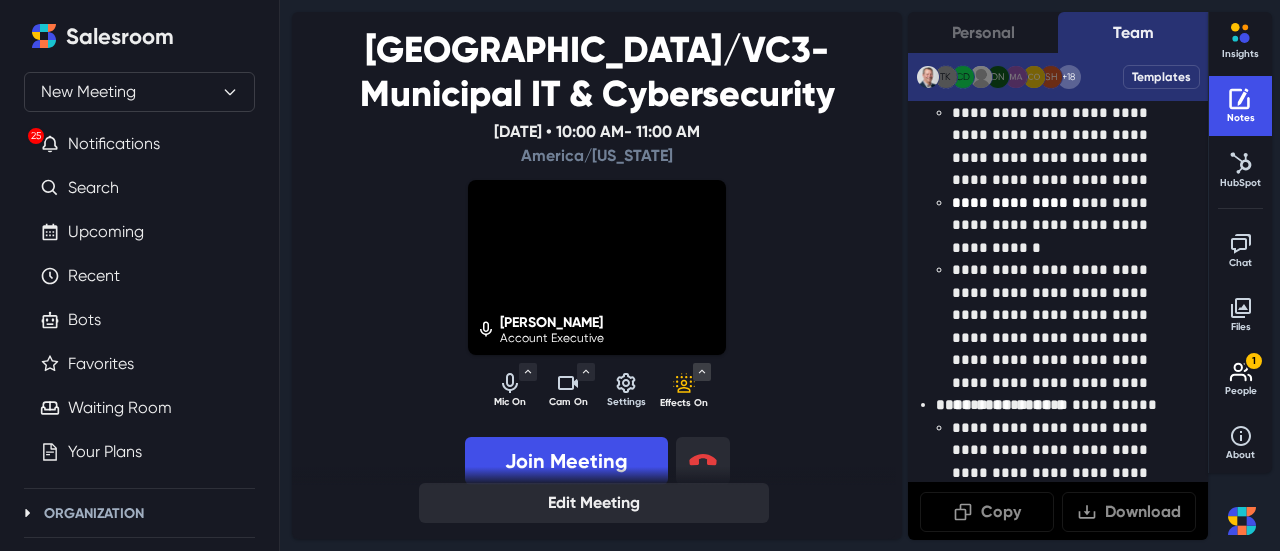 scroll, scrollTop: 2100, scrollLeft: 0, axis: vertical 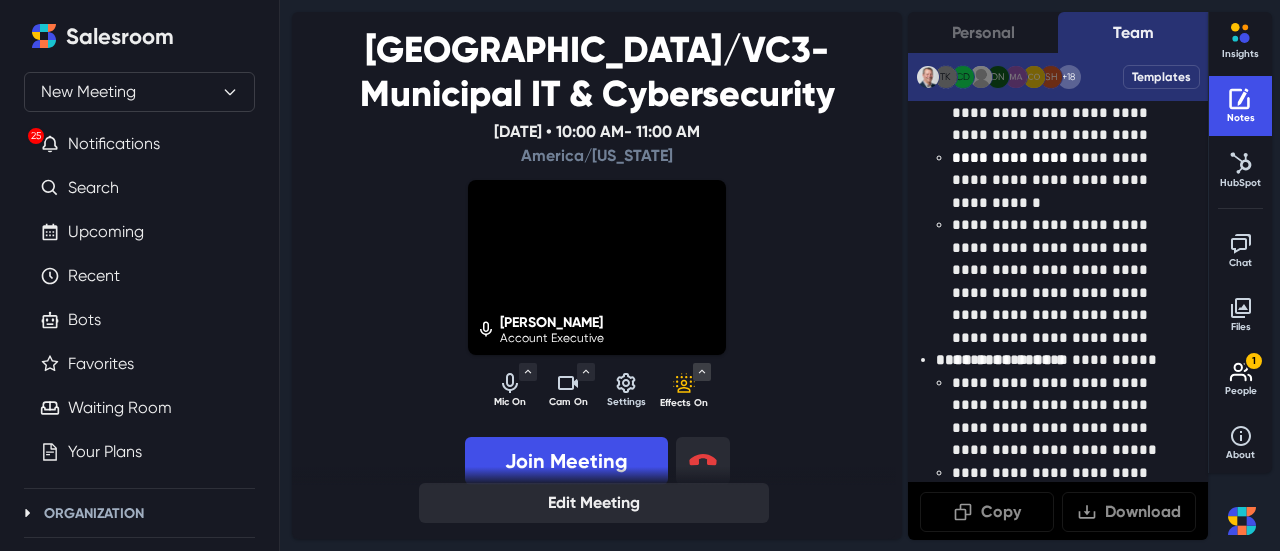 click on "**********" at bounding box center (1066, 281) 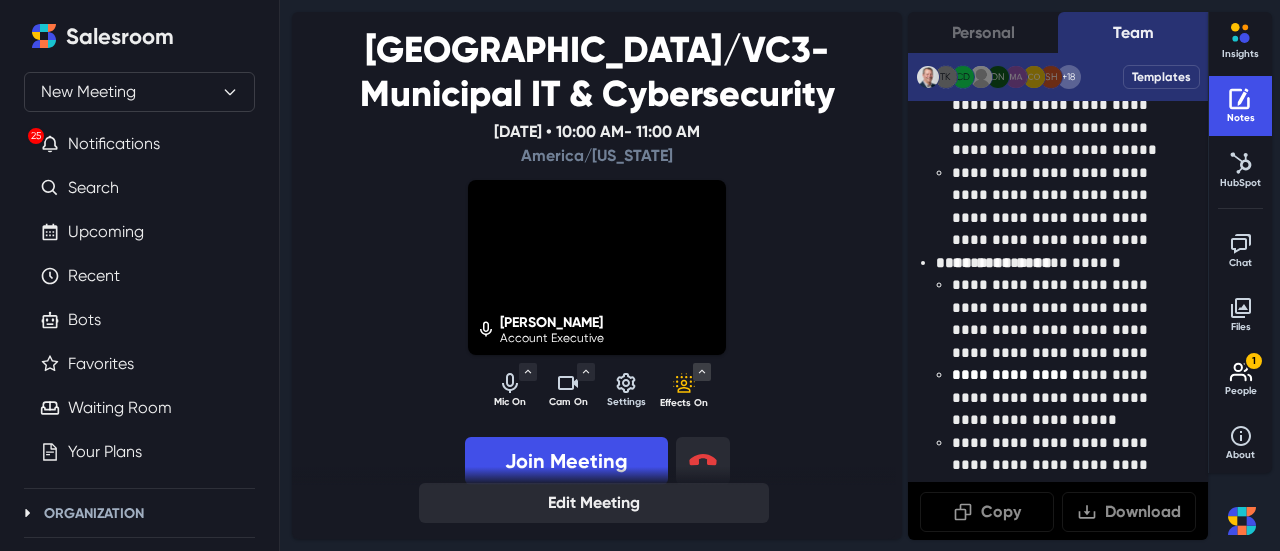 scroll, scrollTop: 2500, scrollLeft: 0, axis: vertical 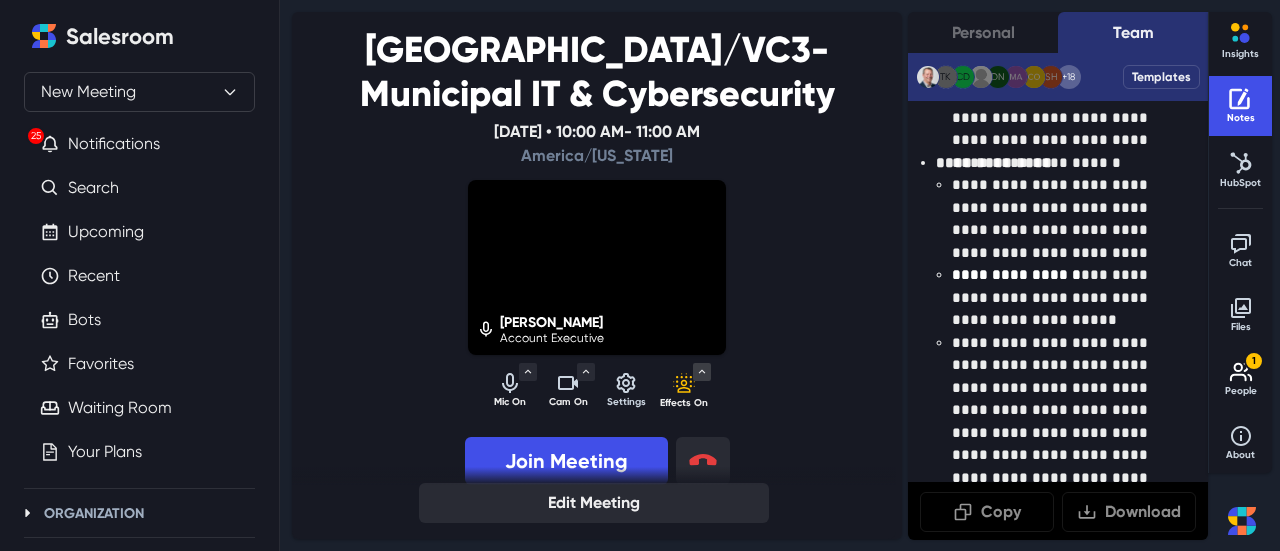 click on "**********" at bounding box center (1066, 298) 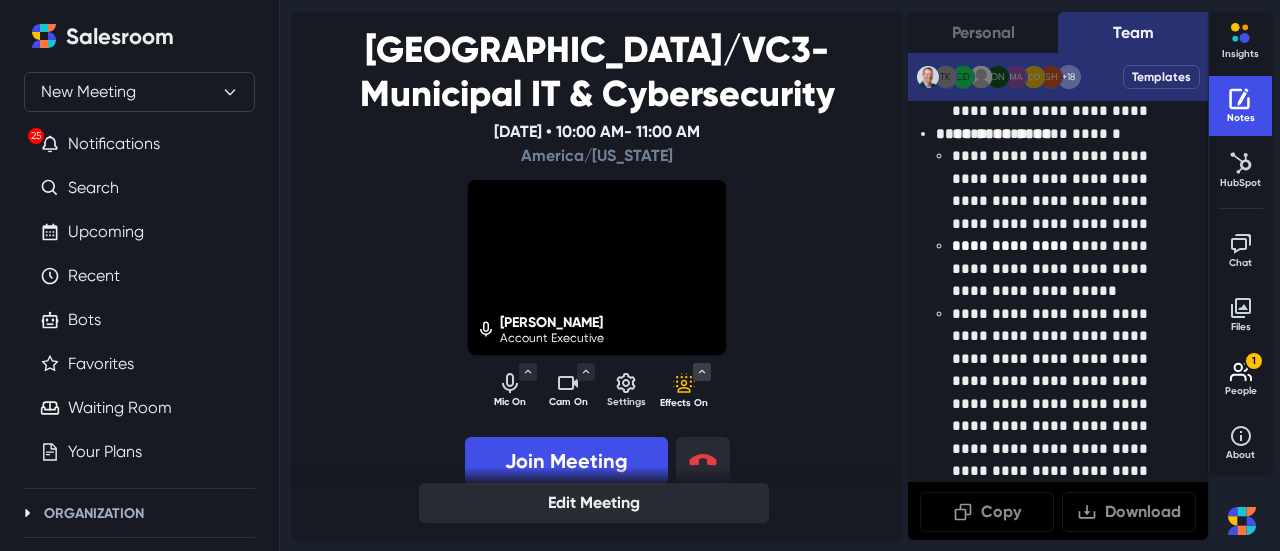click on "**********" at bounding box center (1066, 393) 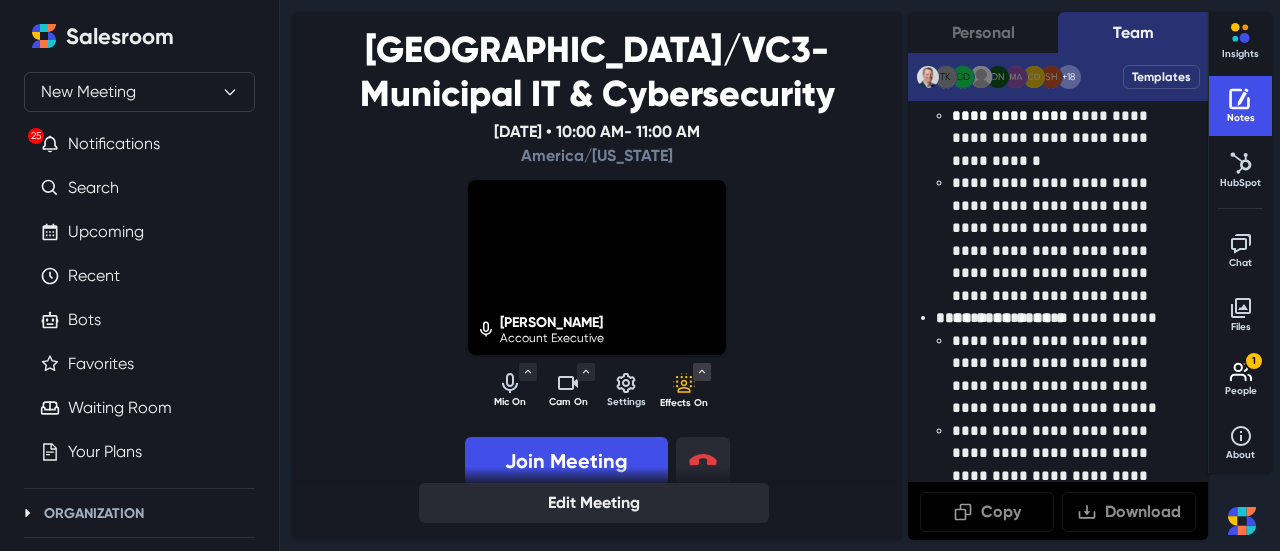 scroll, scrollTop: 1929, scrollLeft: 0, axis: vertical 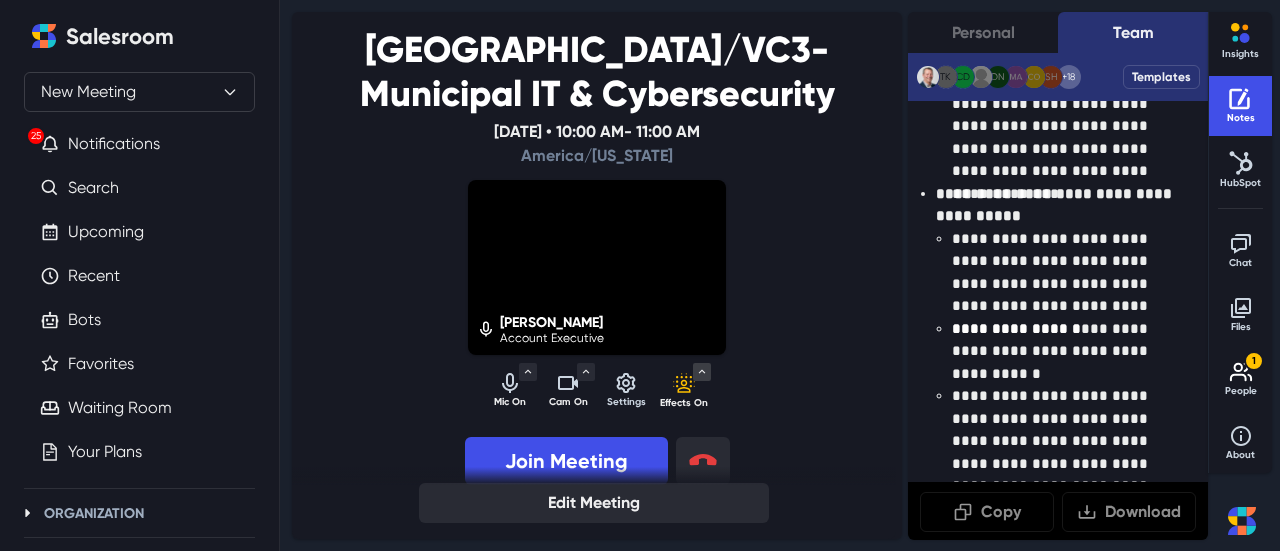 click 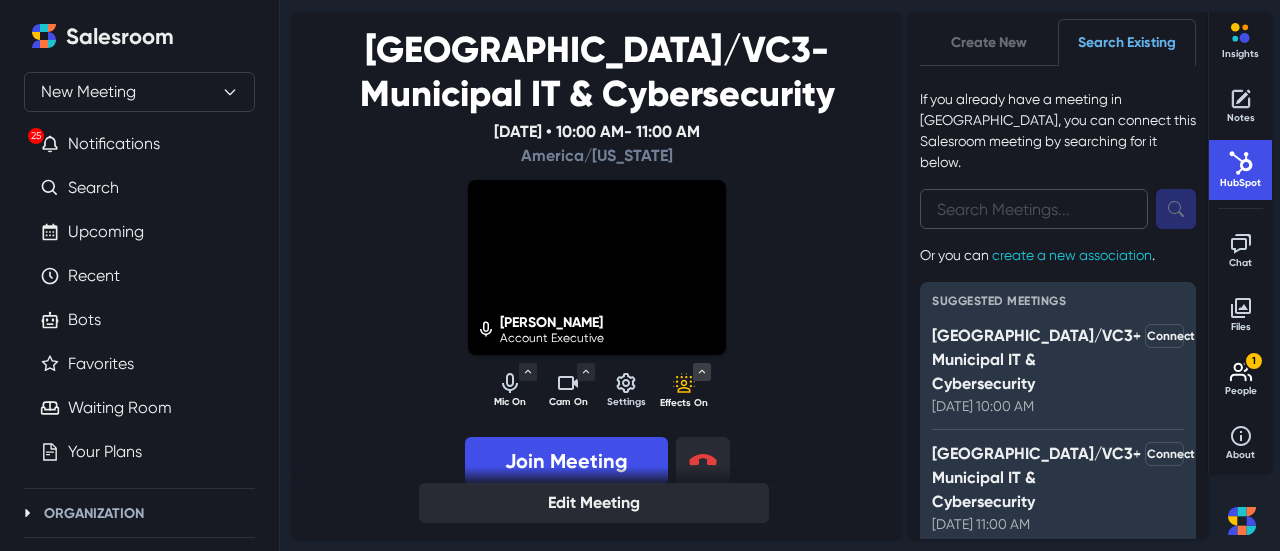 scroll, scrollTop: 76, scrollLeft: 0, axis: vertical 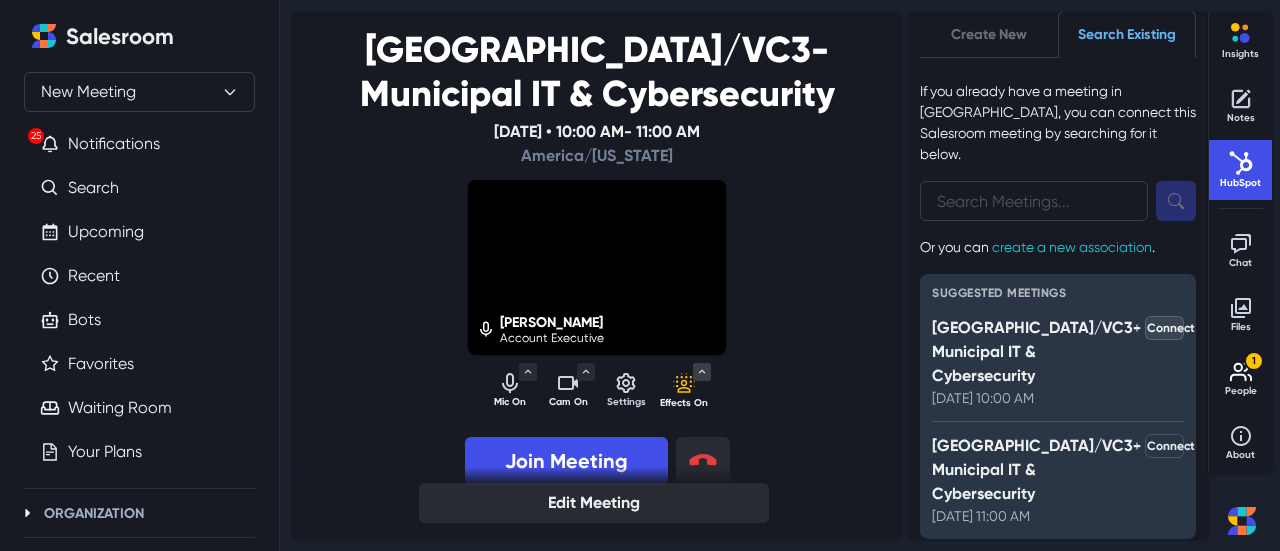 click on "Connect" at bounding box center [1164, 328] 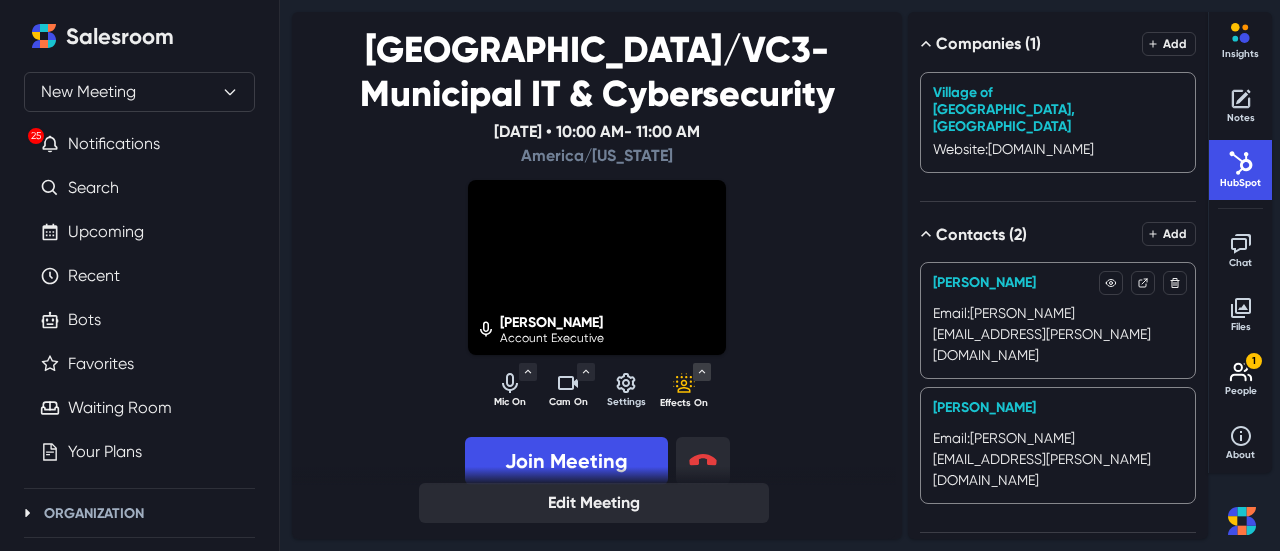 scroll, scrollTop: 122, scrollLeft: 0, axis: vertical 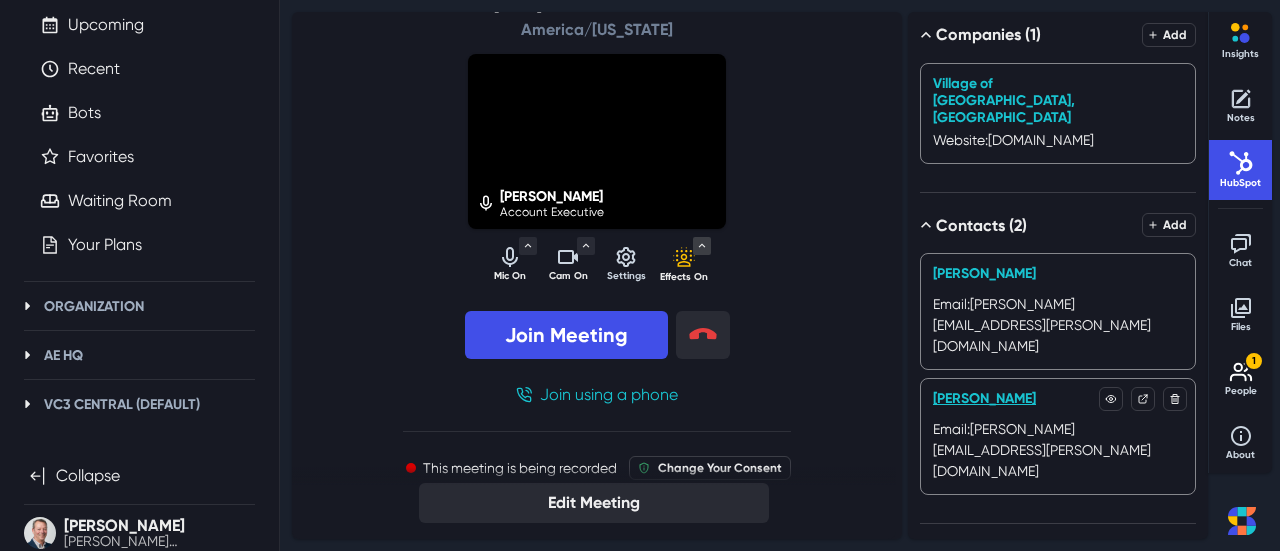 click on "[PERSON_NAME]" at bounding box center [984, 398] 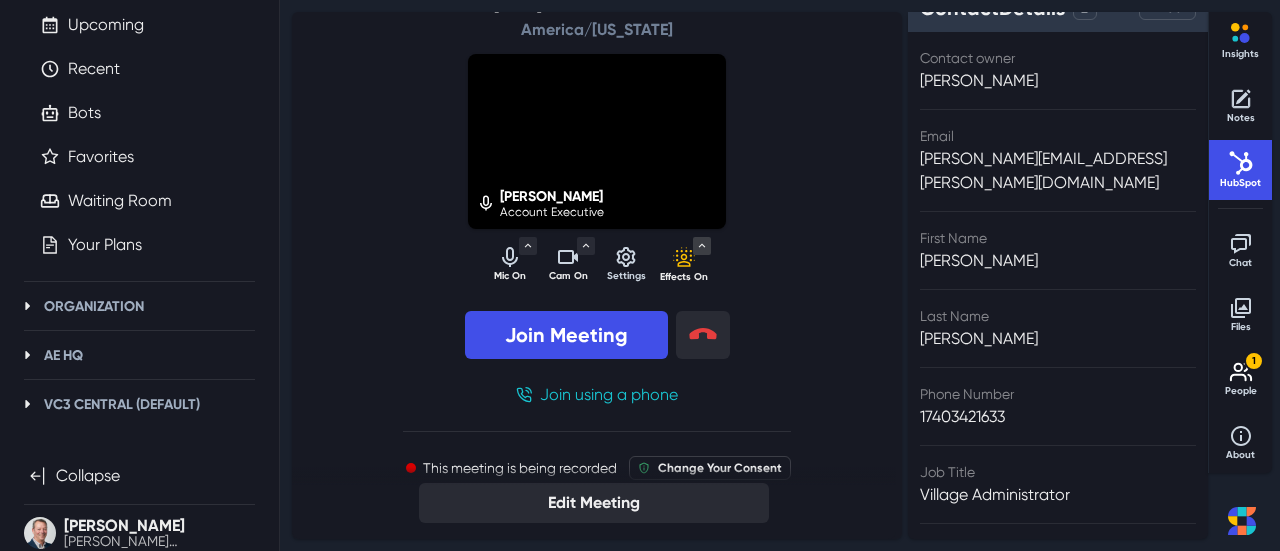 scroll, scrollTop: 0, scrollLeft: 0, axis: both 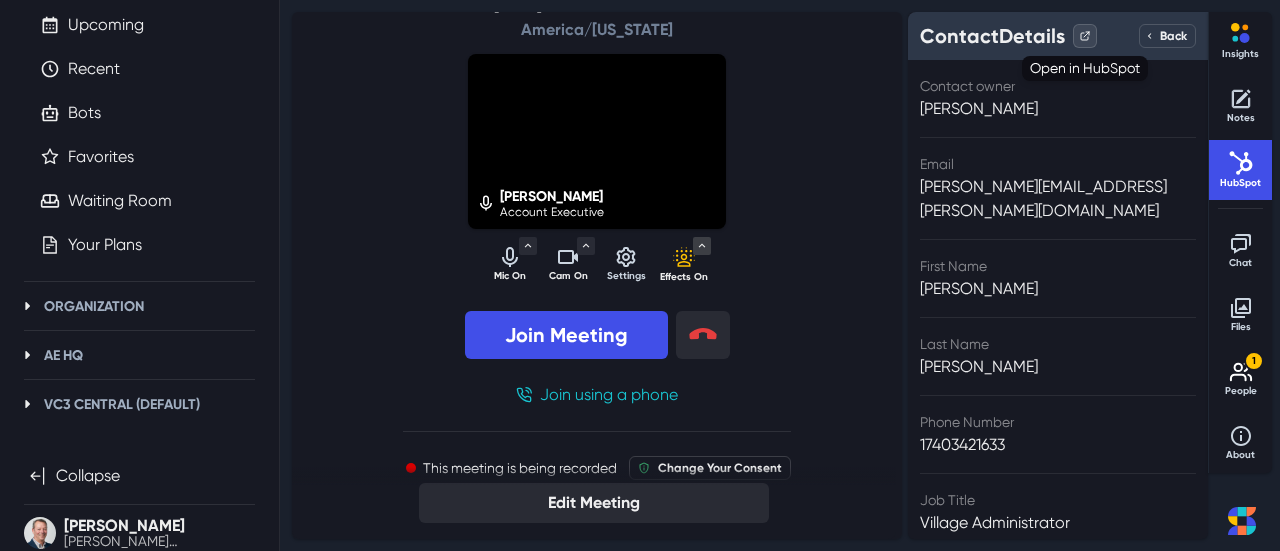 click 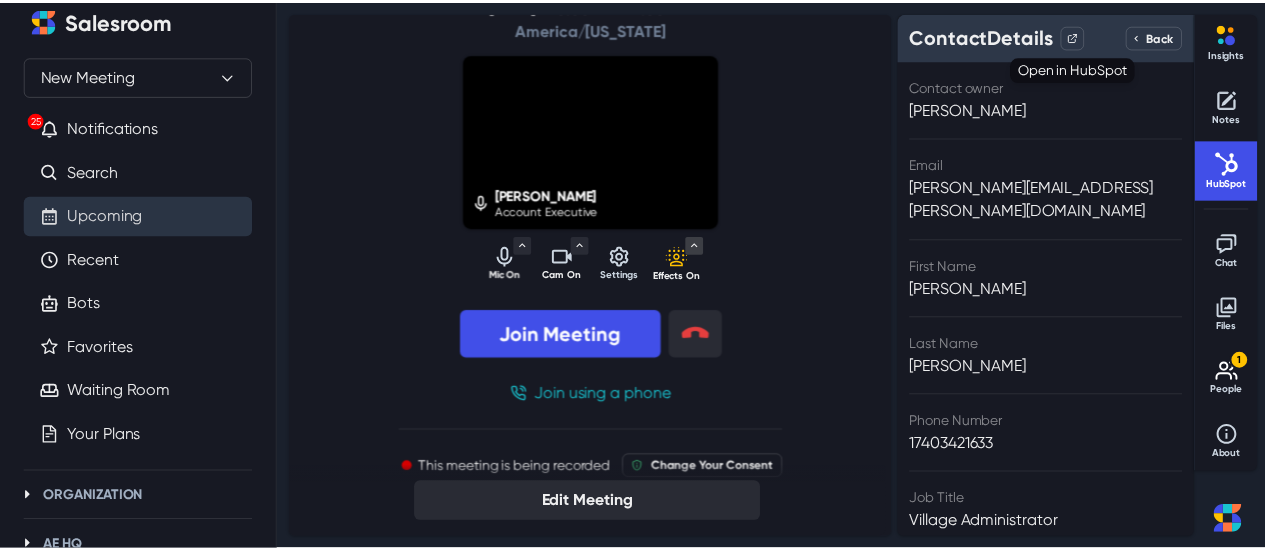 scroll, scrollTop: 0, scrollLeft: 0, axis: both 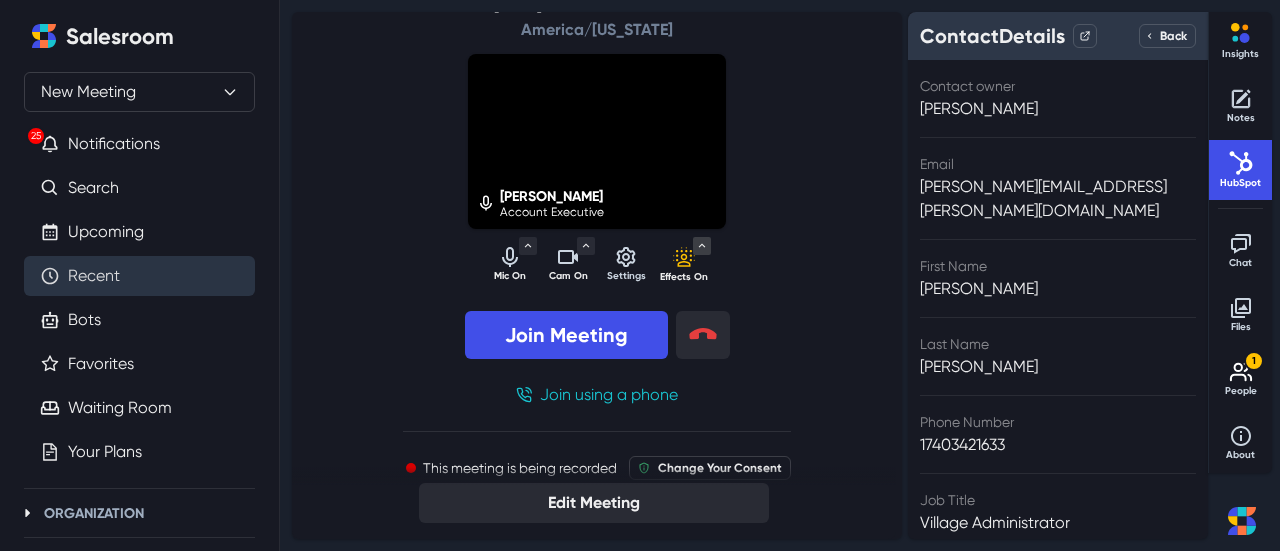 click on "Recent" at bounding box center (94, 276) 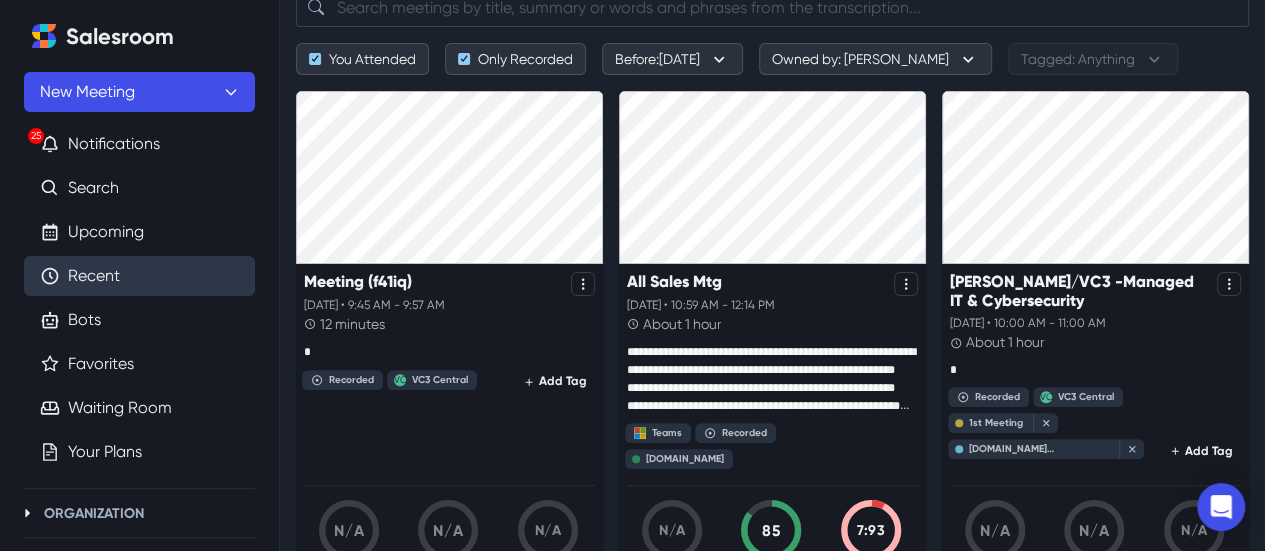 scroll, scrollTop: 100, scrollLeft: 0, axis: vertical 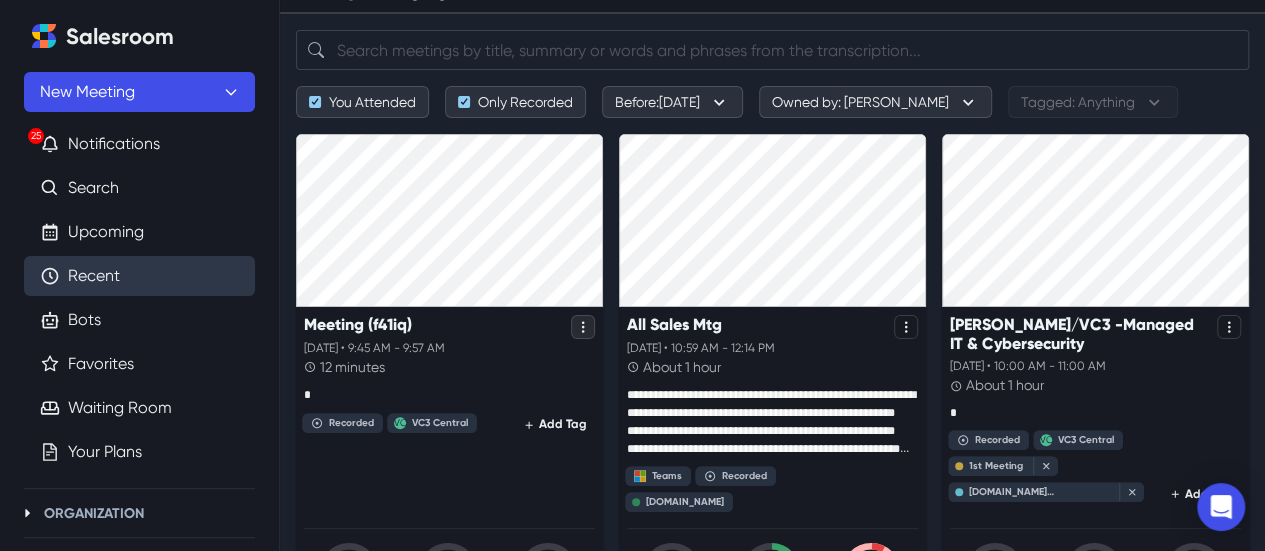 click 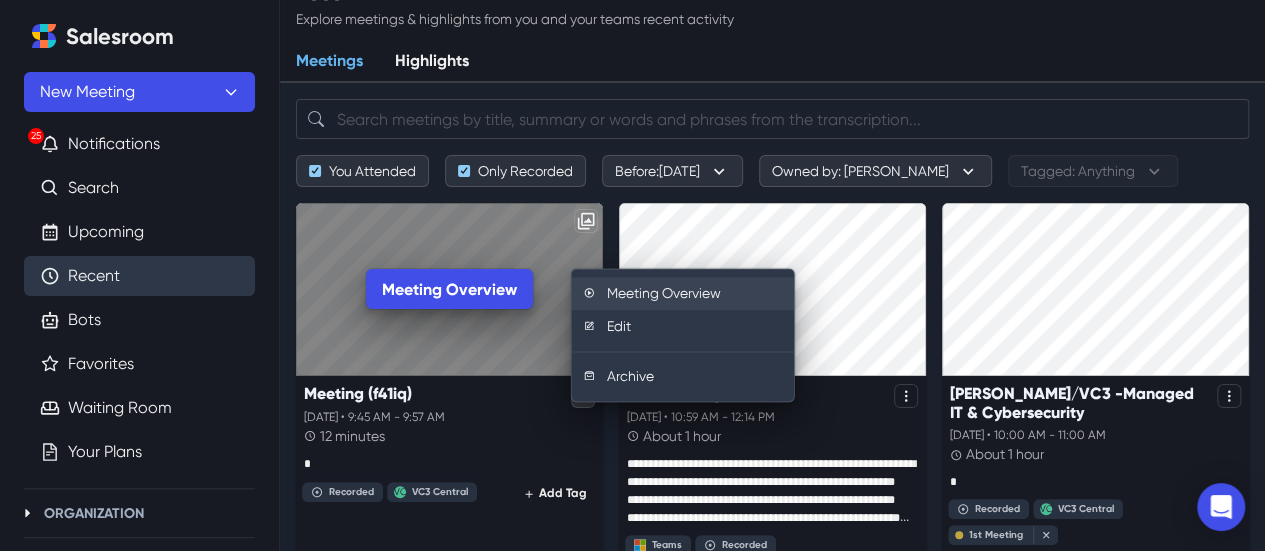 scroll, scrollTop: 0, scrollLeft: 0, axis: both 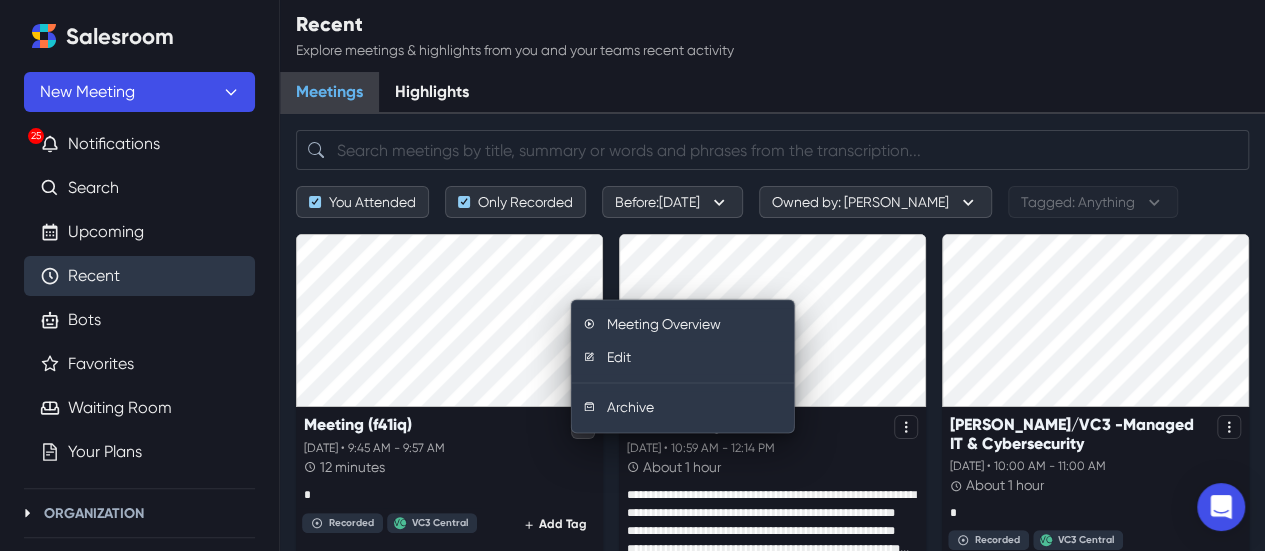 click on "Meetings" at bounding box center (329, 93) 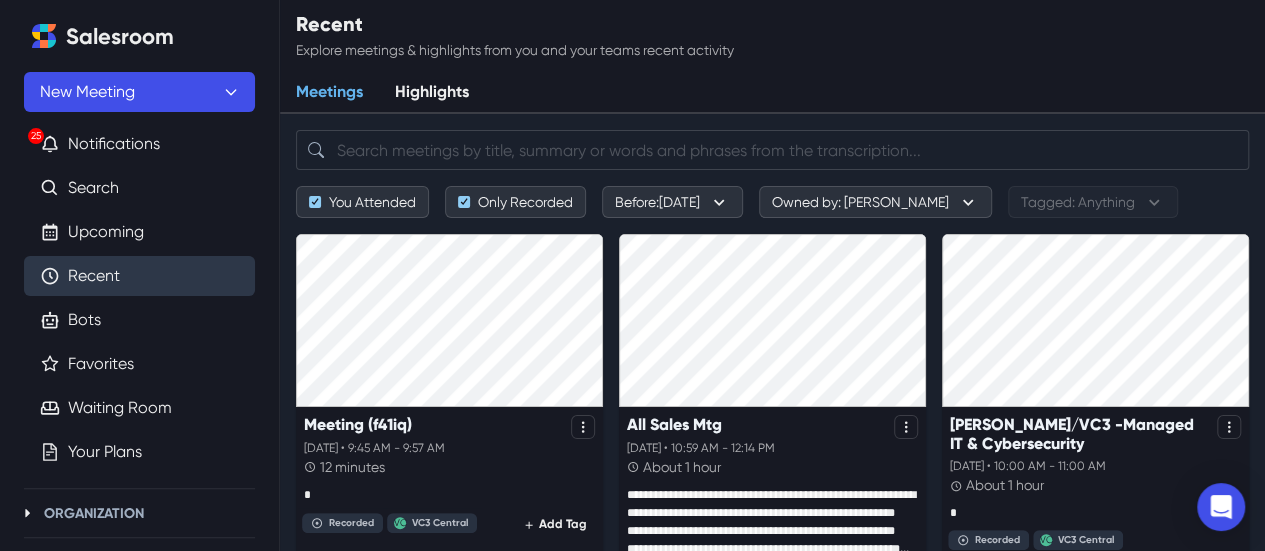 scroll, scrollTop: 0, scrollLeft: 0, axis: both 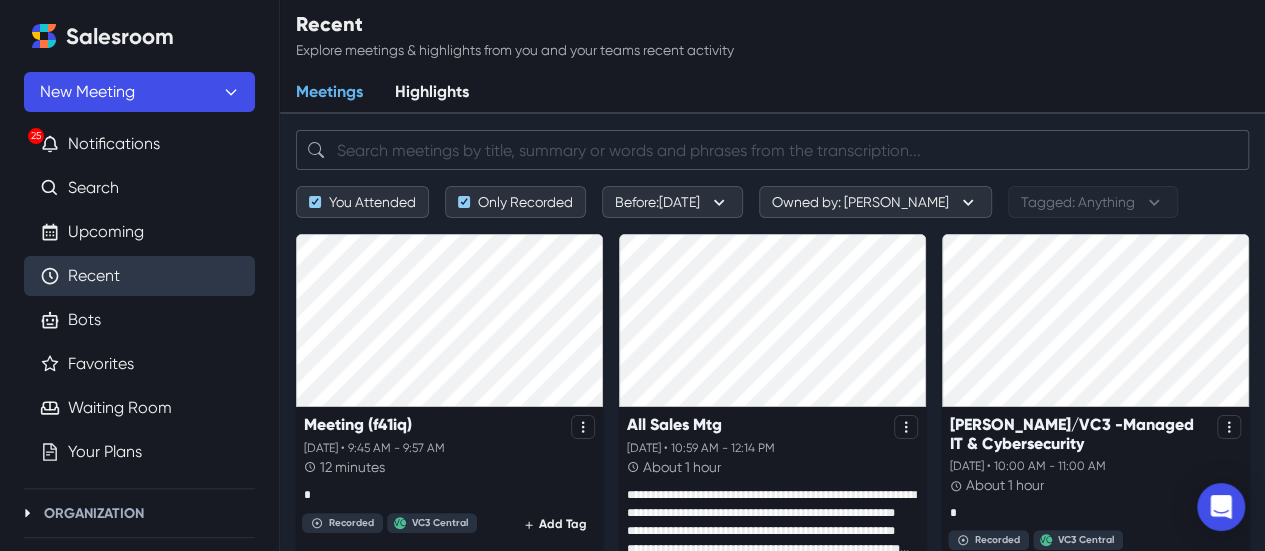 click at bounding box center [772, 150] 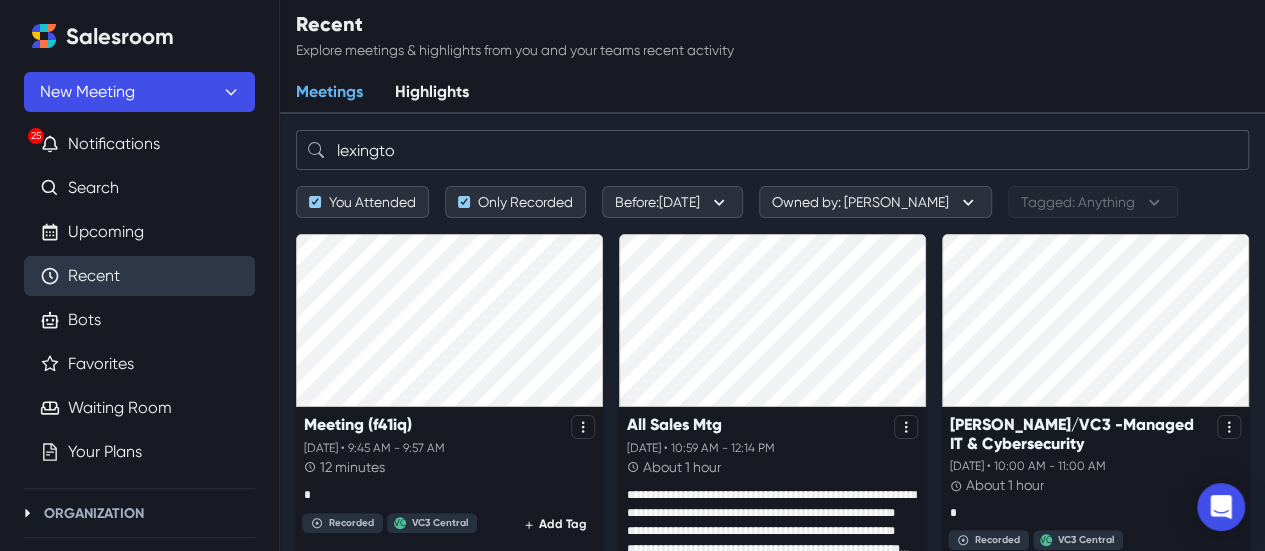 type on "[GEOGRAPHIC_DATA]" 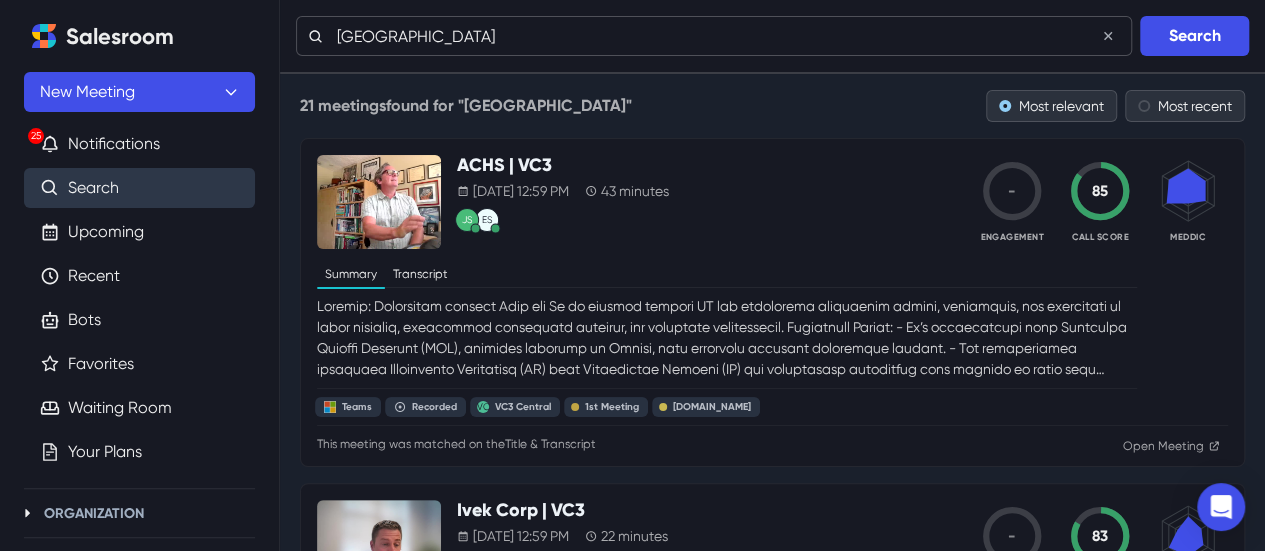 click on "[GEOGRAPHIC_DATA]" at bounding box center [714, 36] 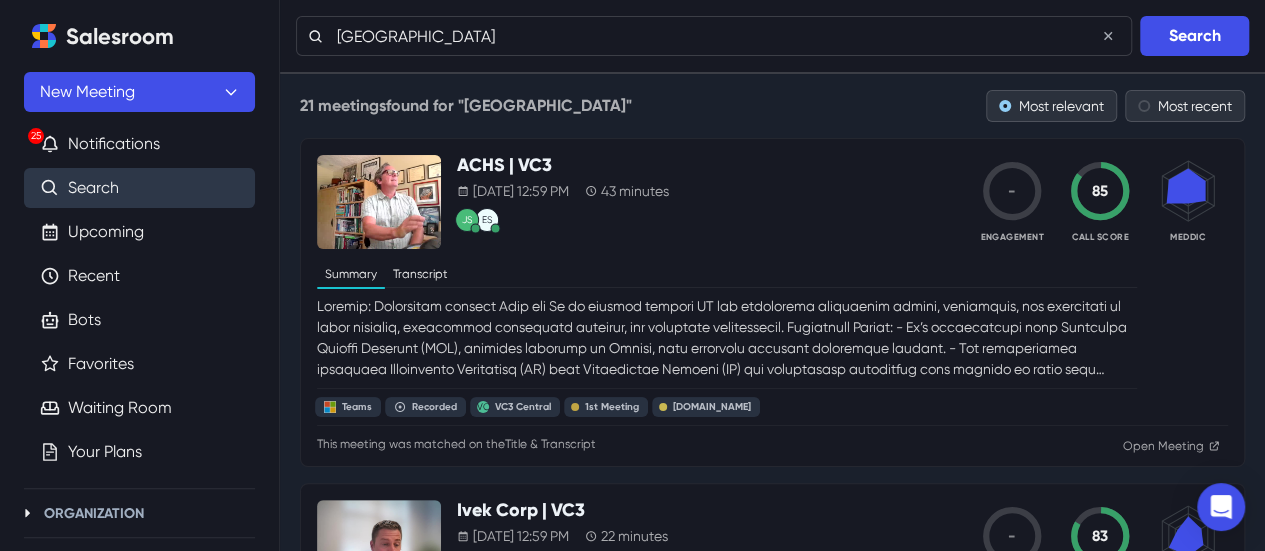 type on "[GEOGRAPHIC_DATA]" 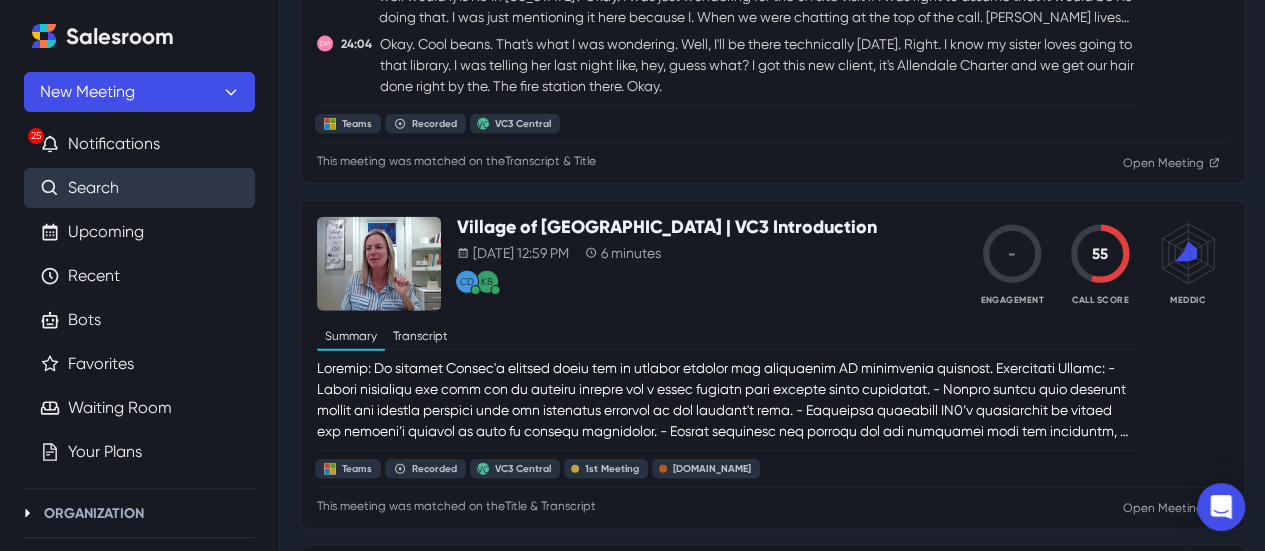 scroll, scrollTop: 2300, scrollLeft: 0, axis: vertical 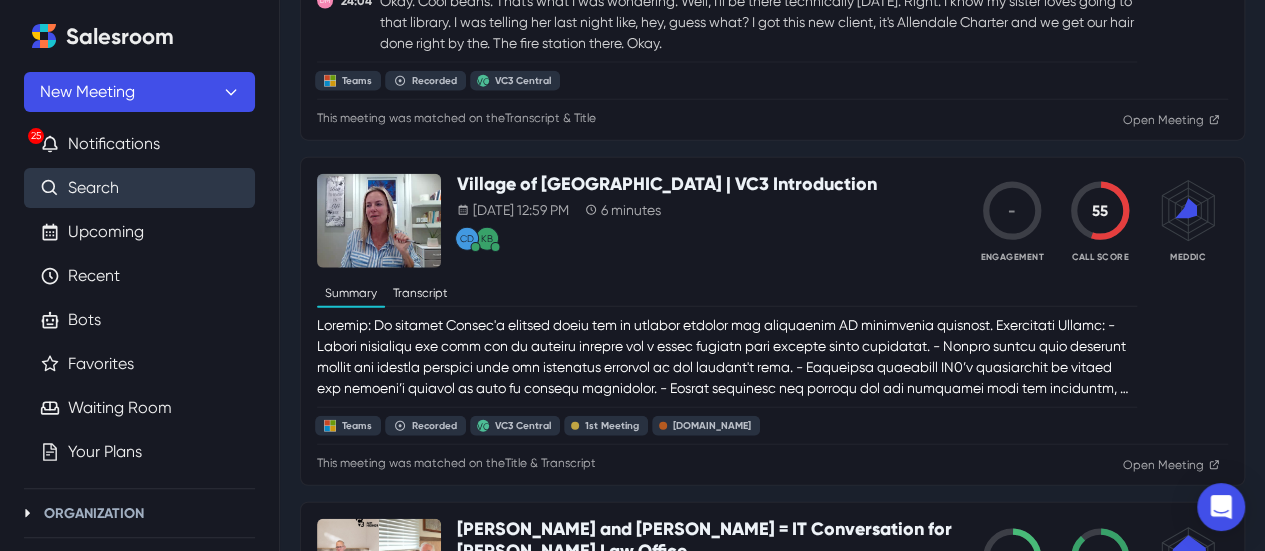click at bounding box center (727, 357) 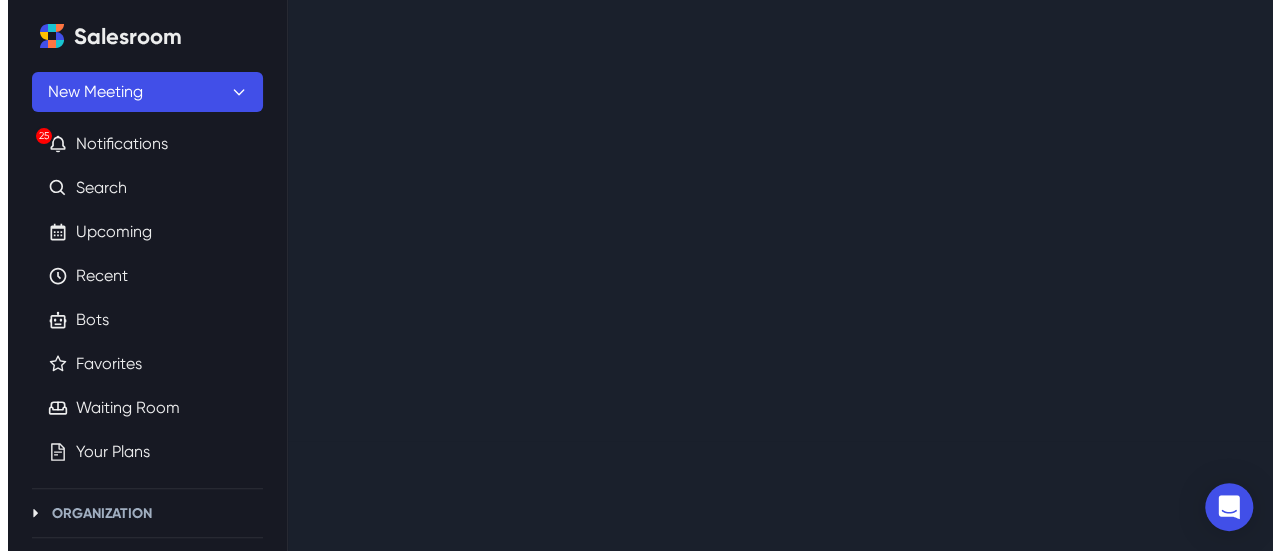 scroll, scrollTop: 0, scrollLeft: 0, axis: both 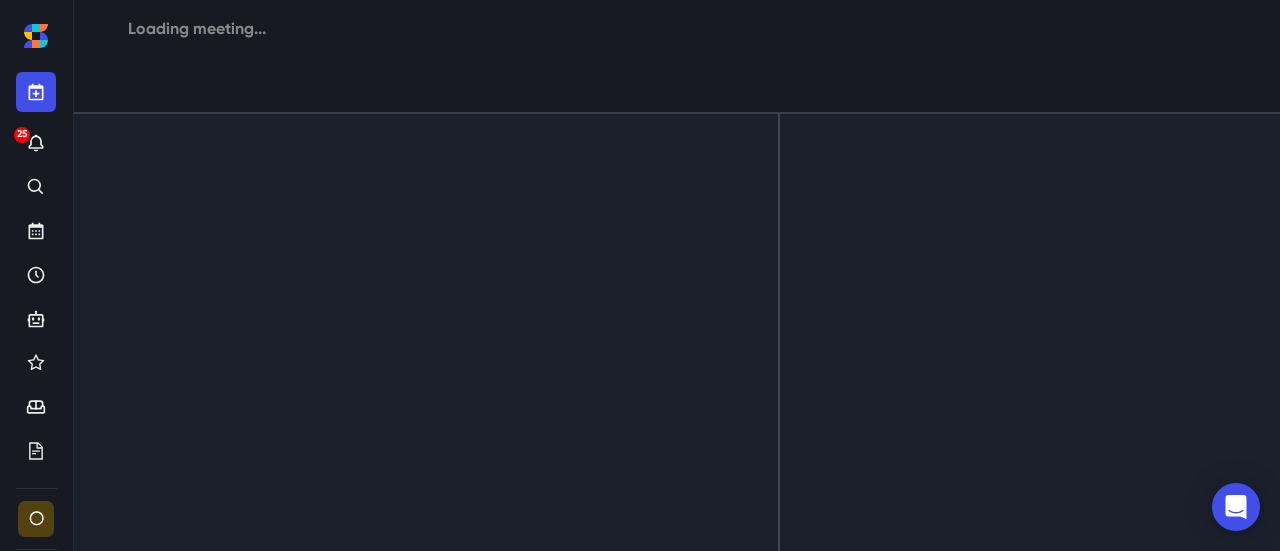 select on "default" 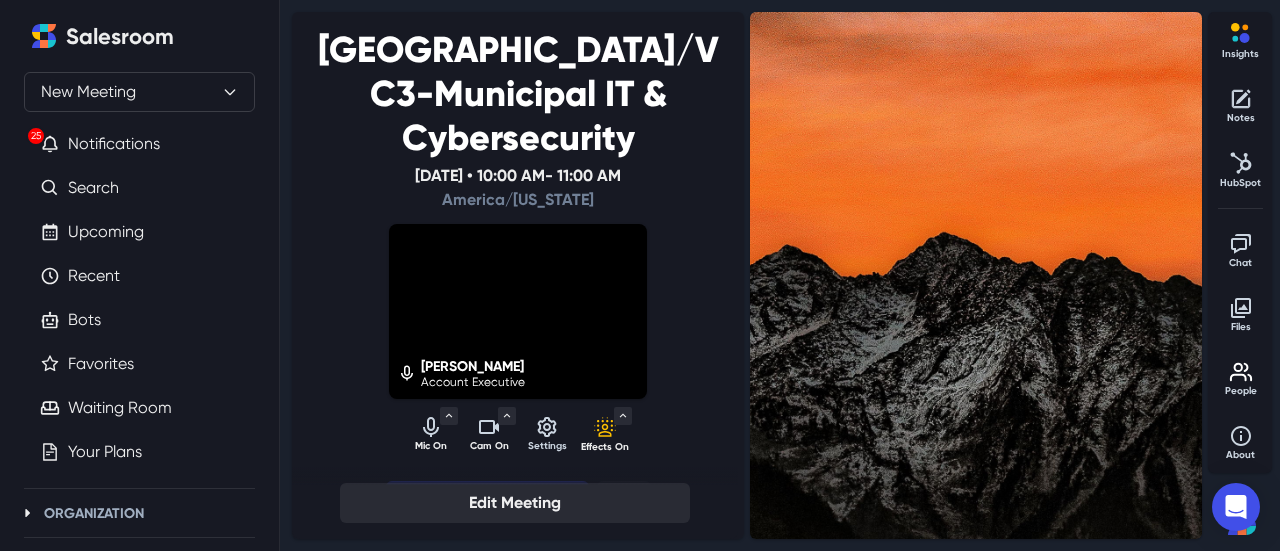 click on "[GEOGRAPHIC_DATA]/VC3-Municipal IT & Cybersecurity" at bounding box center (518, 94) 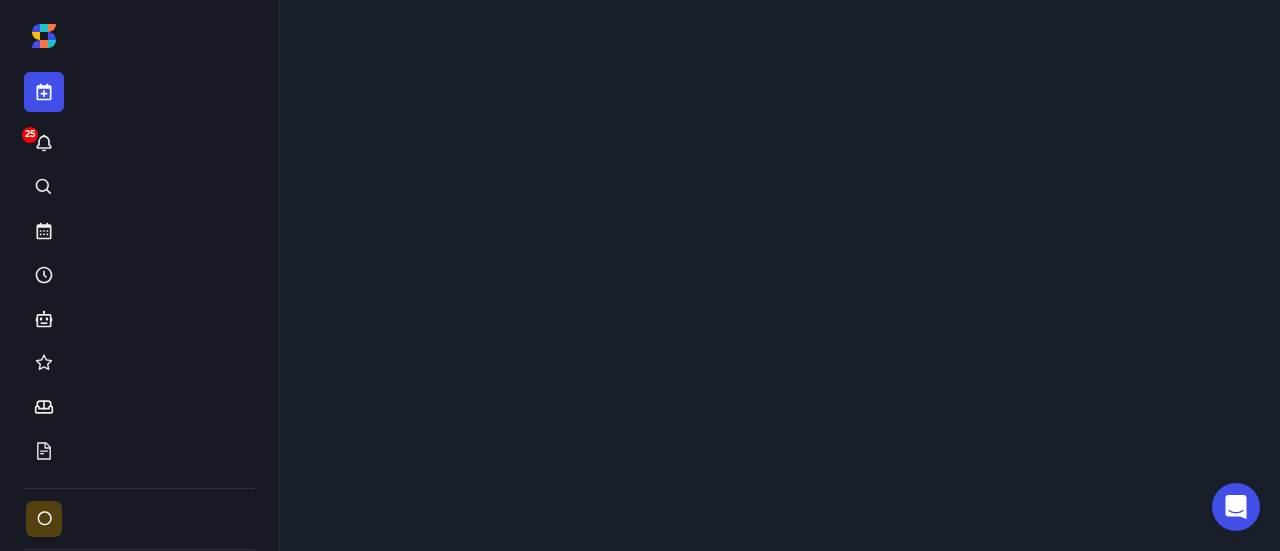 scroll, scrollTop: 126, scrollLeft: 0, axis: vertical 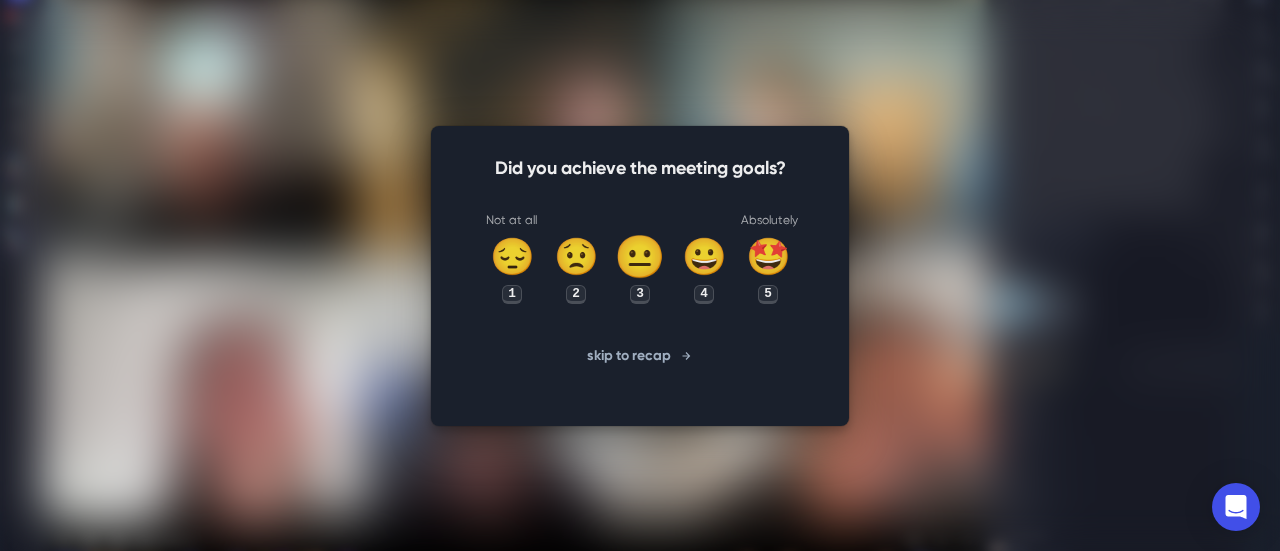 click on "😐" at bounding box center [640, 257] 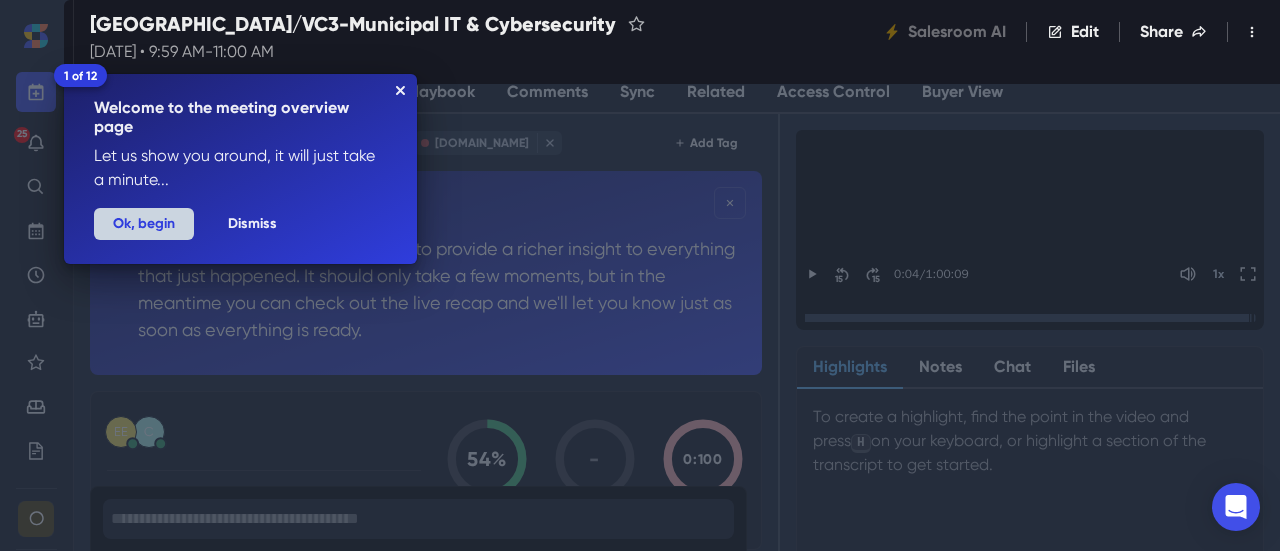 click on "Ok, begin" at bounding box center [144, 224] 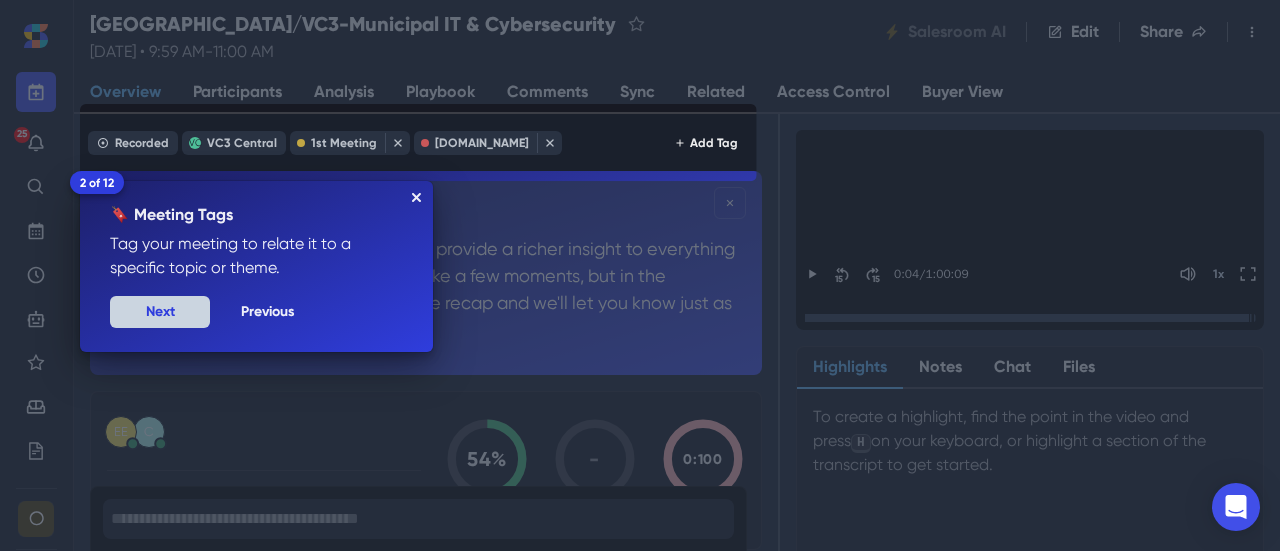 click on "Next" at bounding box center (160, 312) 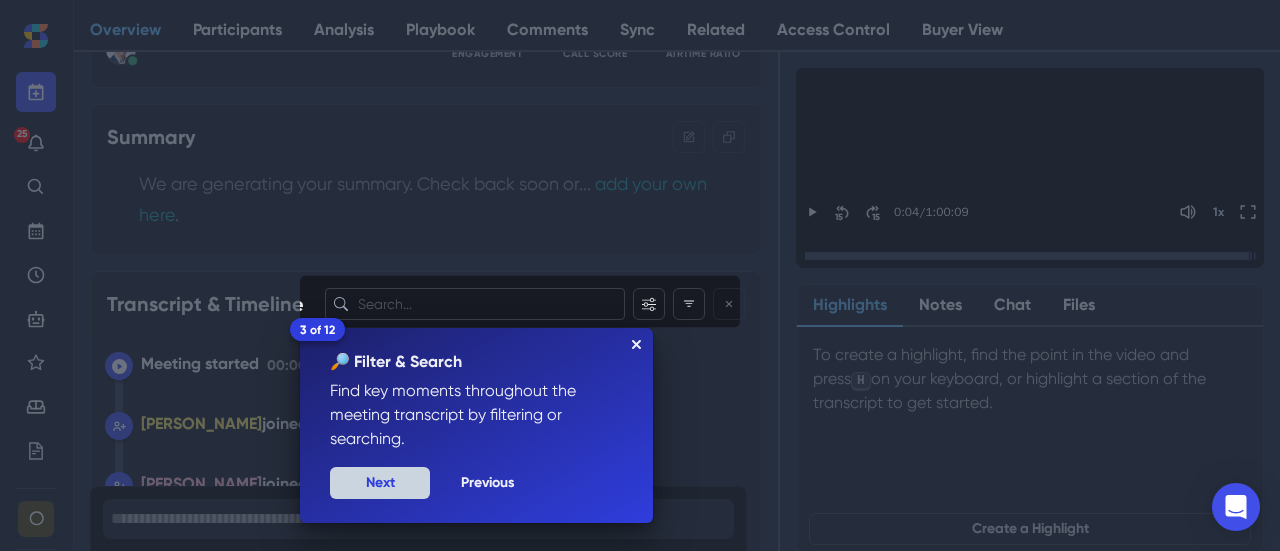 click on "Next" at bounding box center [380, 483] 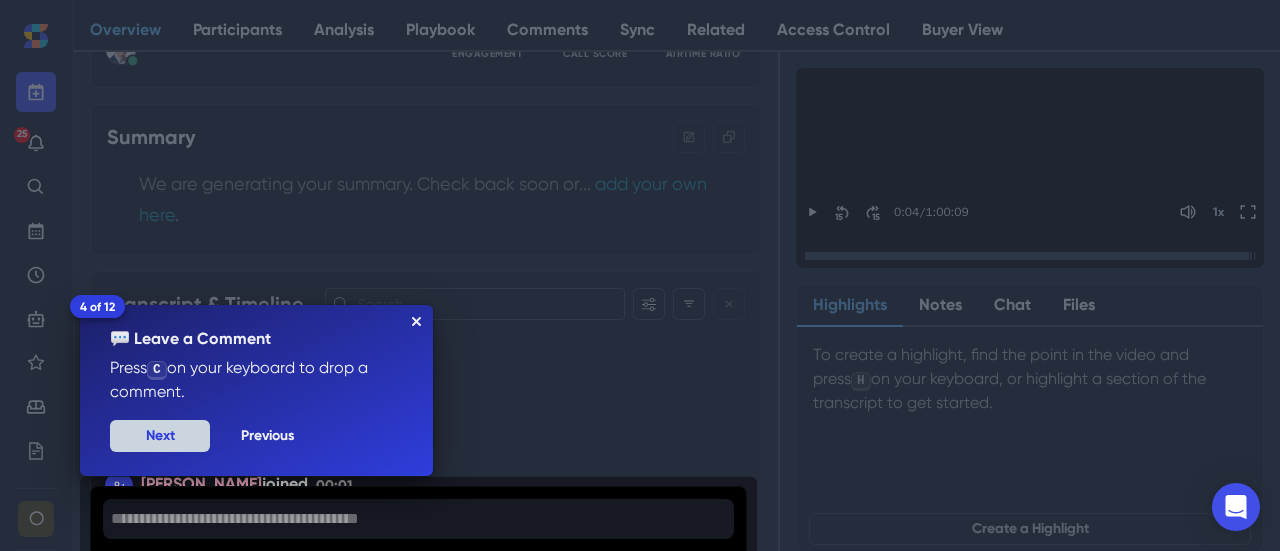 click on "Next" at bounding box center [160, 436] 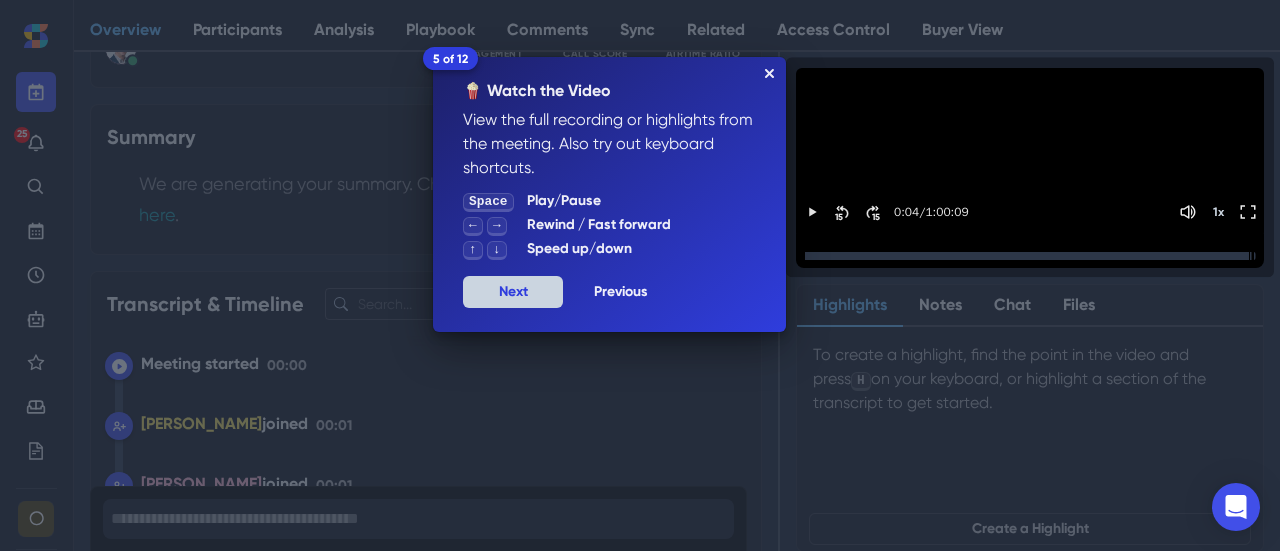click on "Next" at bounding box center [513, 292] 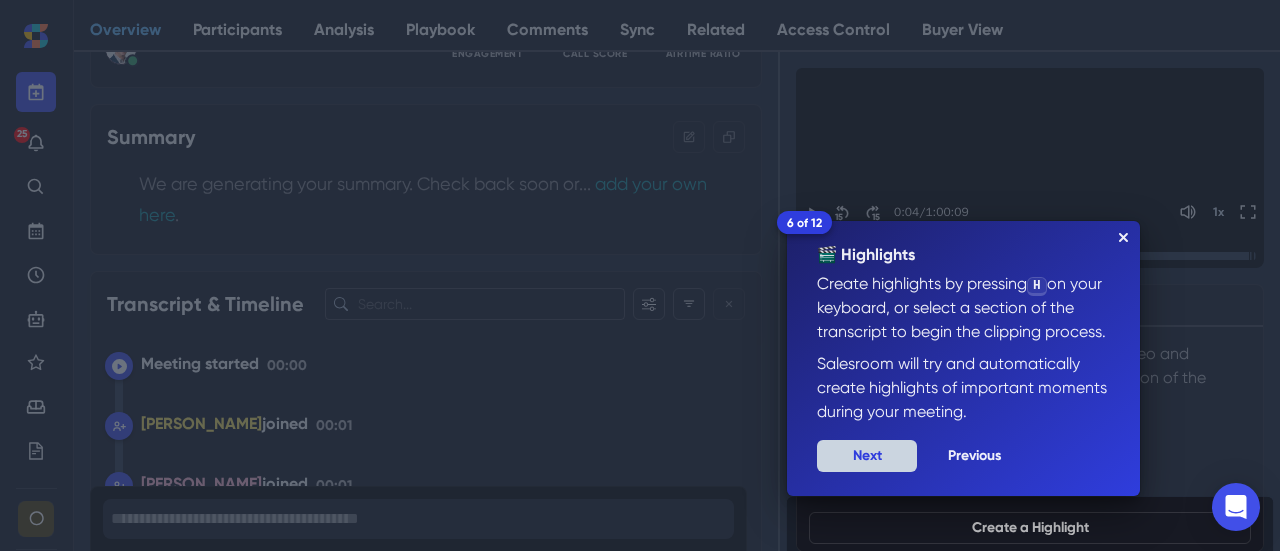 click on "Next" at bounding box center (867, 456) 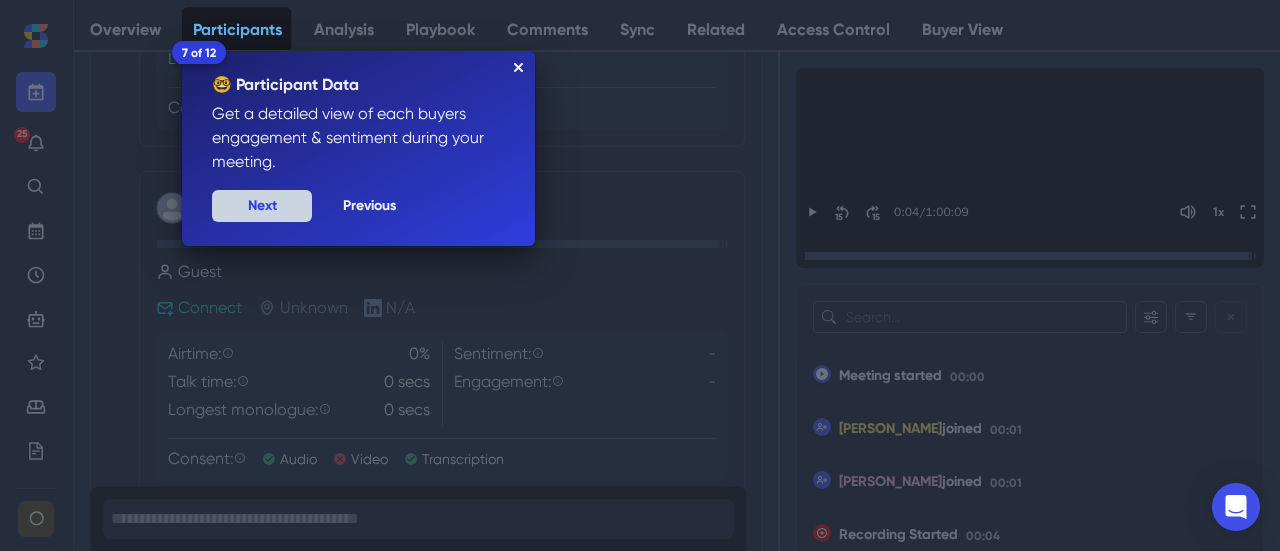 click on "Next" at bounding box center [262, 206] 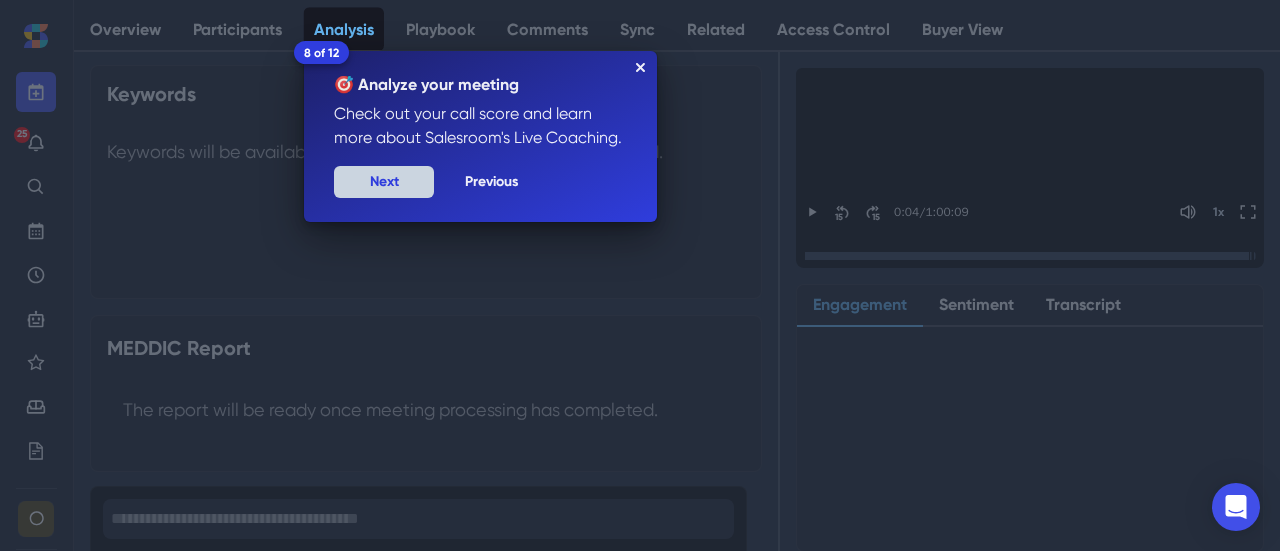 scroll, scrollTop: 290, scrollLeft: 0, axis: vertical 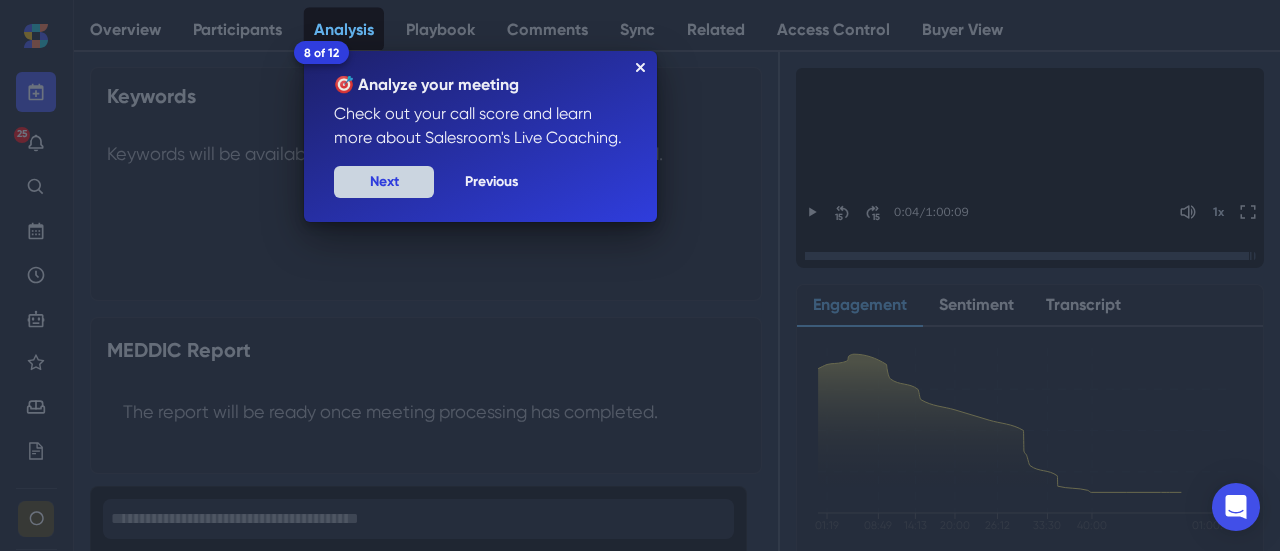 click on "Next" at bounding box center (384, 182) 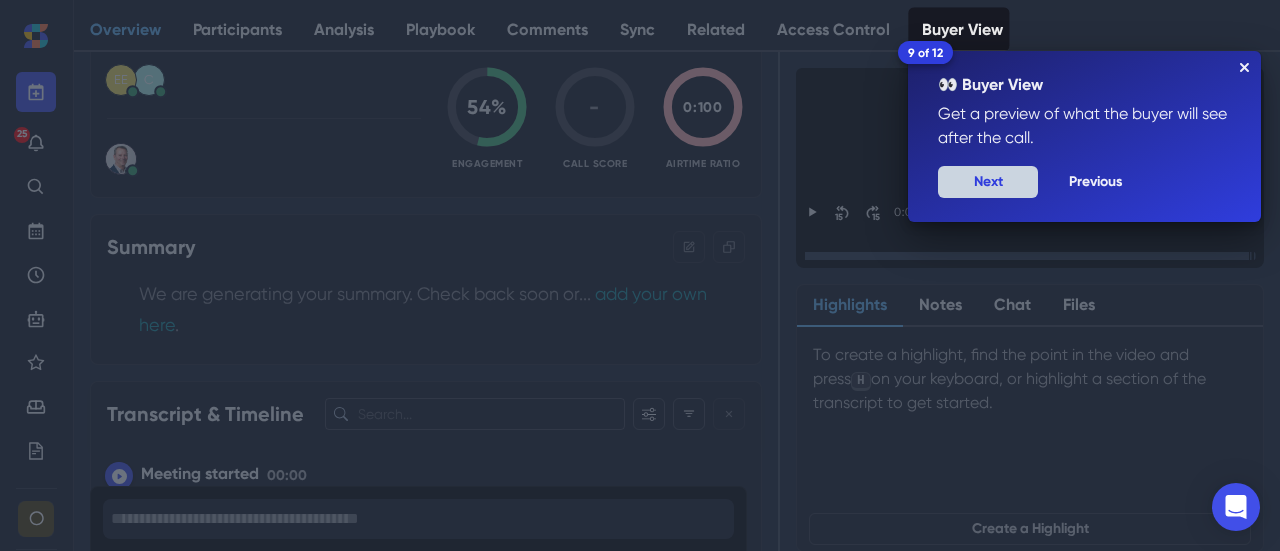 scroll, scrollTop: 400, scrollLeft: 0, axis: vertical 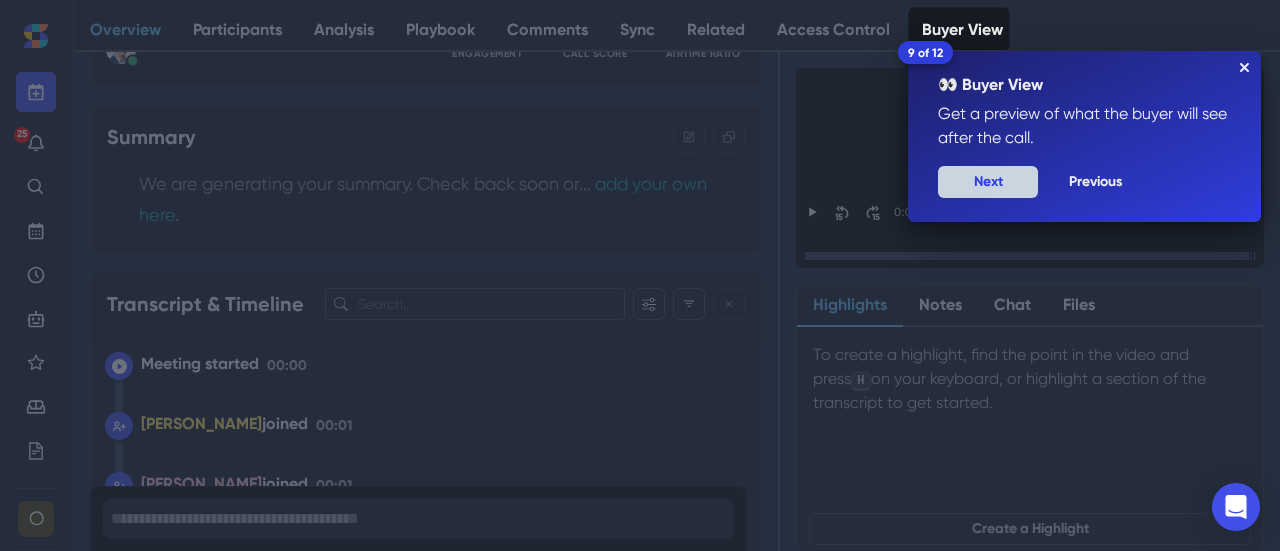 click on "Next" at bounding box center (988, 182) 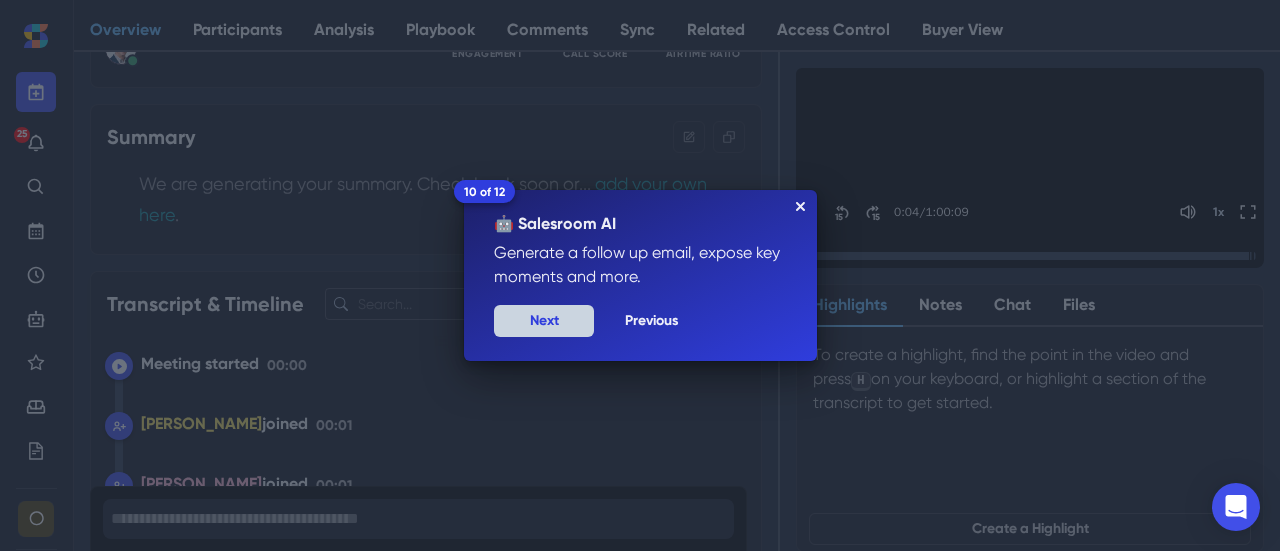 scroll, scrollTop: 0, scrollLeft: 0, axis: both 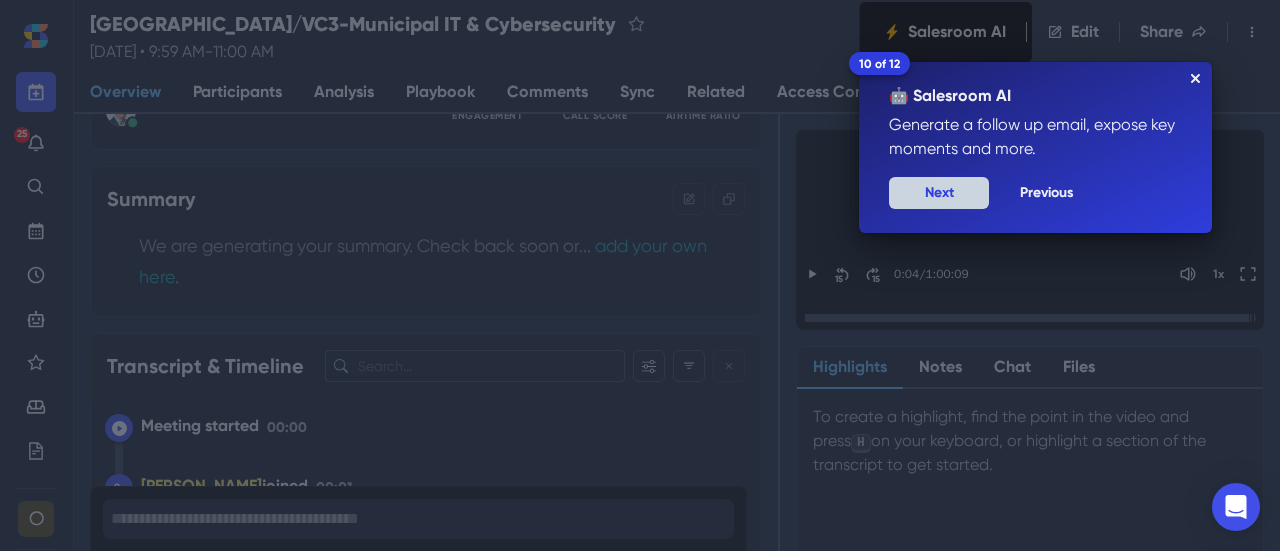 click on "Next" at bounding box center (939, 193) 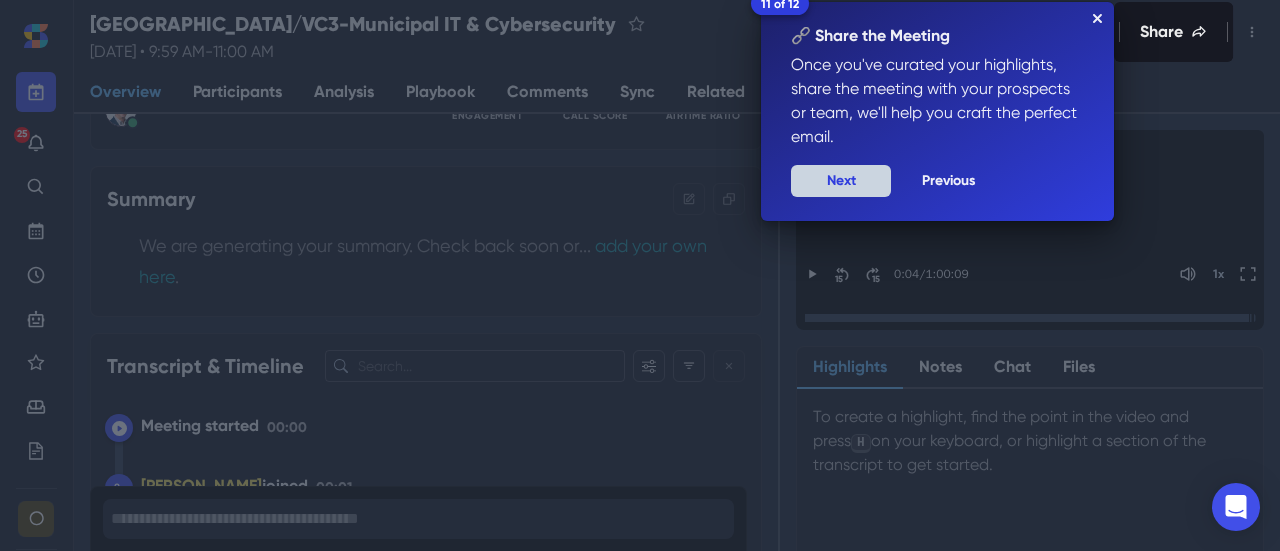 click on "Next" at bounding box center [841, 181] 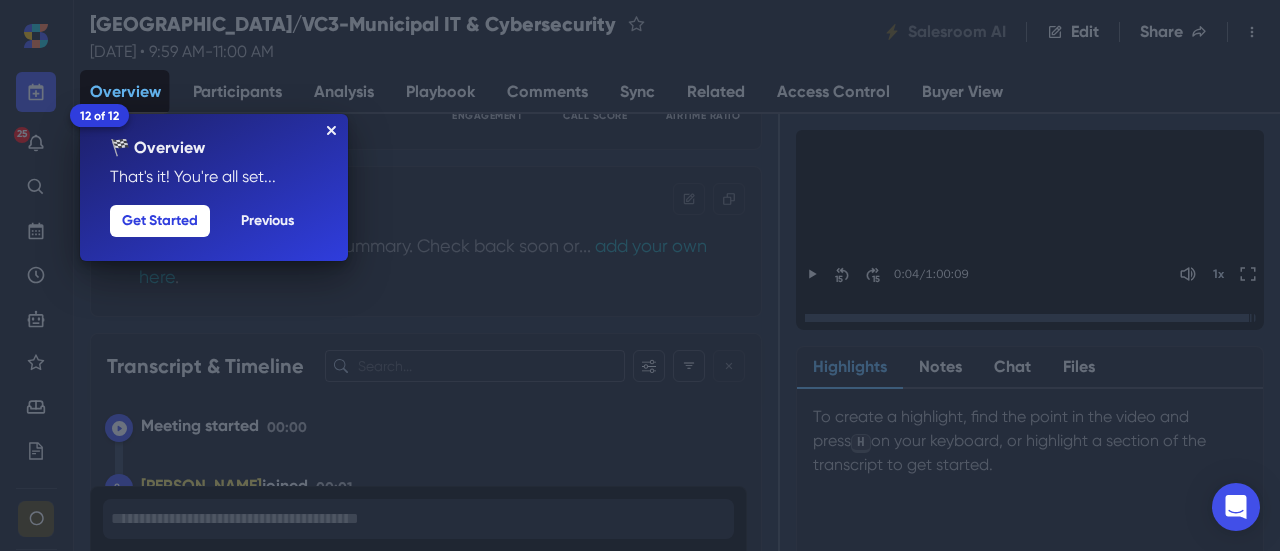 click 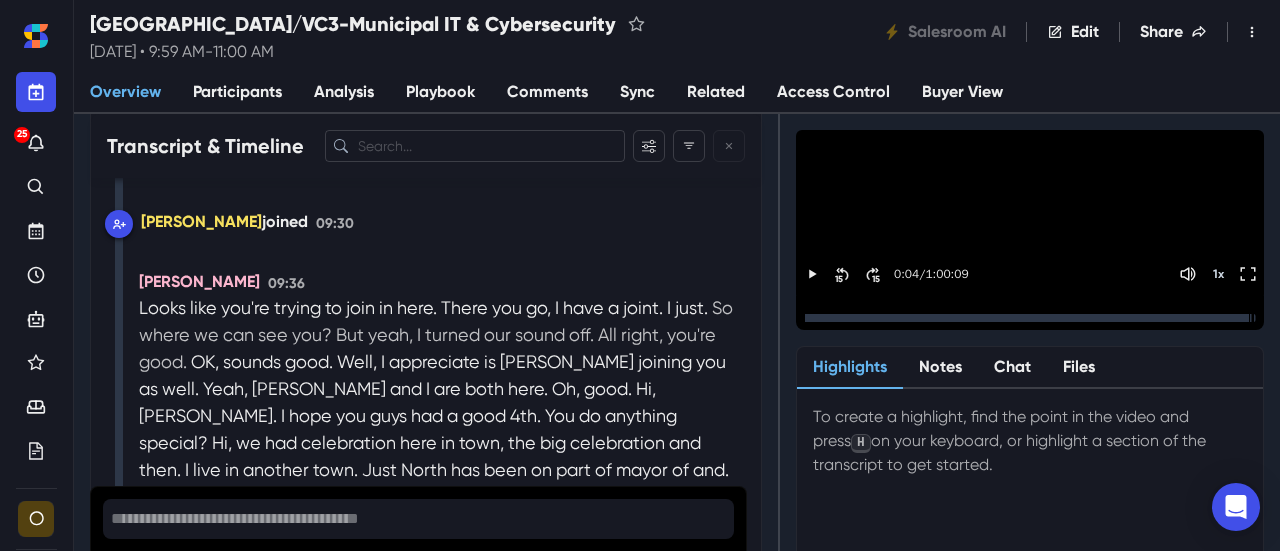 scroll, scrollTop: 1900, scrollLeft: 0, axis: vertical 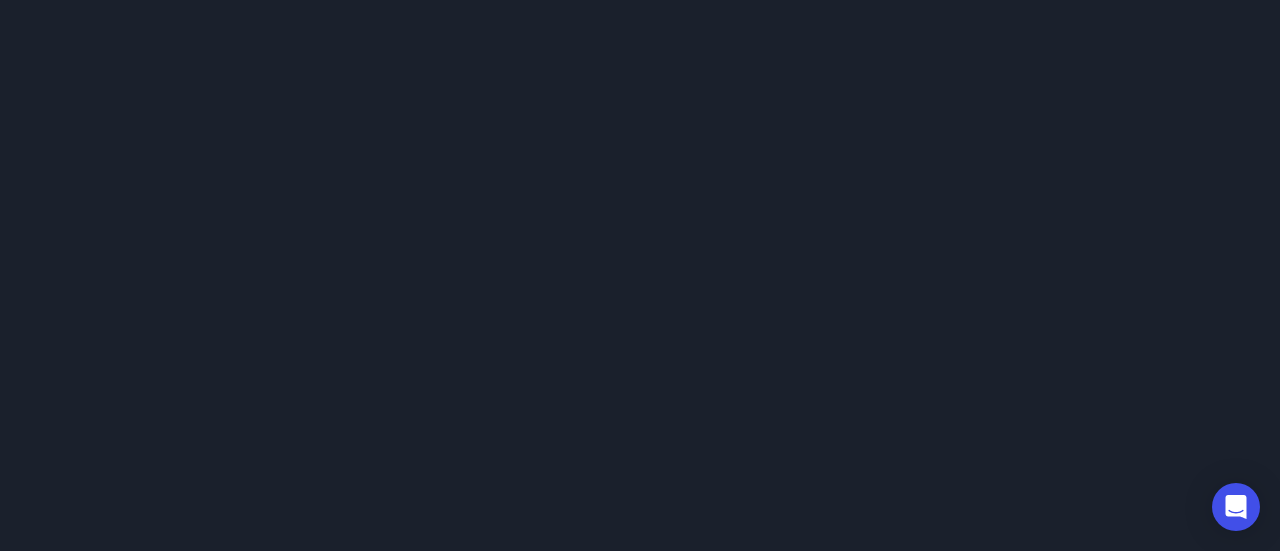 select on "default" 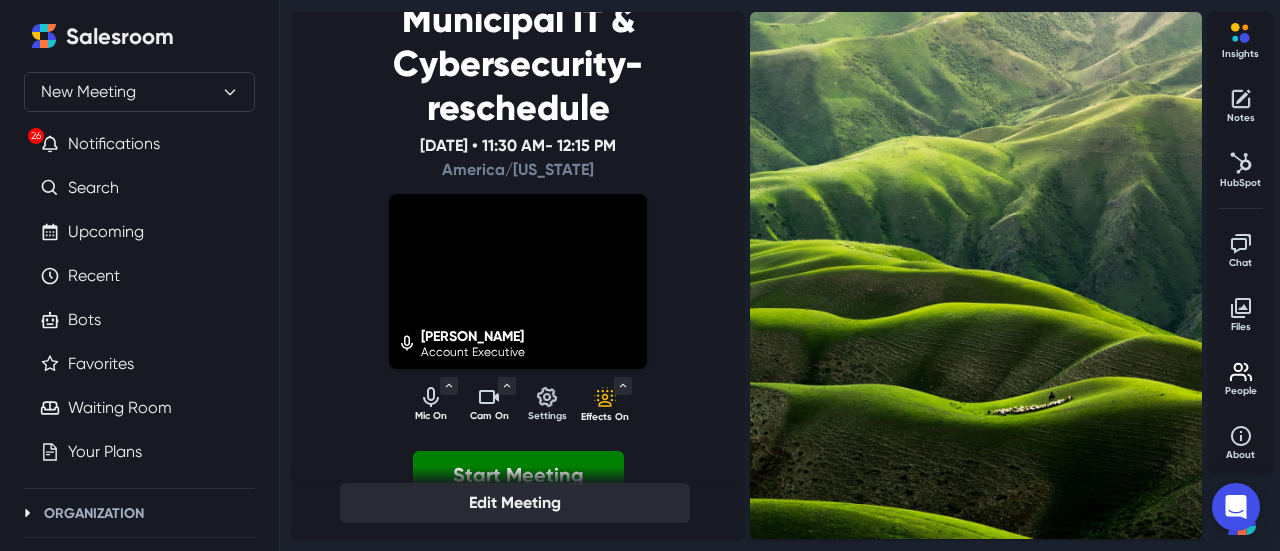 scroll, scrollTop: 186, scrollLeft: 0, axis: vertical 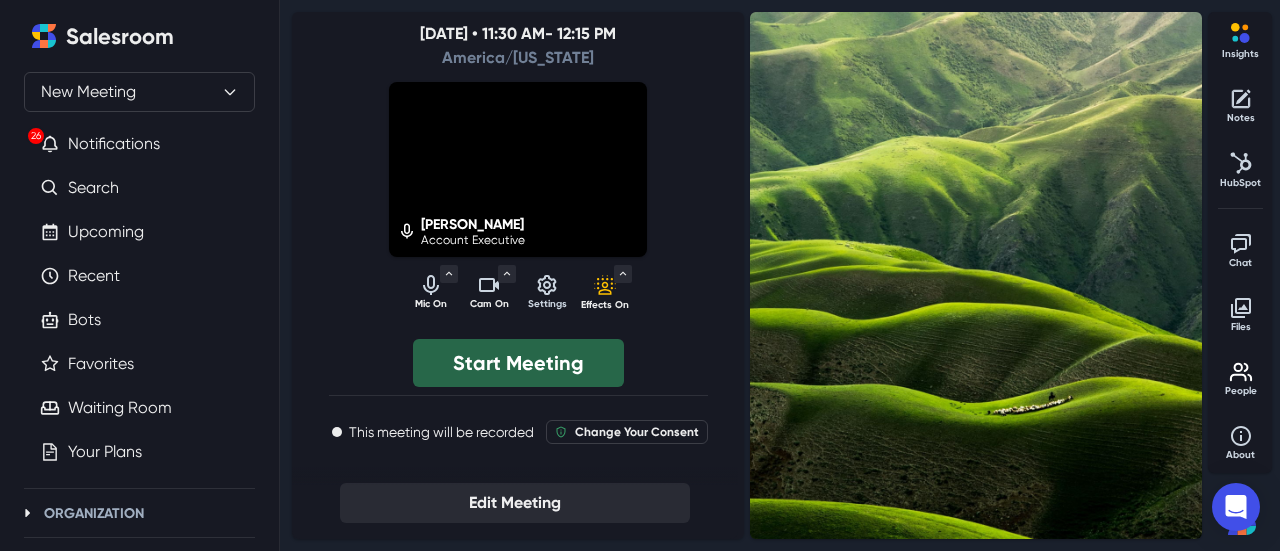 click on "Start Meeting" at bounding box center [518, 363] 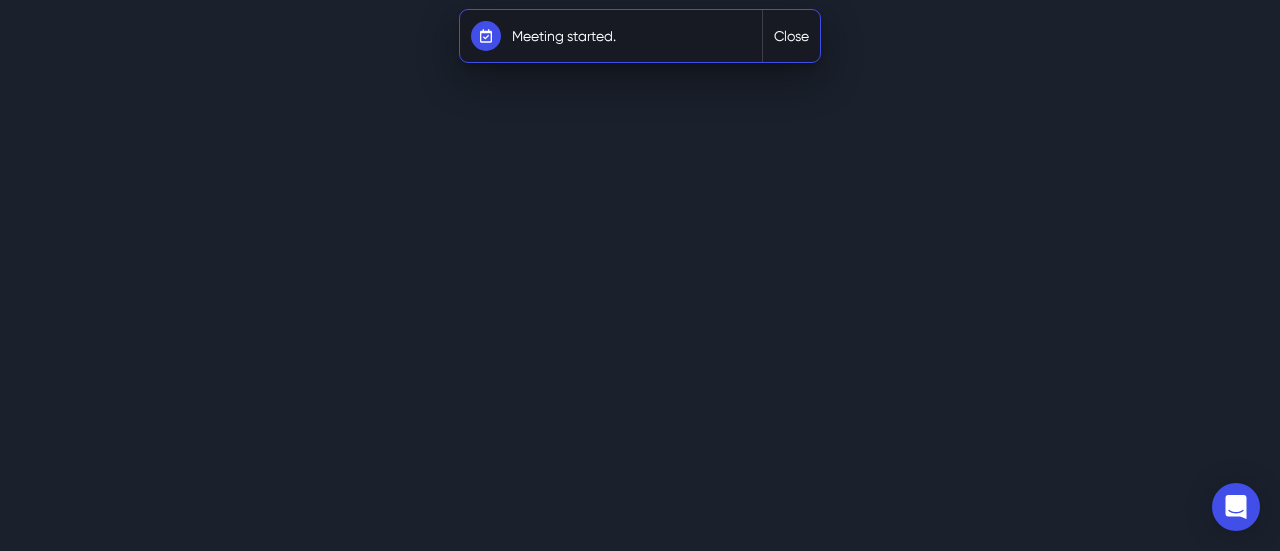 scroll, scrollTop: 126, scrollLeft: 0, axis: vertical 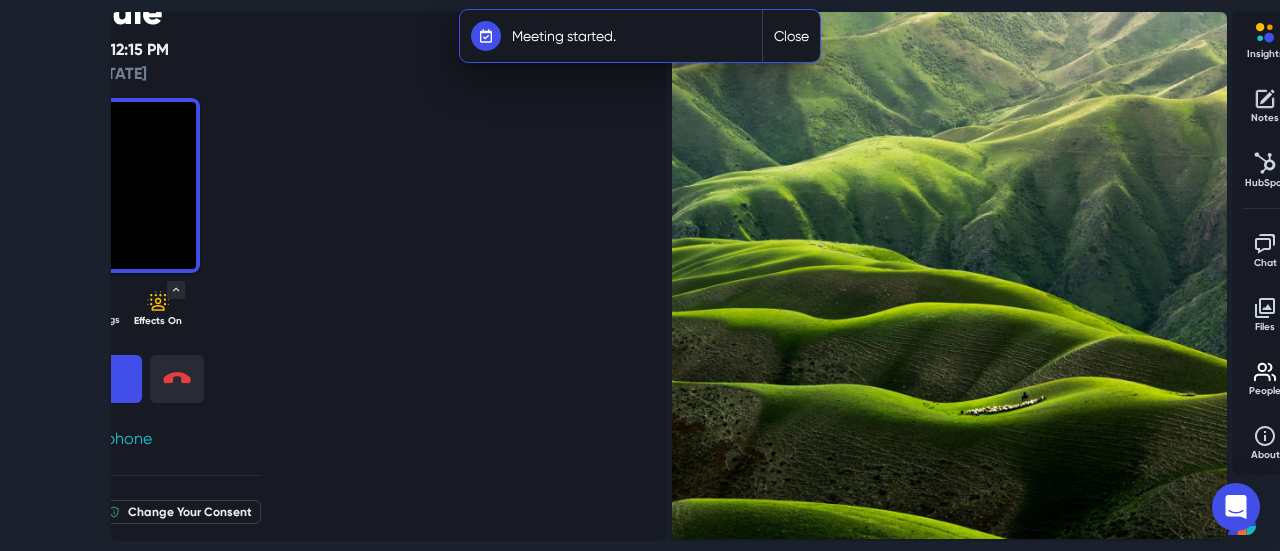select on "default" 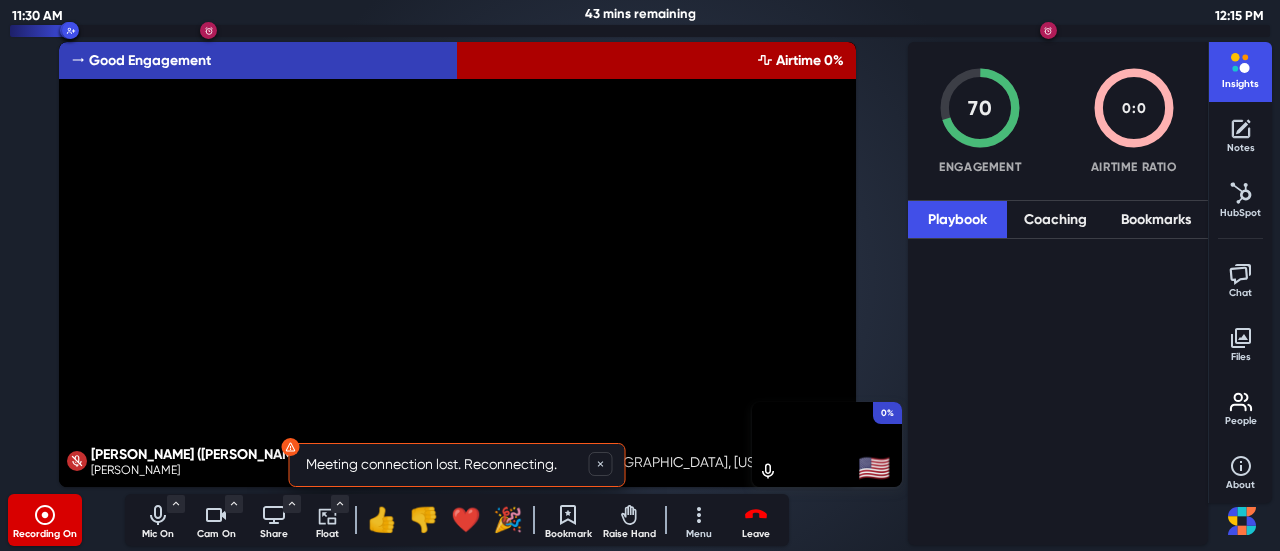 click 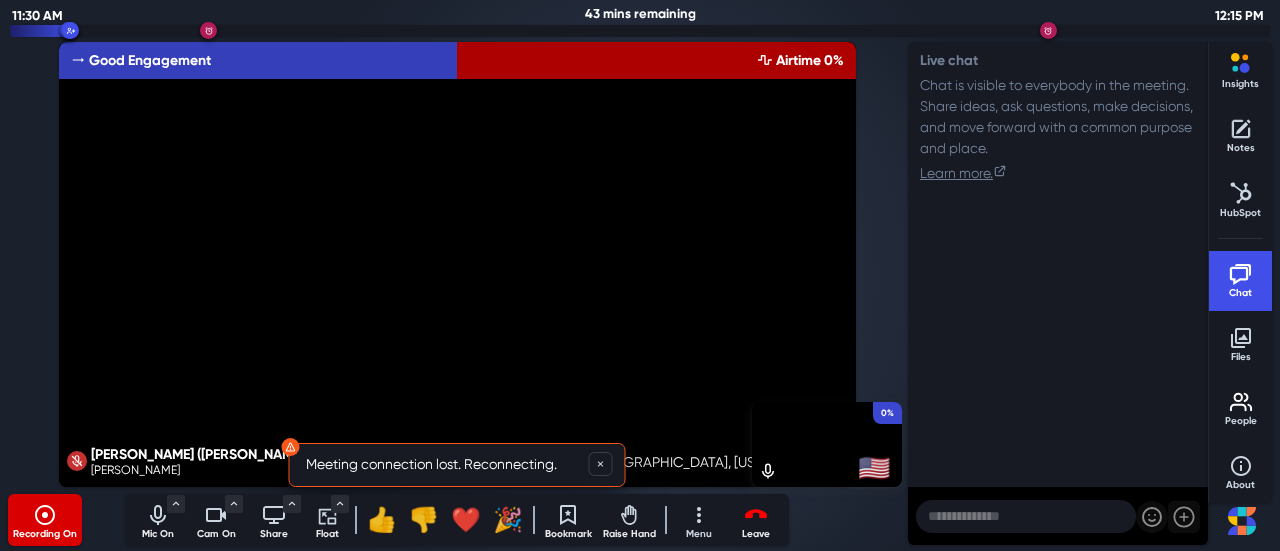 click at bounding box center [1026, 516] 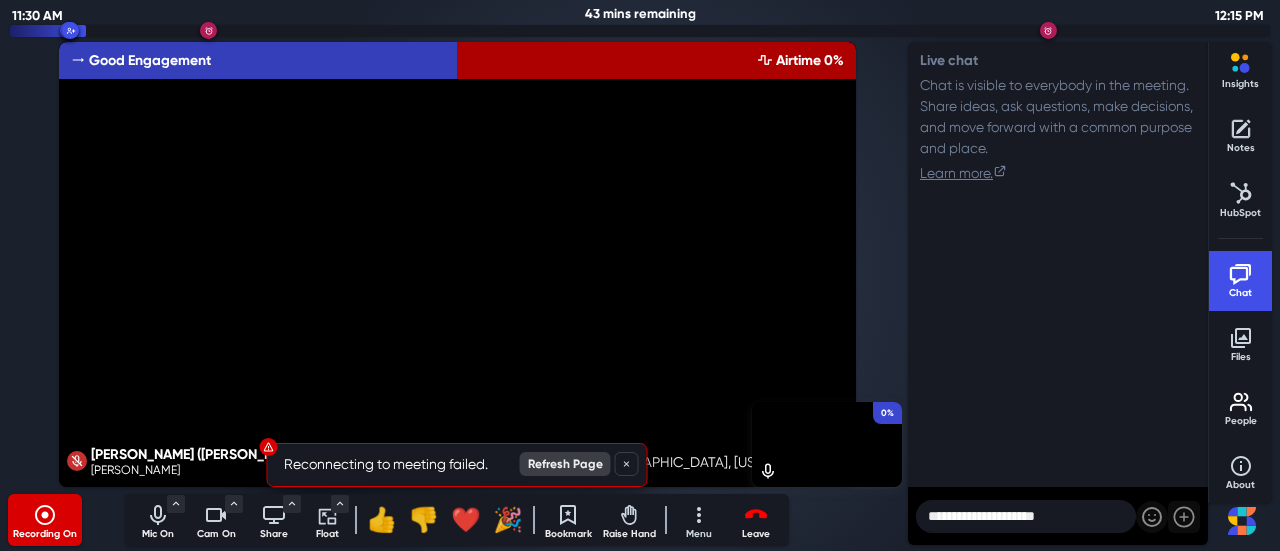 type on "**********" 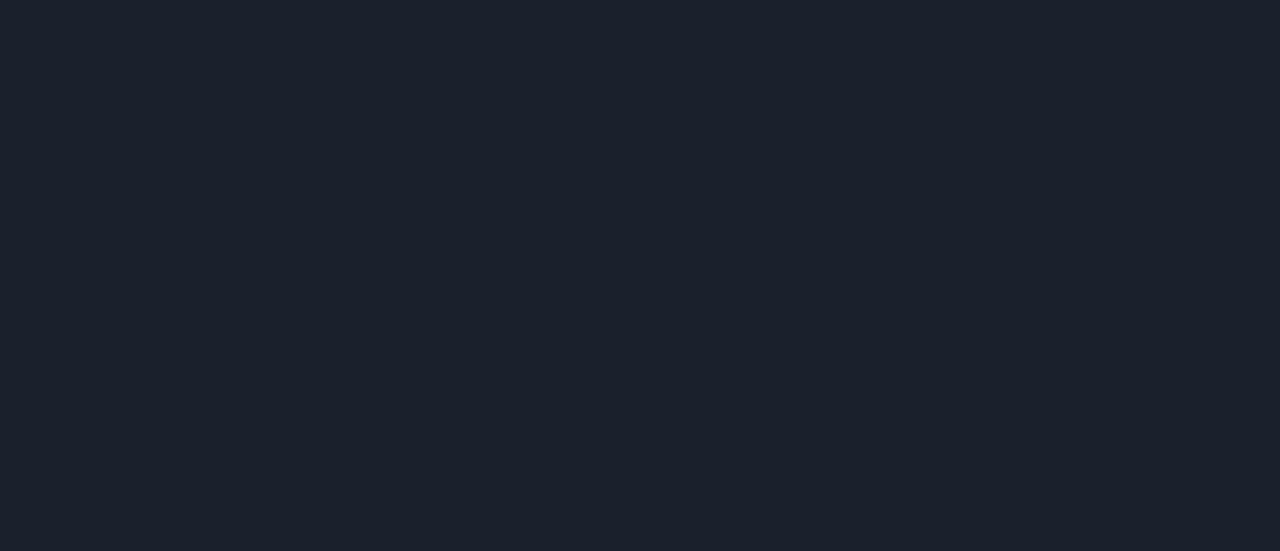 scroll, scrollTop: 0, scrollLeft: 0, axis: both 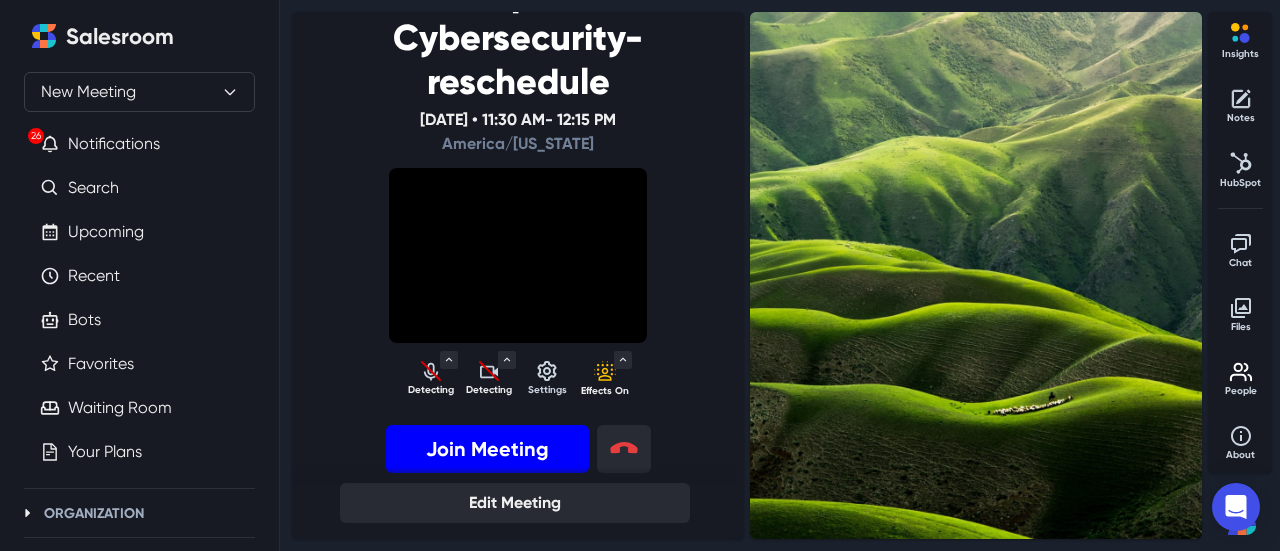 select on "default" 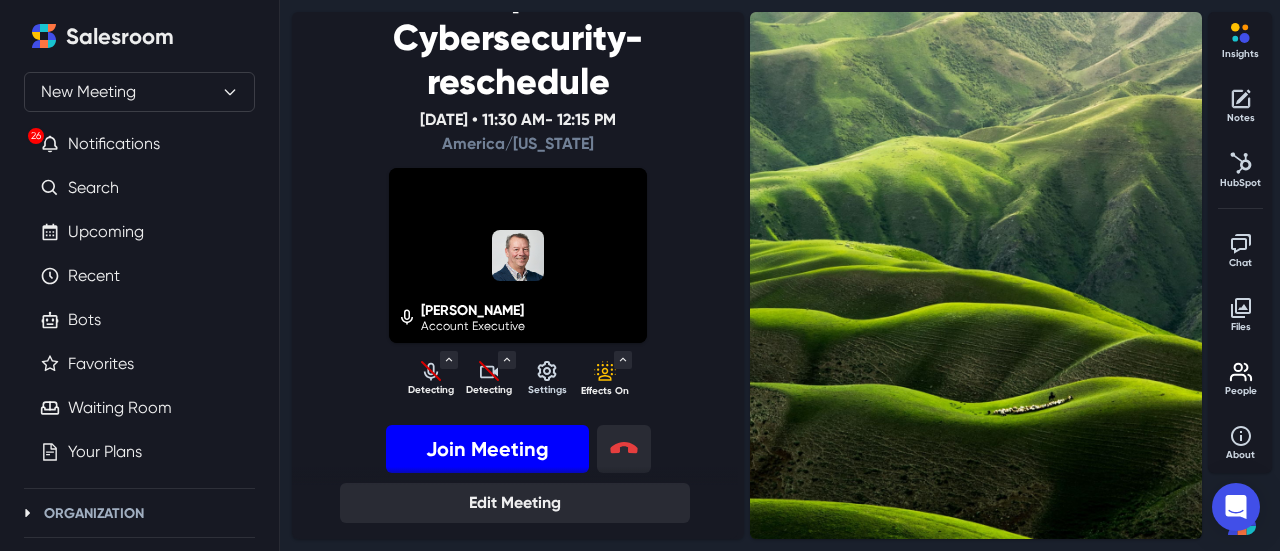scroll, scrollTop: 186, scrollLeft: 0, axis: vertical 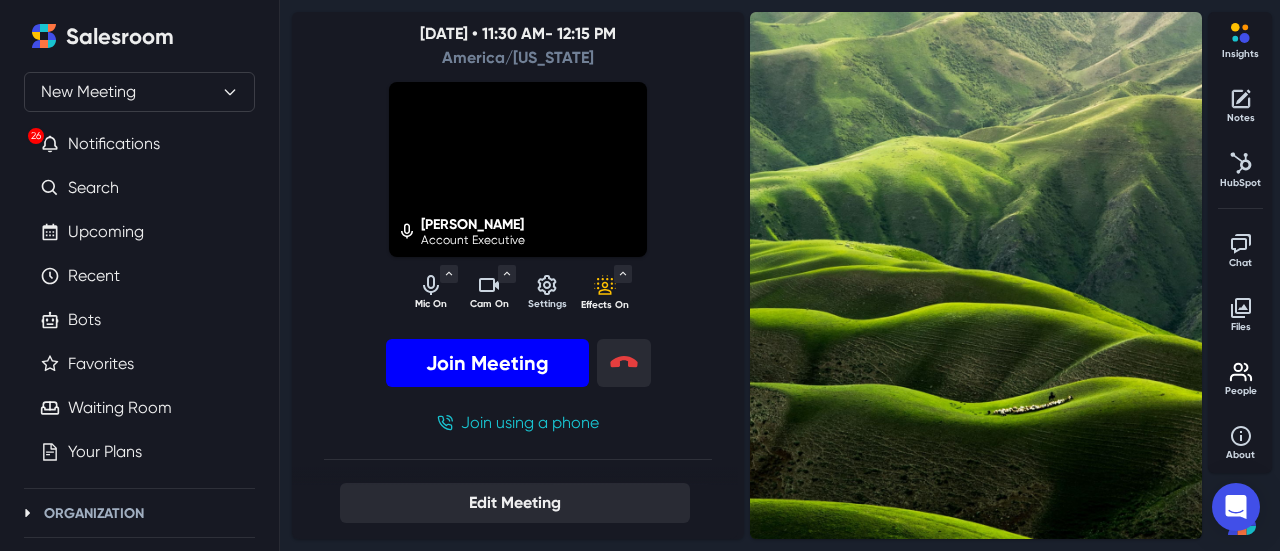 click on "Join Meeting" at bounding box center (487, 363) 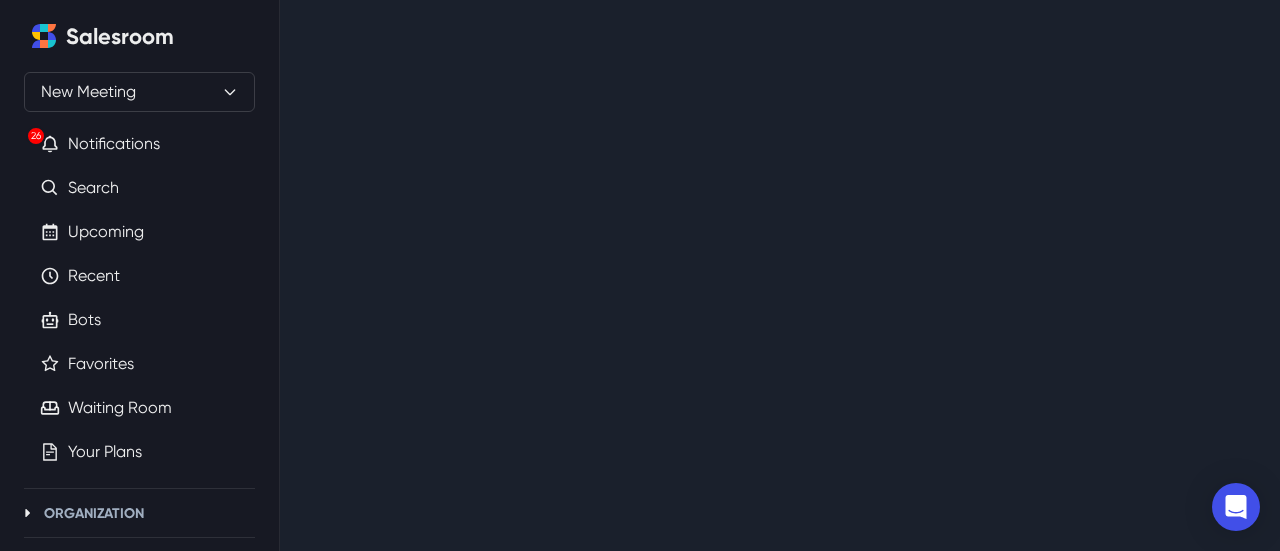 scroll, scrollTop: 126, scrollLeft: 0, axis: vertical 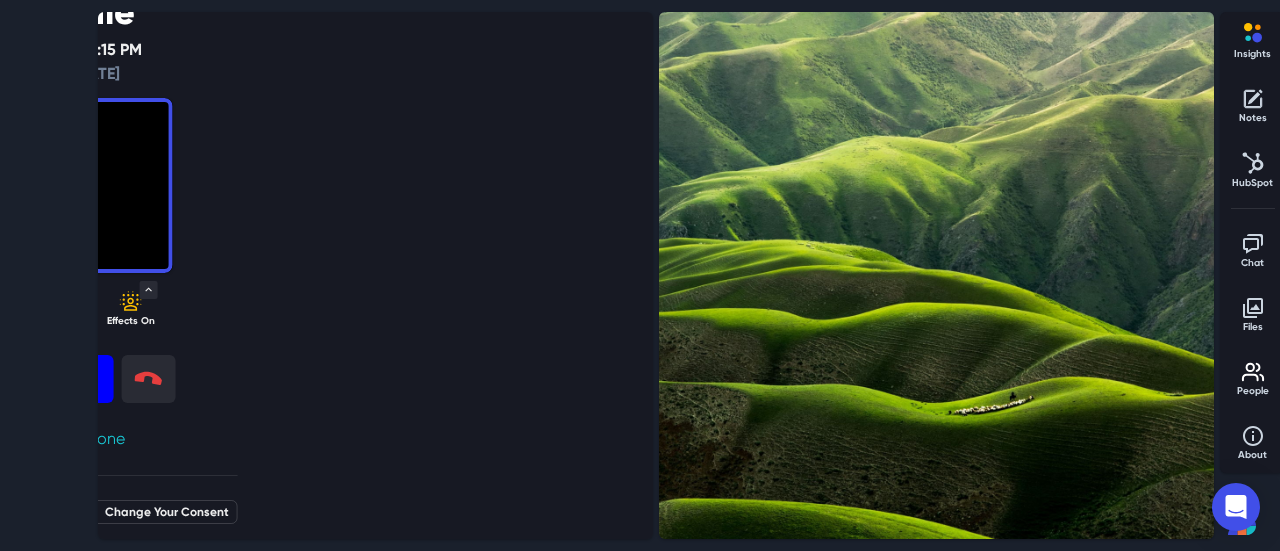 select on "default" 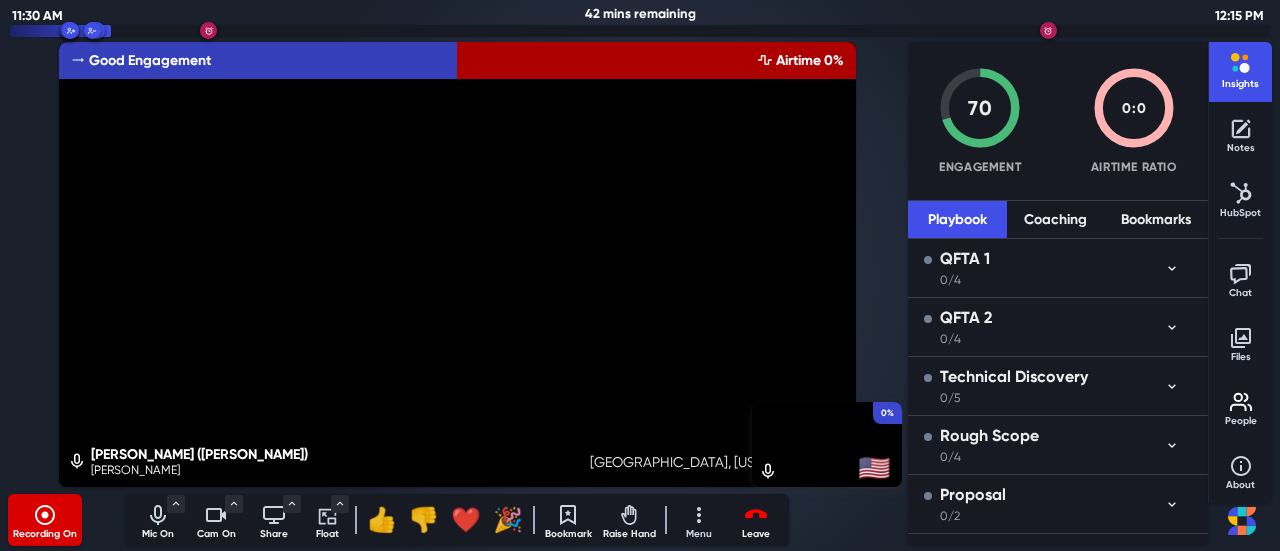 click 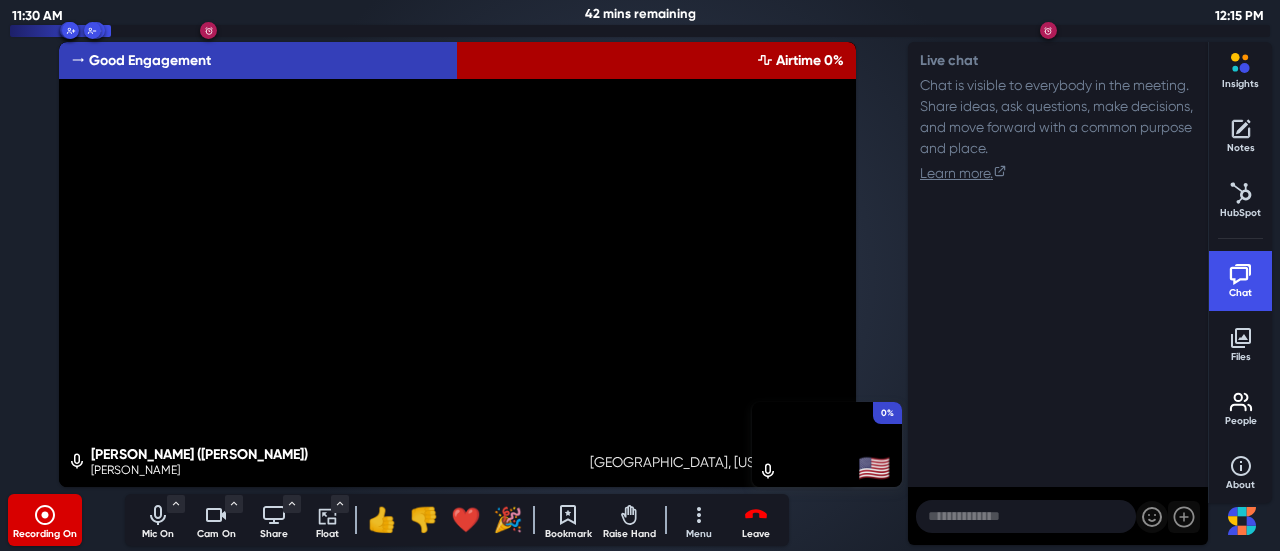 click at bounding box center [1026, 516] 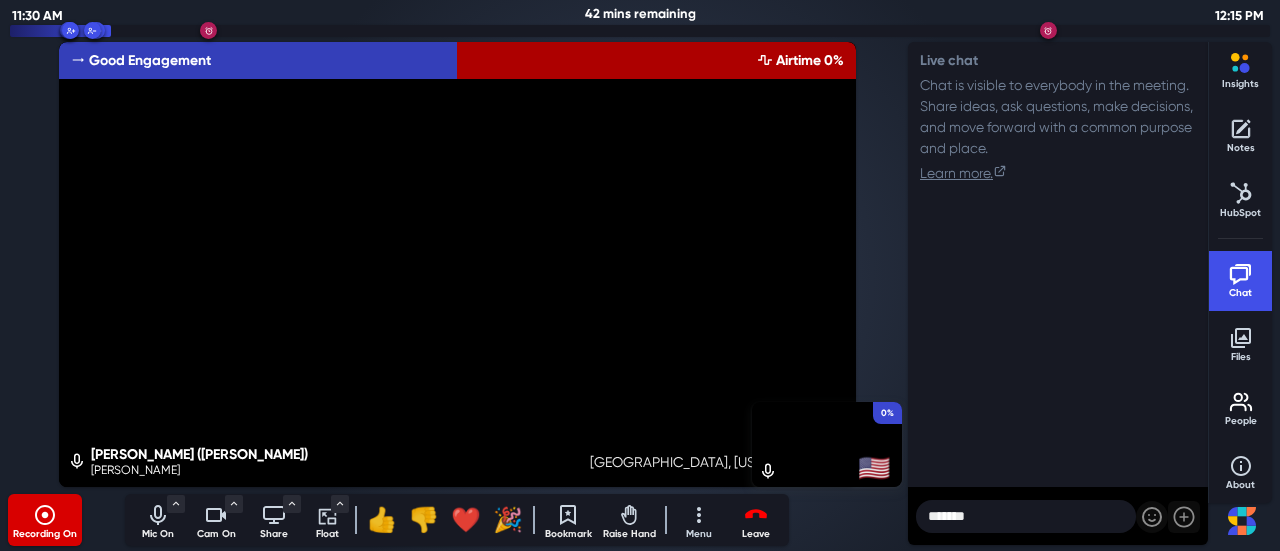 type on "*******" 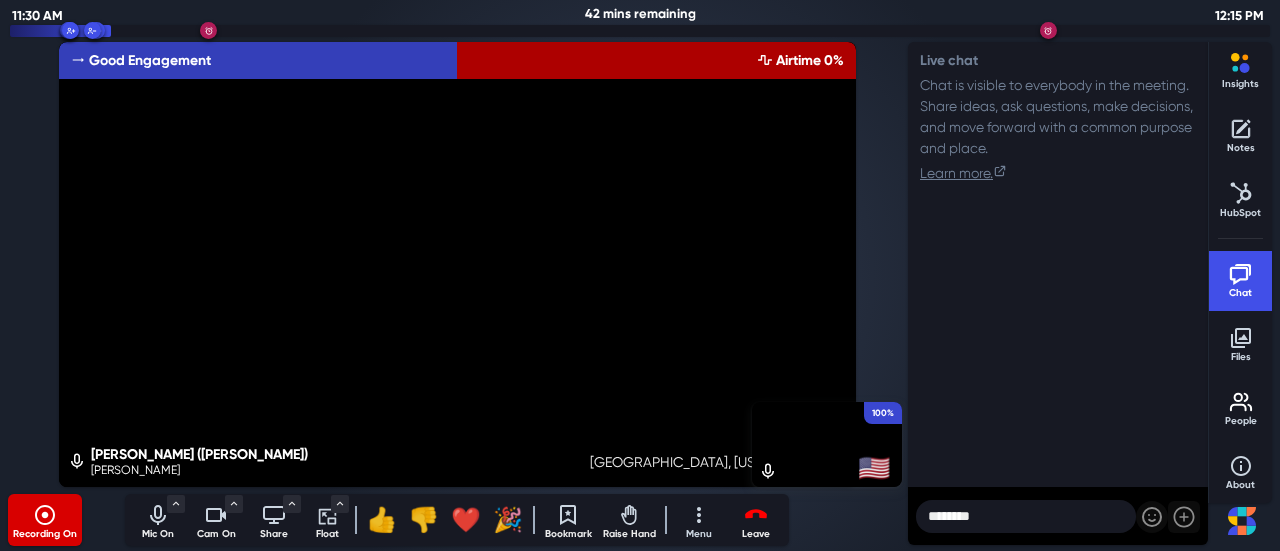 type 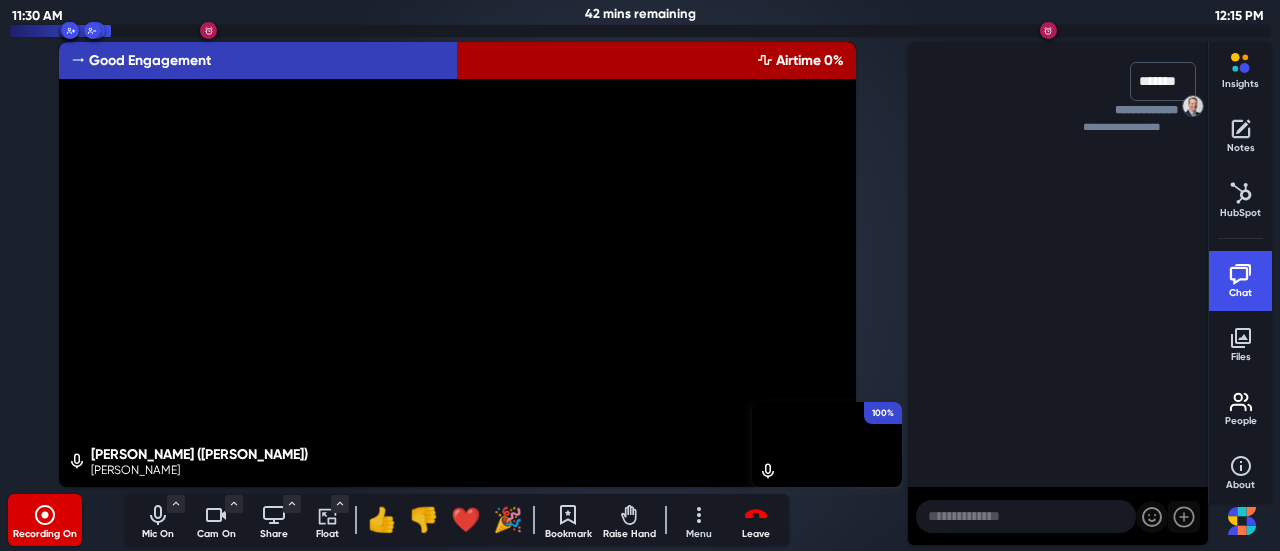 click at bounding box center (1026, 516) 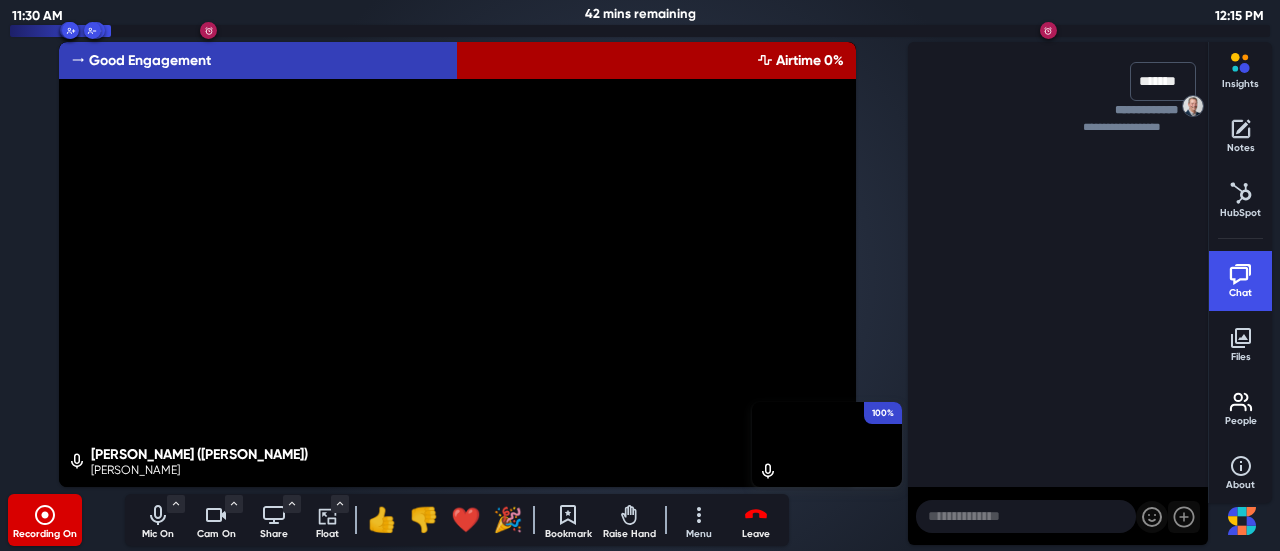 type on "*" 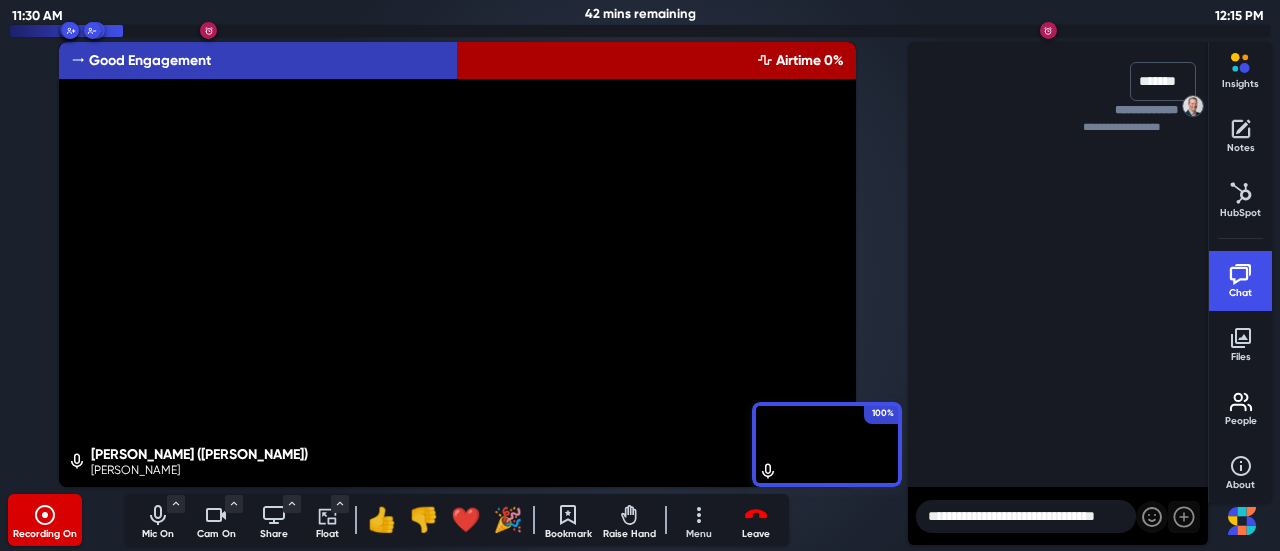 scroll, scrollTop: 0, scrollLeft: 0, axis: both 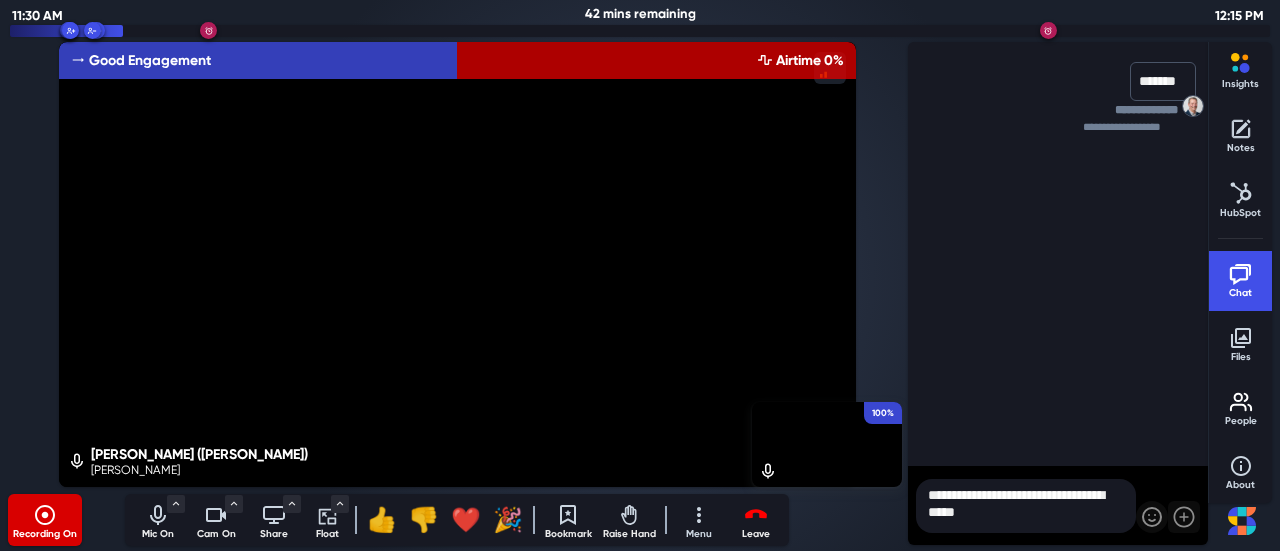 type on "**********" 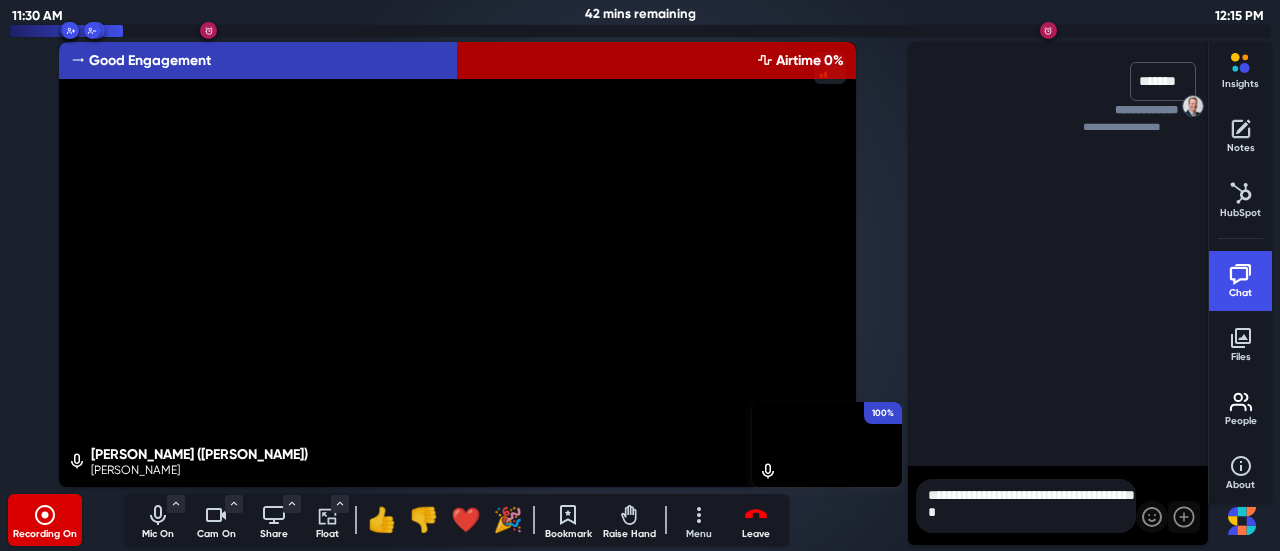 type 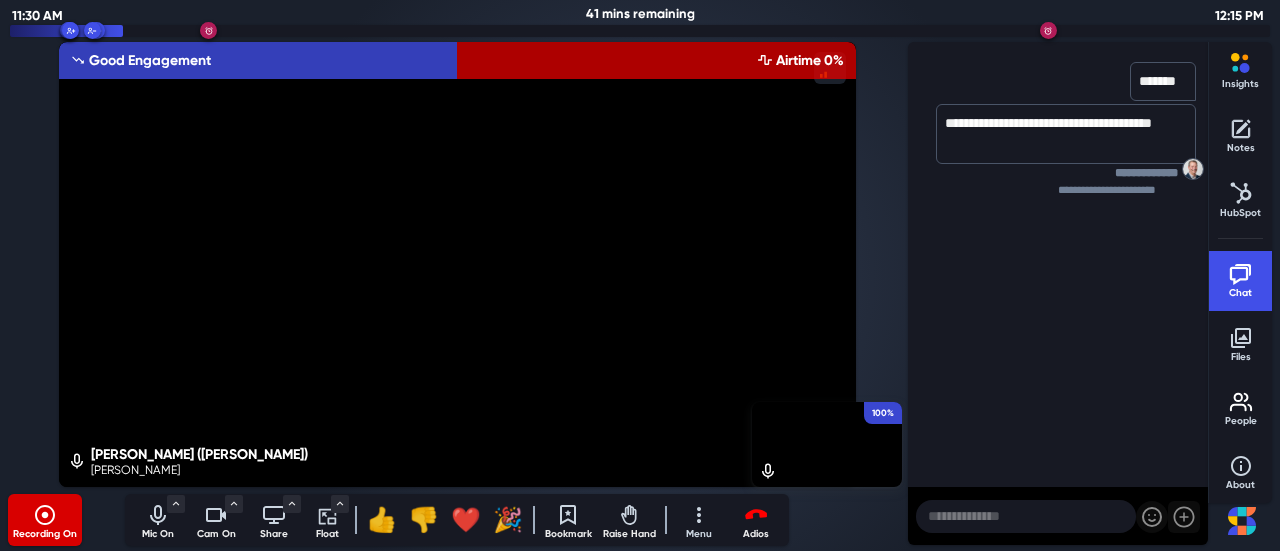 click 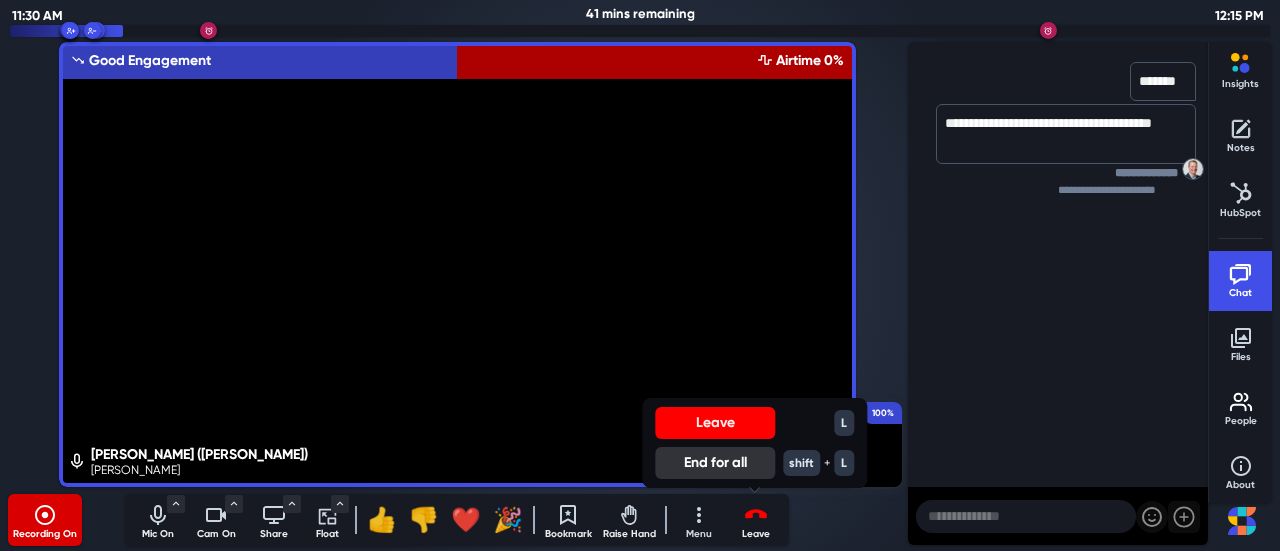 click on "Leave l" at bounding box center (754, 423) 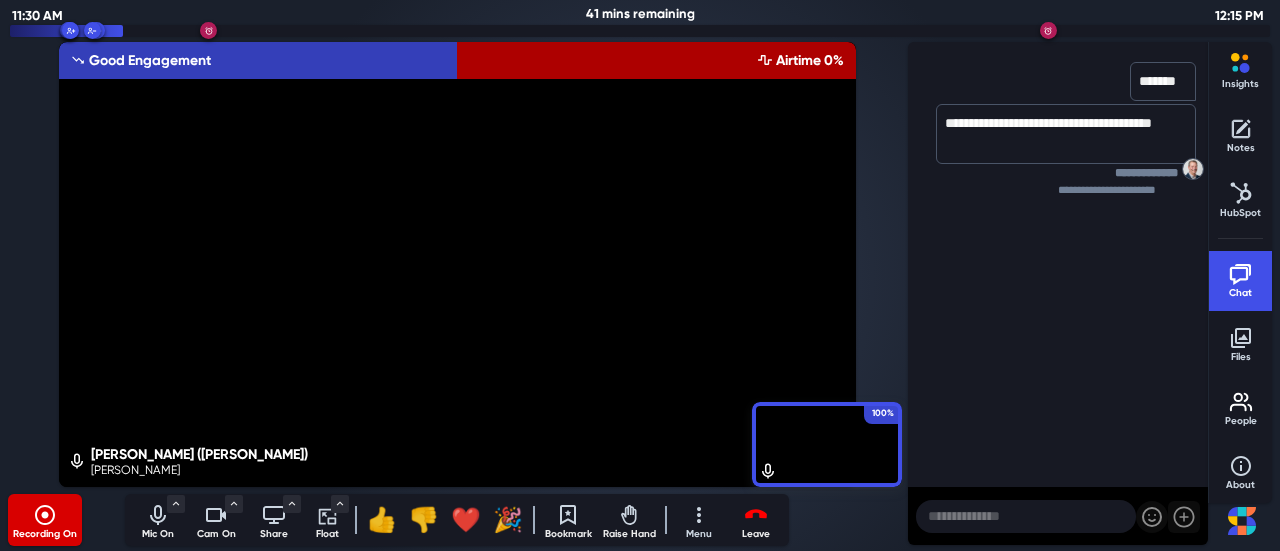 click on "100% Greg Mytinger (Greg Mytinger) Greg Mytinger Good   Engagement Airtime   0%" at bounding box center [457, 264] 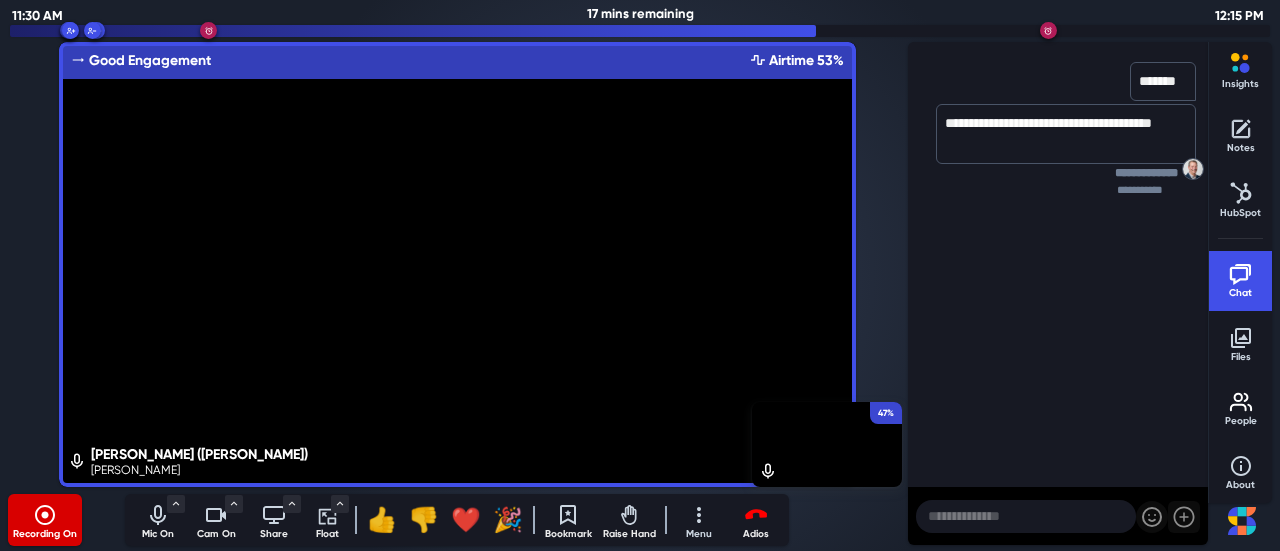 click 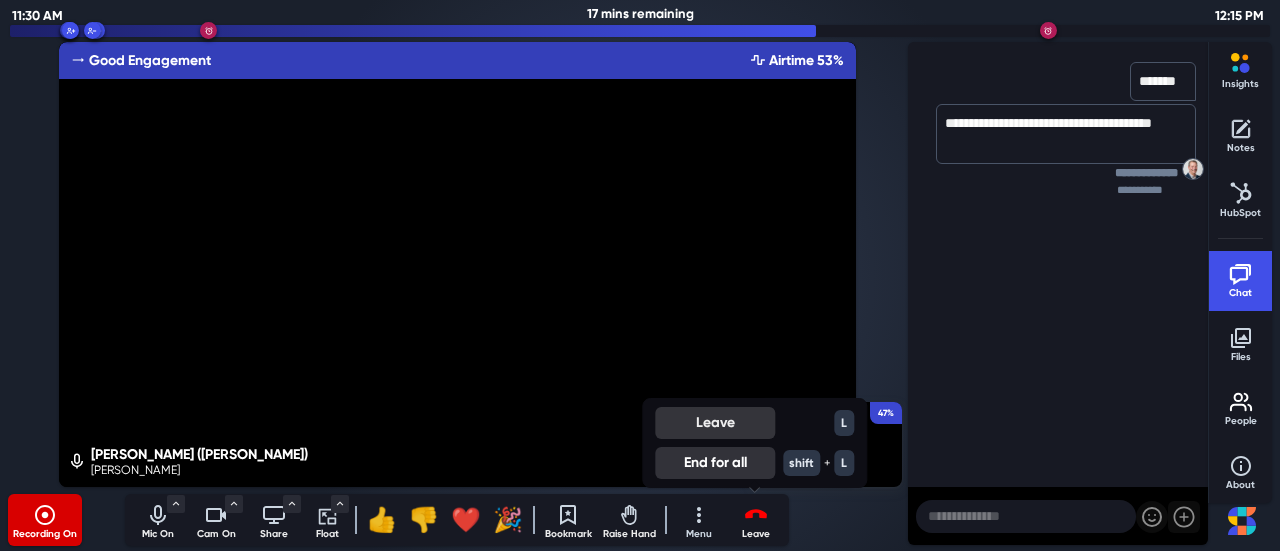 click on "Leave" at bounding box center [715, 423] 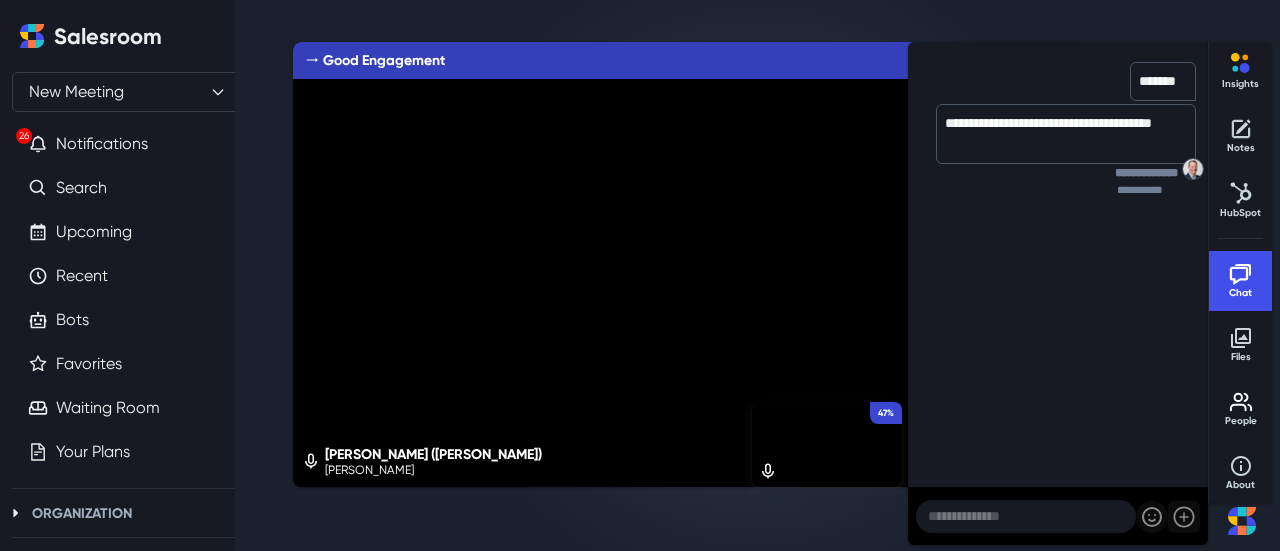 select on "default" 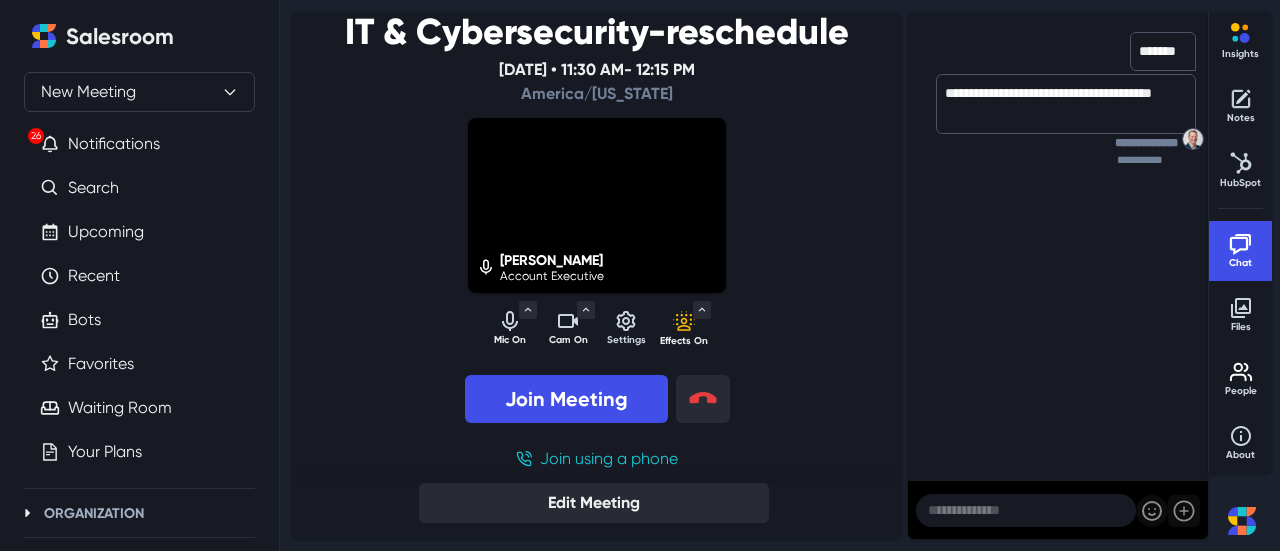scroll, scrollTop: 0, scrollLeft: 0, axis: both 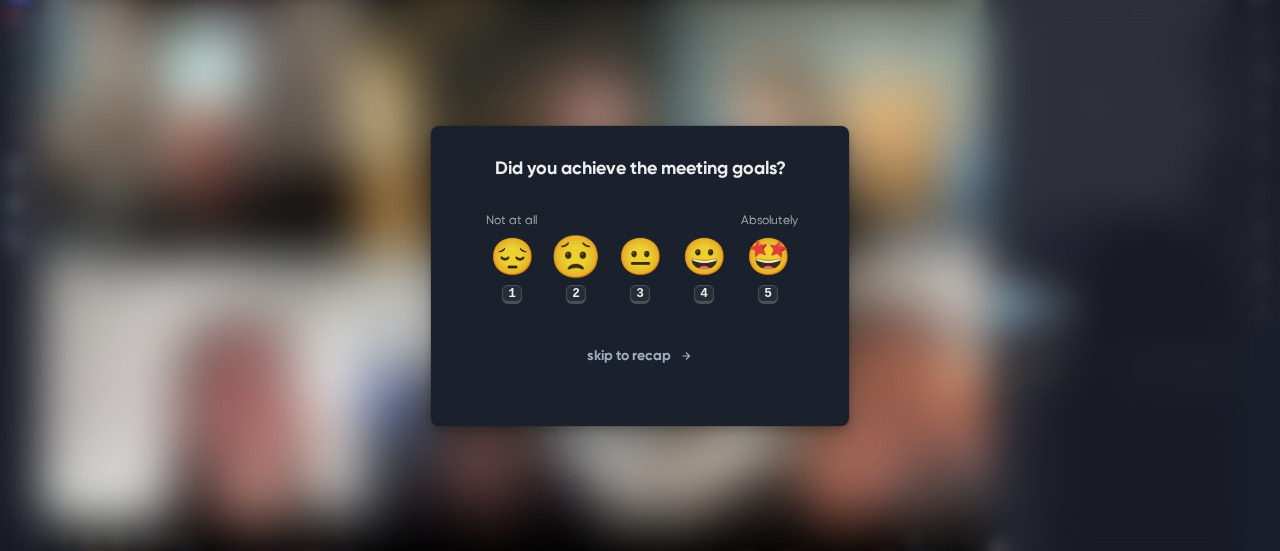 click on "😟" at bounding box center (576, 257) 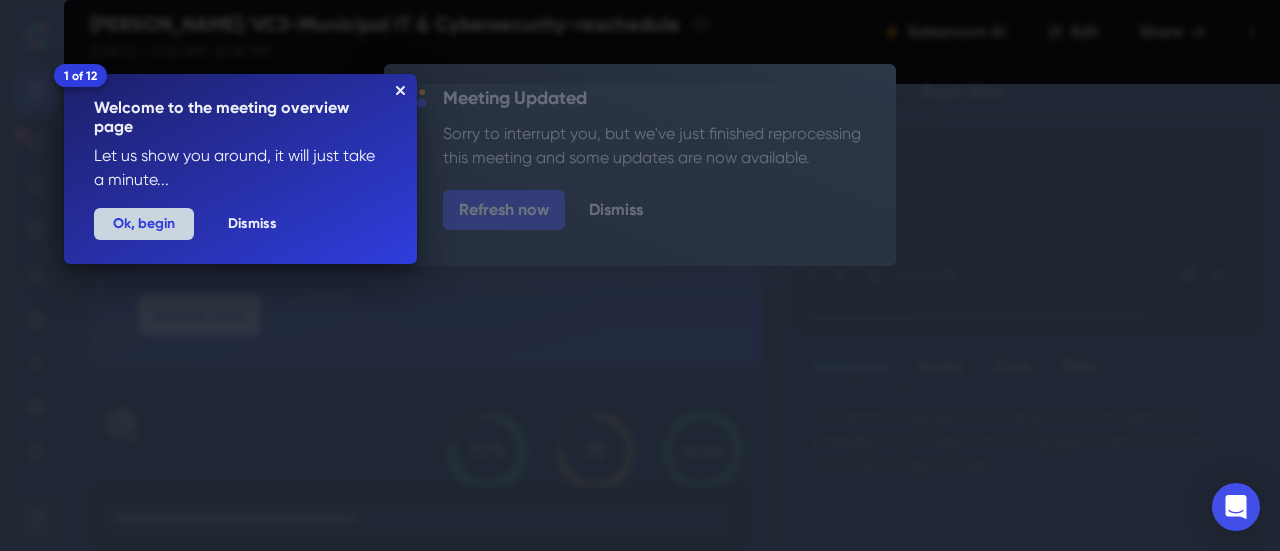click on "Ok, begin" at bounding box center (144, 224) 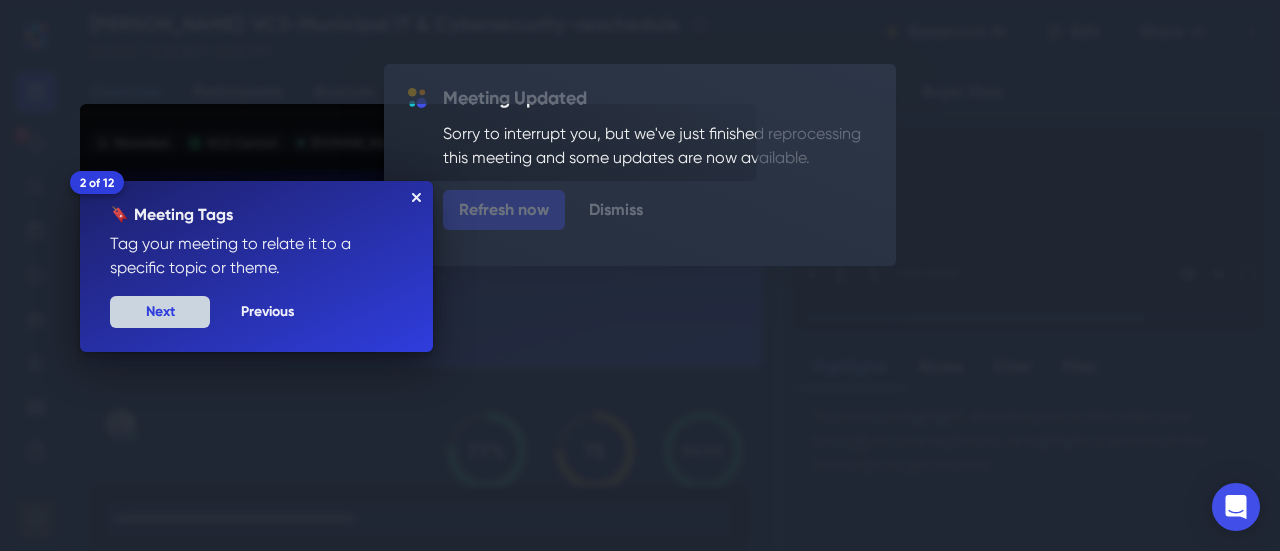 click on "Next" at bounding box center (160, 312) 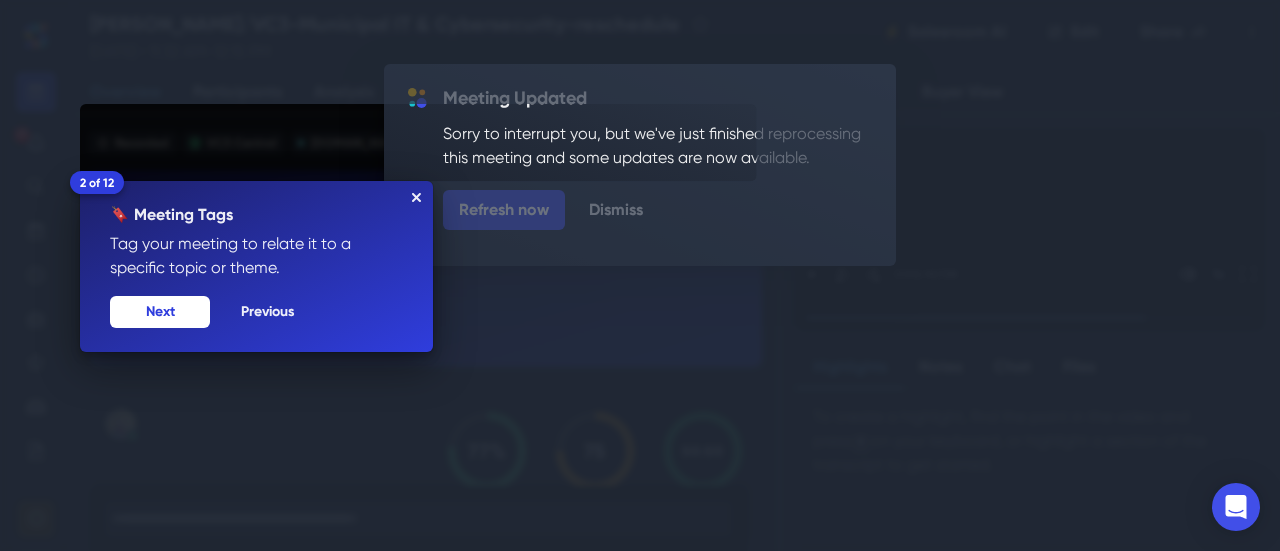 scroll, scrollTop: 2814, scrollLeft: 0, axis: vertical 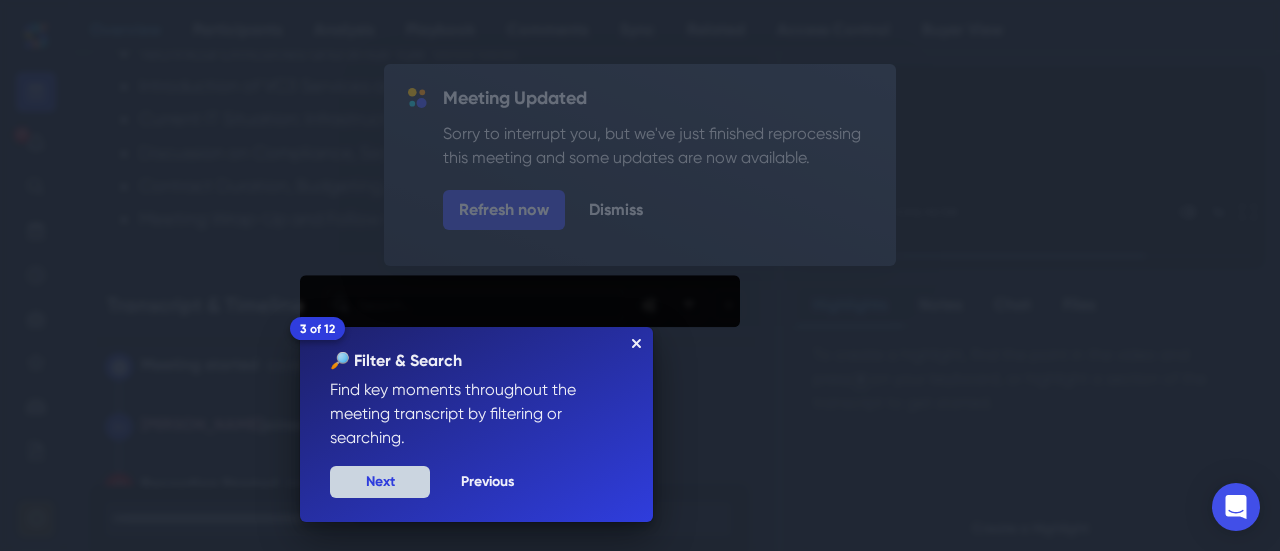 click on "Next" at bounding box center [380, 482] 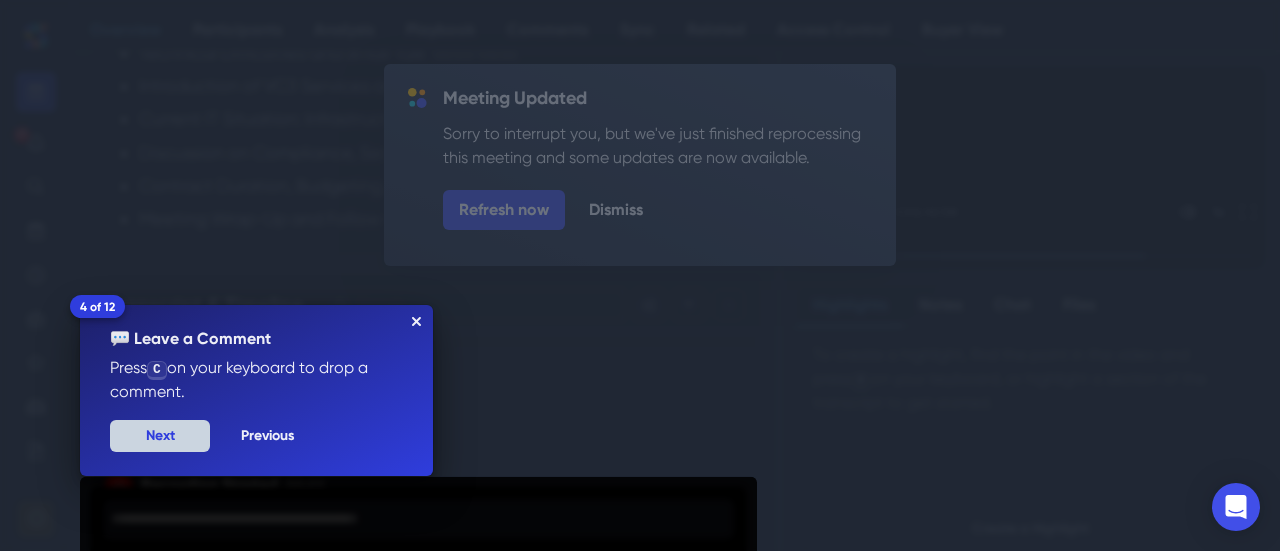 click on "Next" at bounding box center [160, 436] 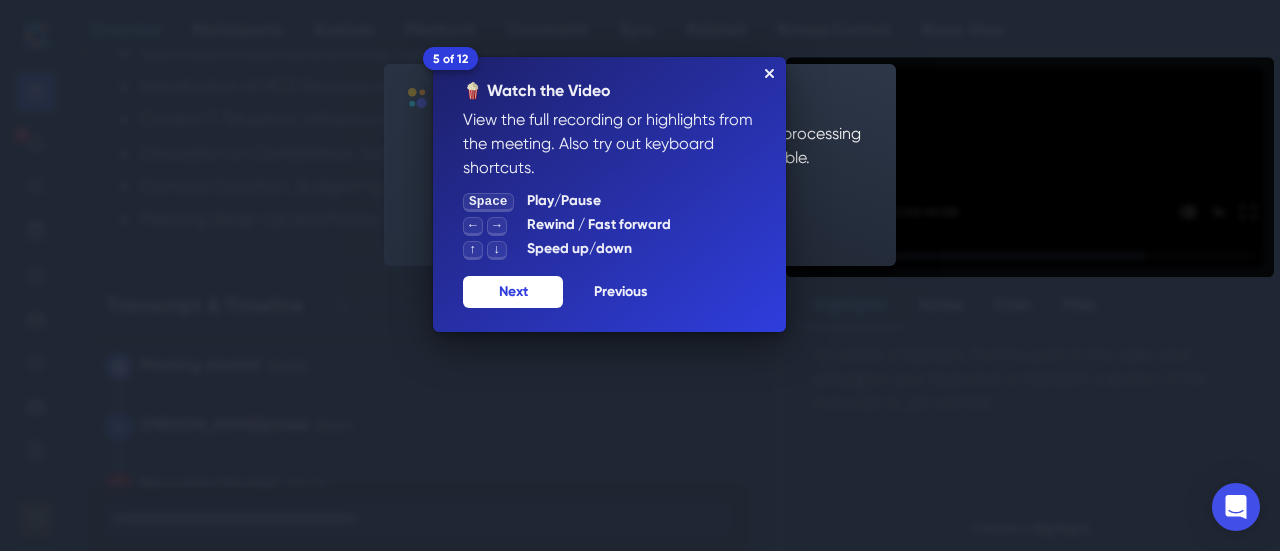 drag, startPoint x: 740, startPoint y: 71, endPoint x: 761, endPoint y: 78, distance: 22.135944 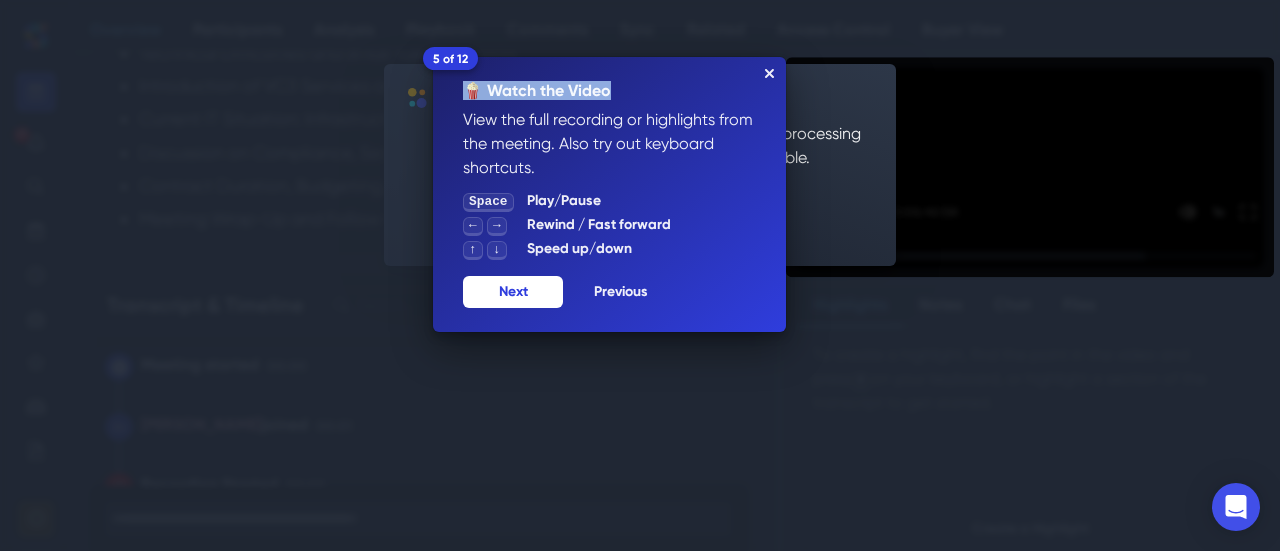 click on "5 of 12 🍿 Watch the Video View the full recording or highlights from the meeting. Also try out keyboard shortcuts. Space Play/Pause ←   → Rewind / Fast forward ↑   ↓   Speed up/down Previous Next" at bounding box center (609, 194) 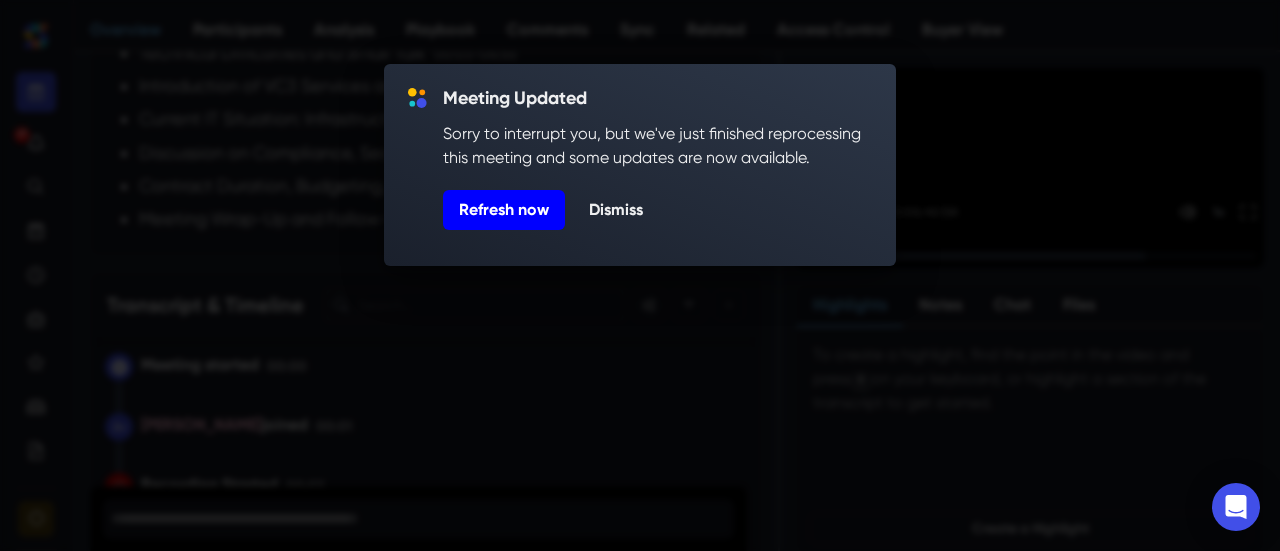 click on "Refresh now" at bounding box center (504, 210) 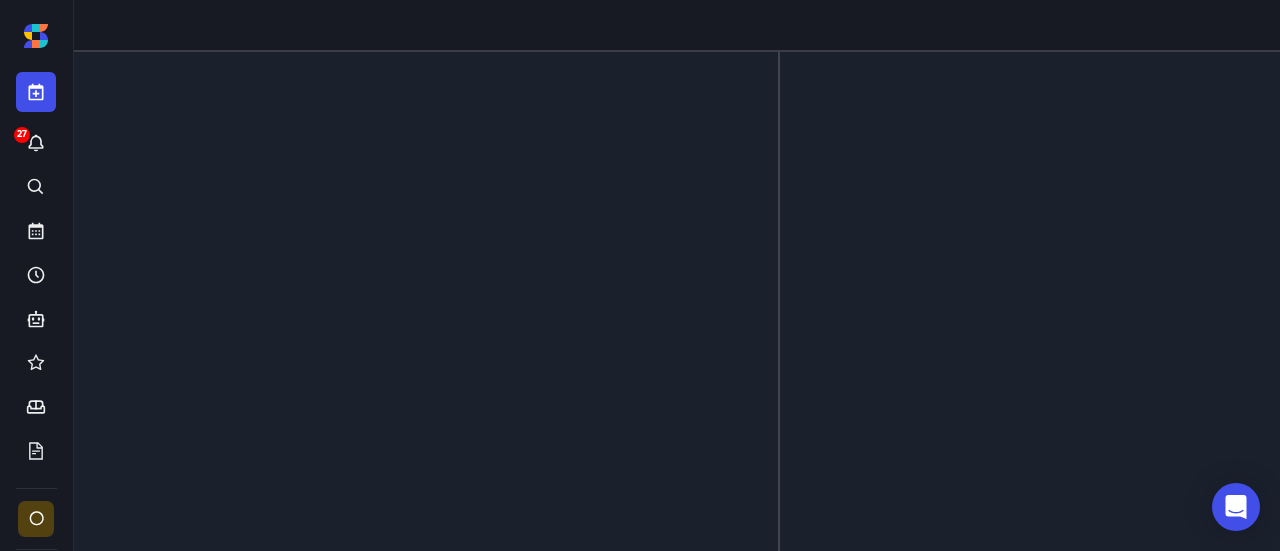 scroll, scrollTop: 0, scrollLeft: 0, axis: both 